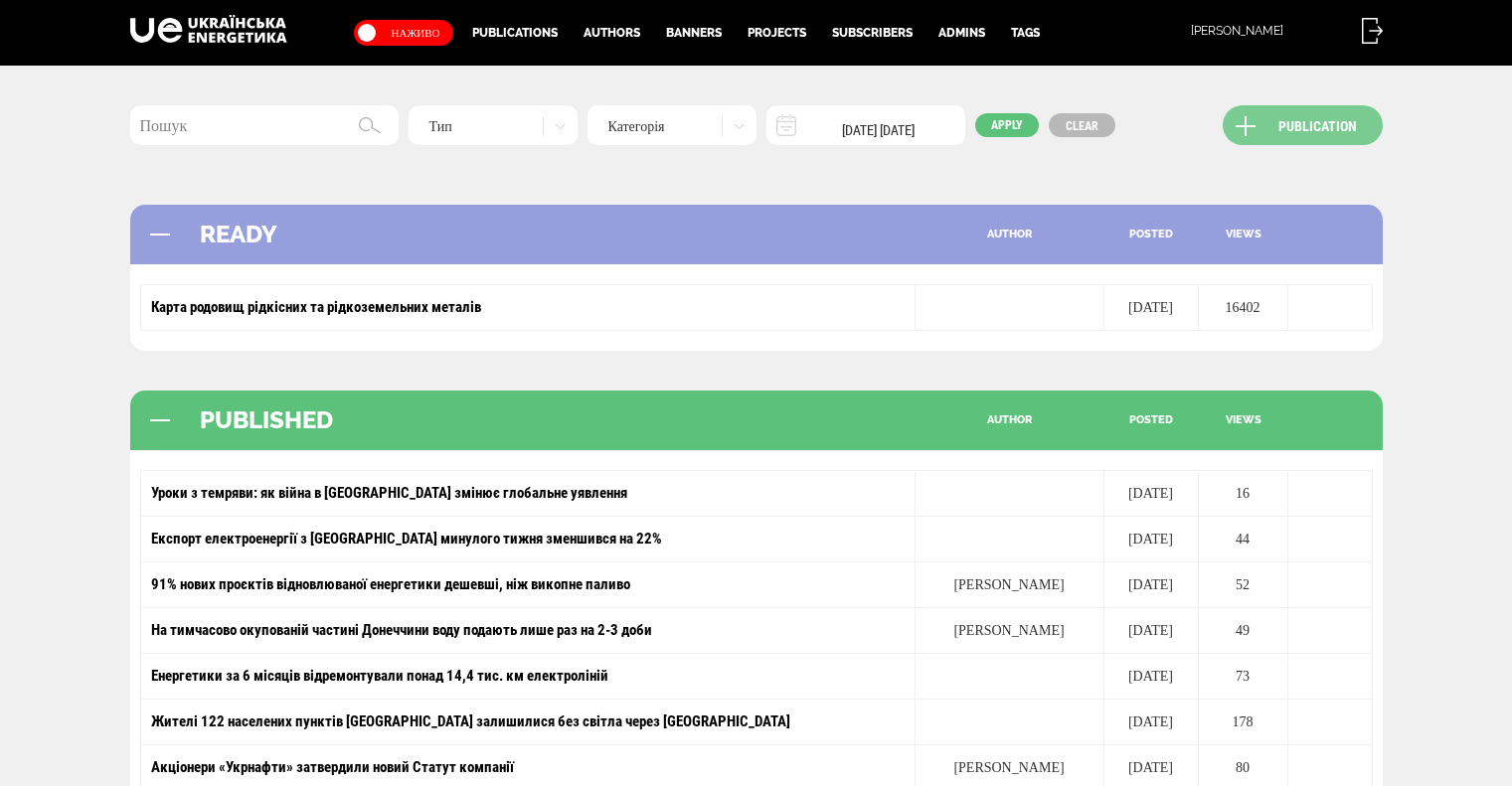 scroll, scrollTop: 0, scrollLeft: 0, axis: both 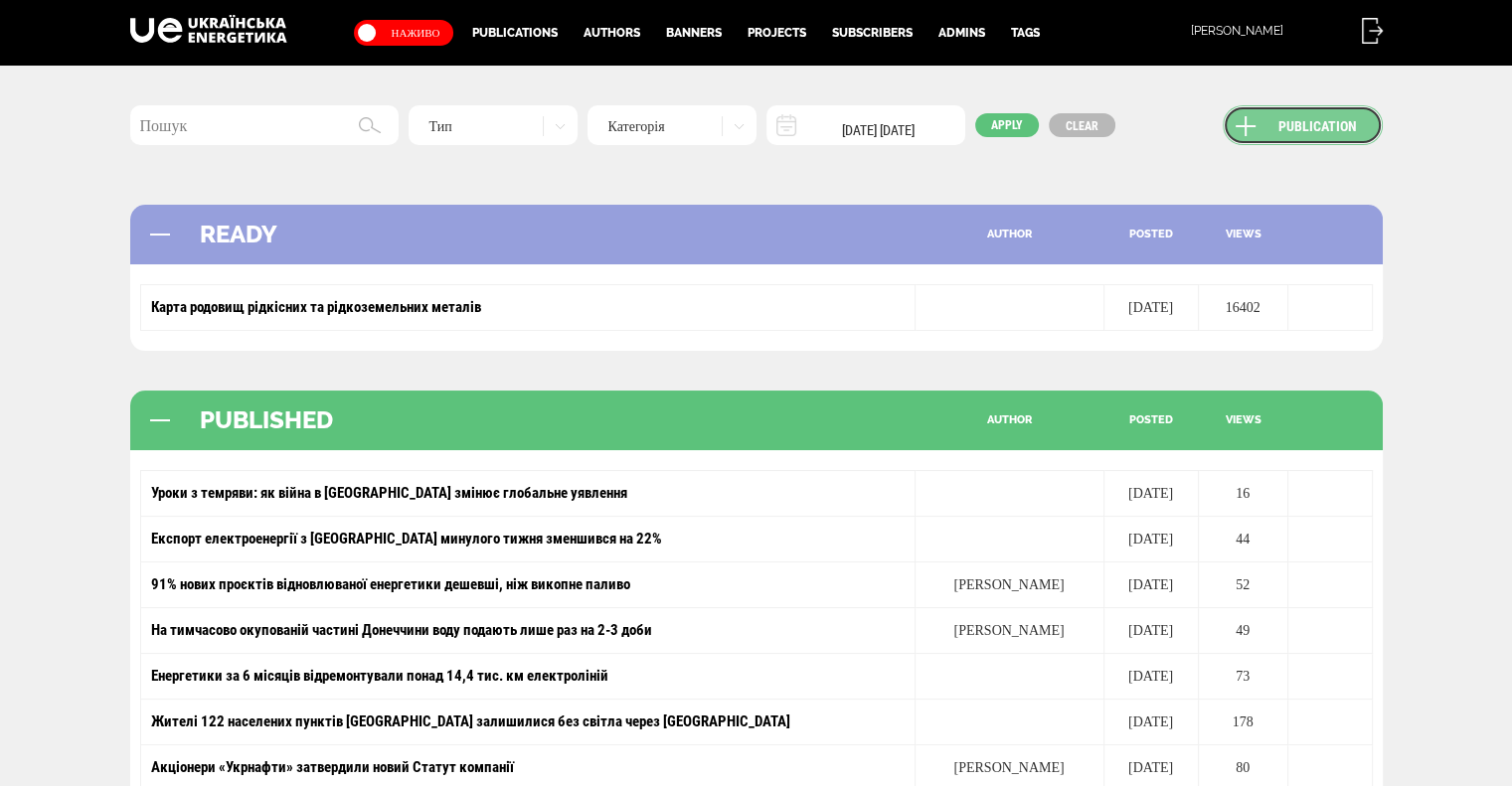 click on "Publication" at bounding box center [1302, 125] 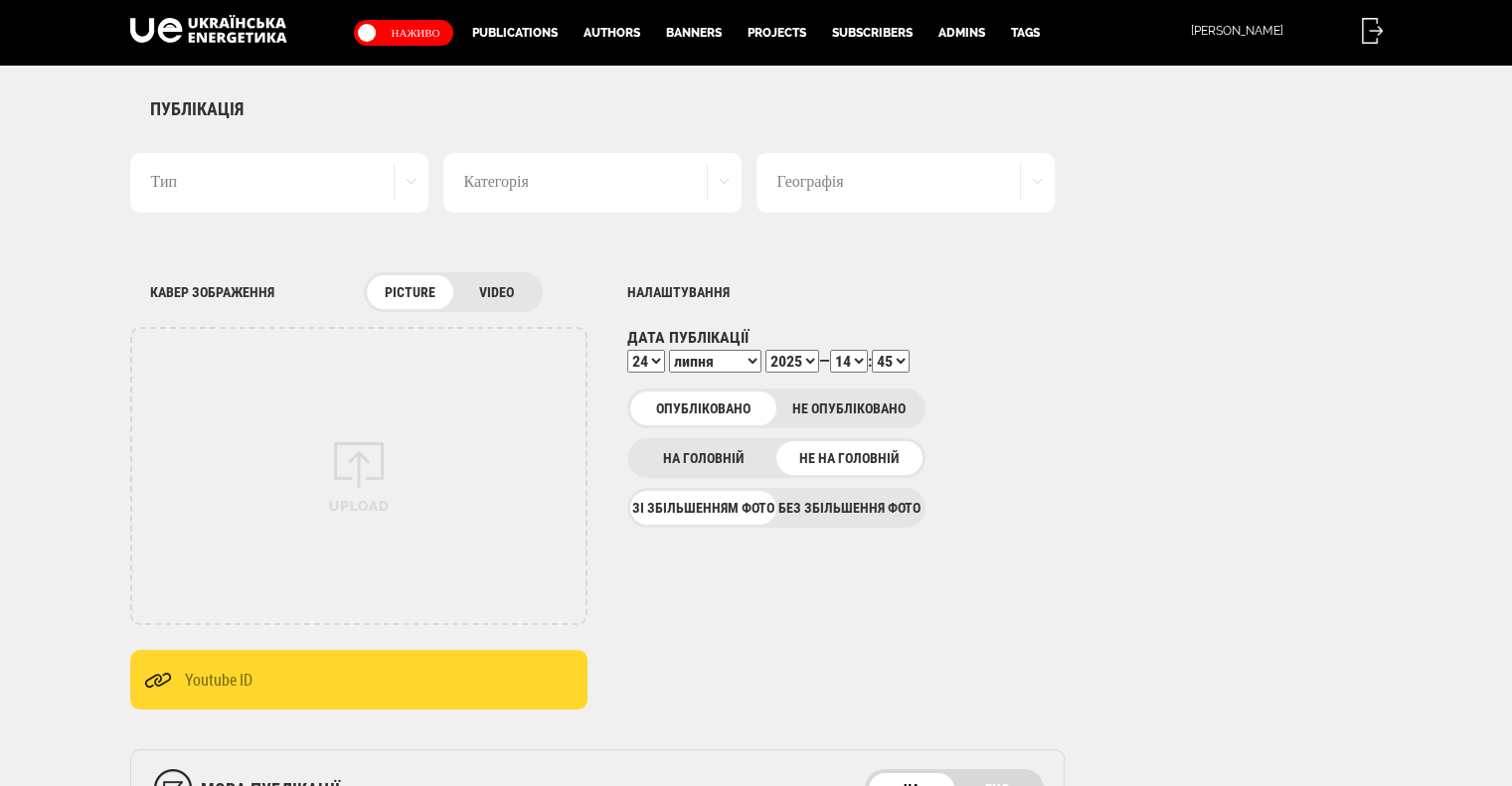 scroll, scrollTop: 0, scrollLeft: 0, axis: both 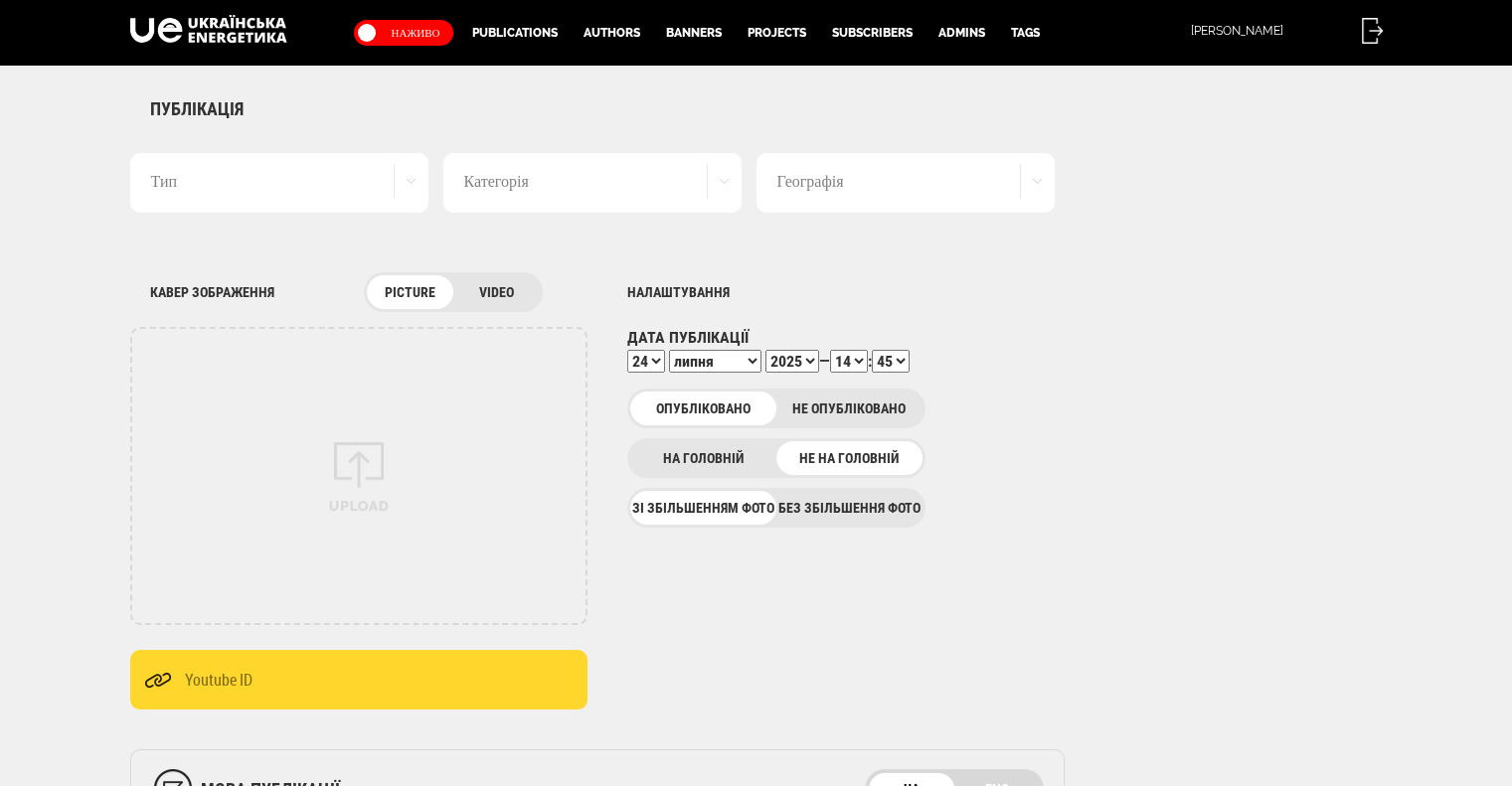 click on "Тип" at bounding box center [279, 183] 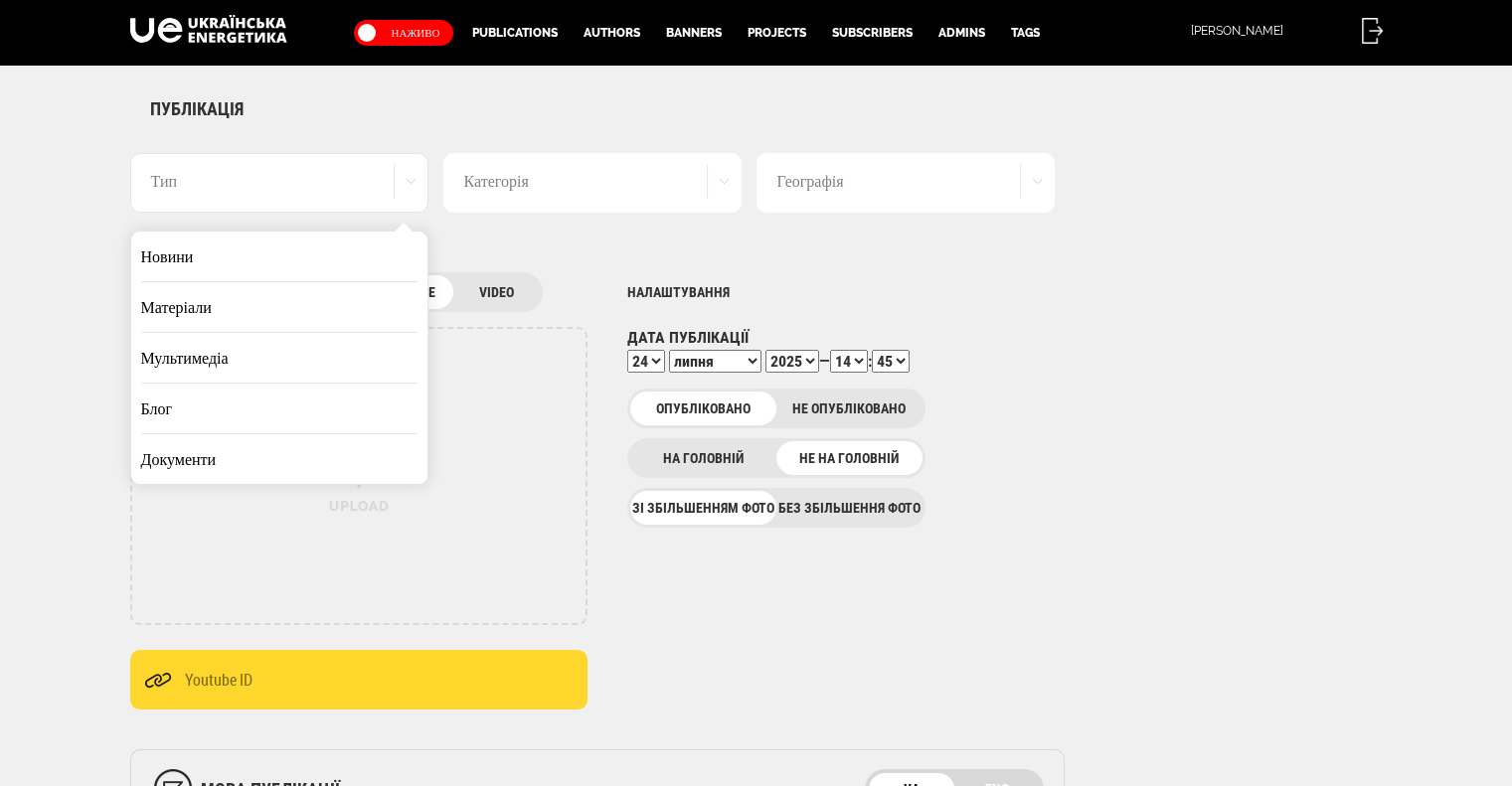 click on "Матеріали" at bounding box center (279, 307) 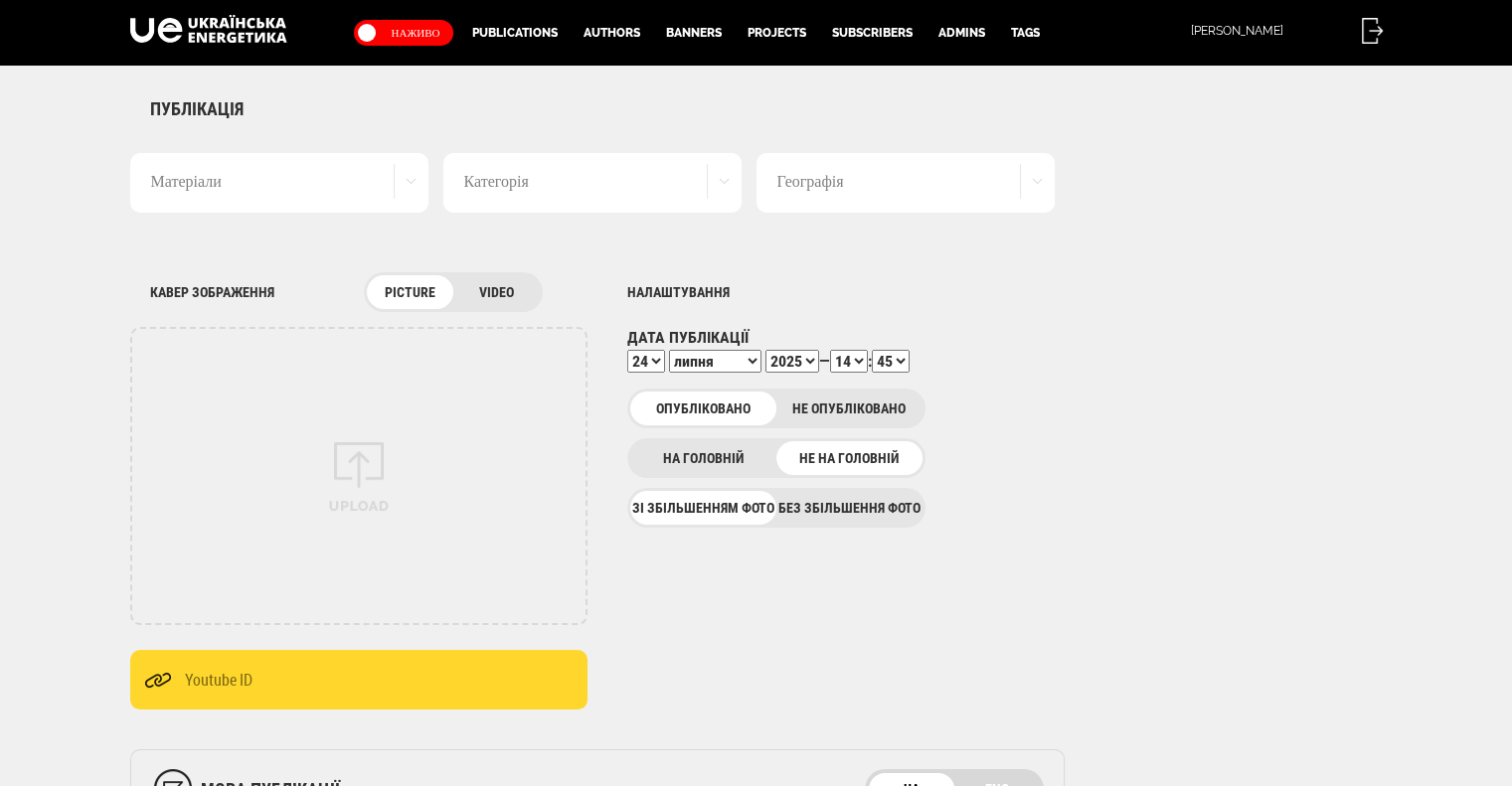 click on "Категорія" at bounding box center (592, 183) 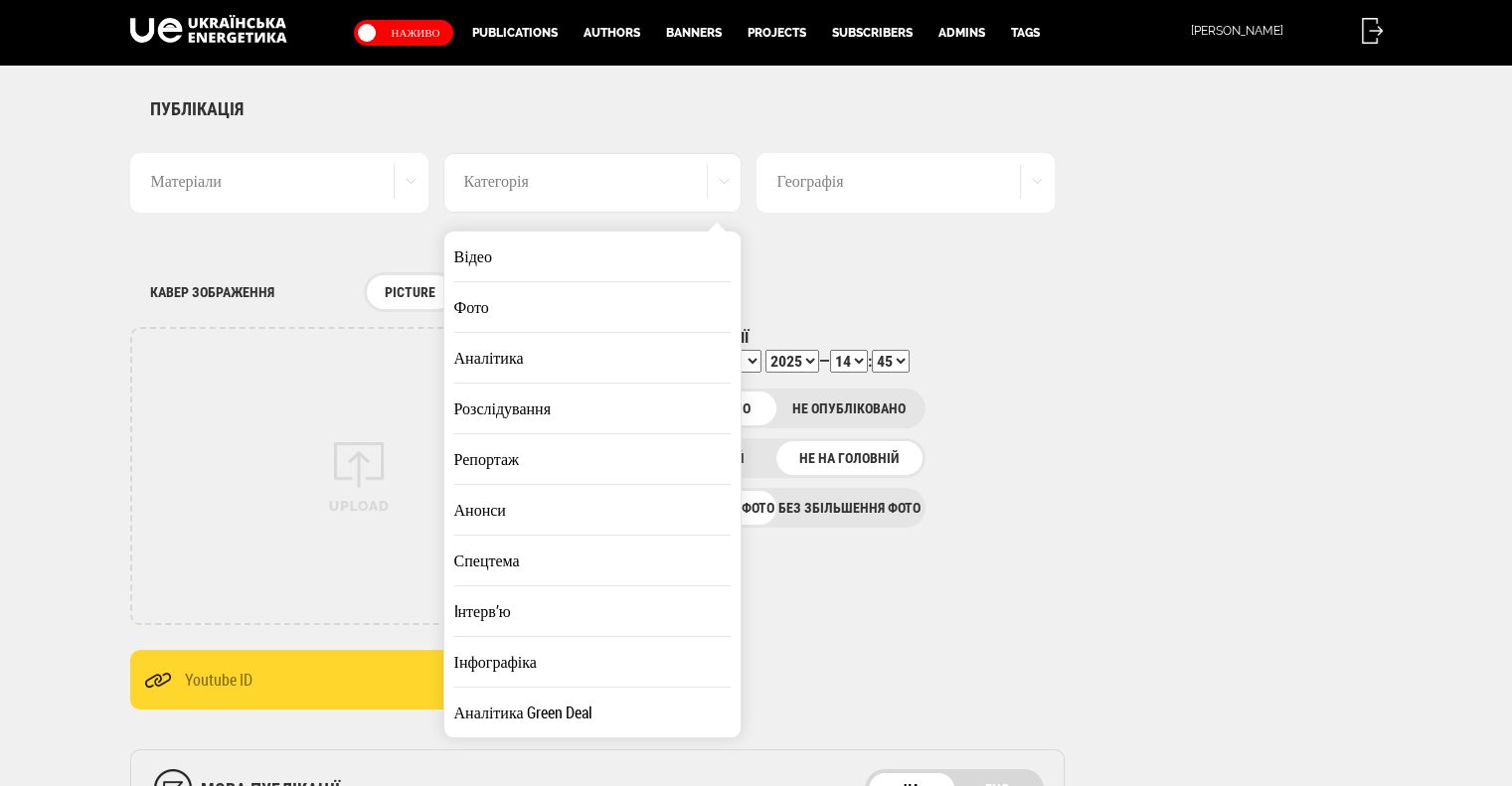 click on "Аналітика" at bounding box center (592, 358) 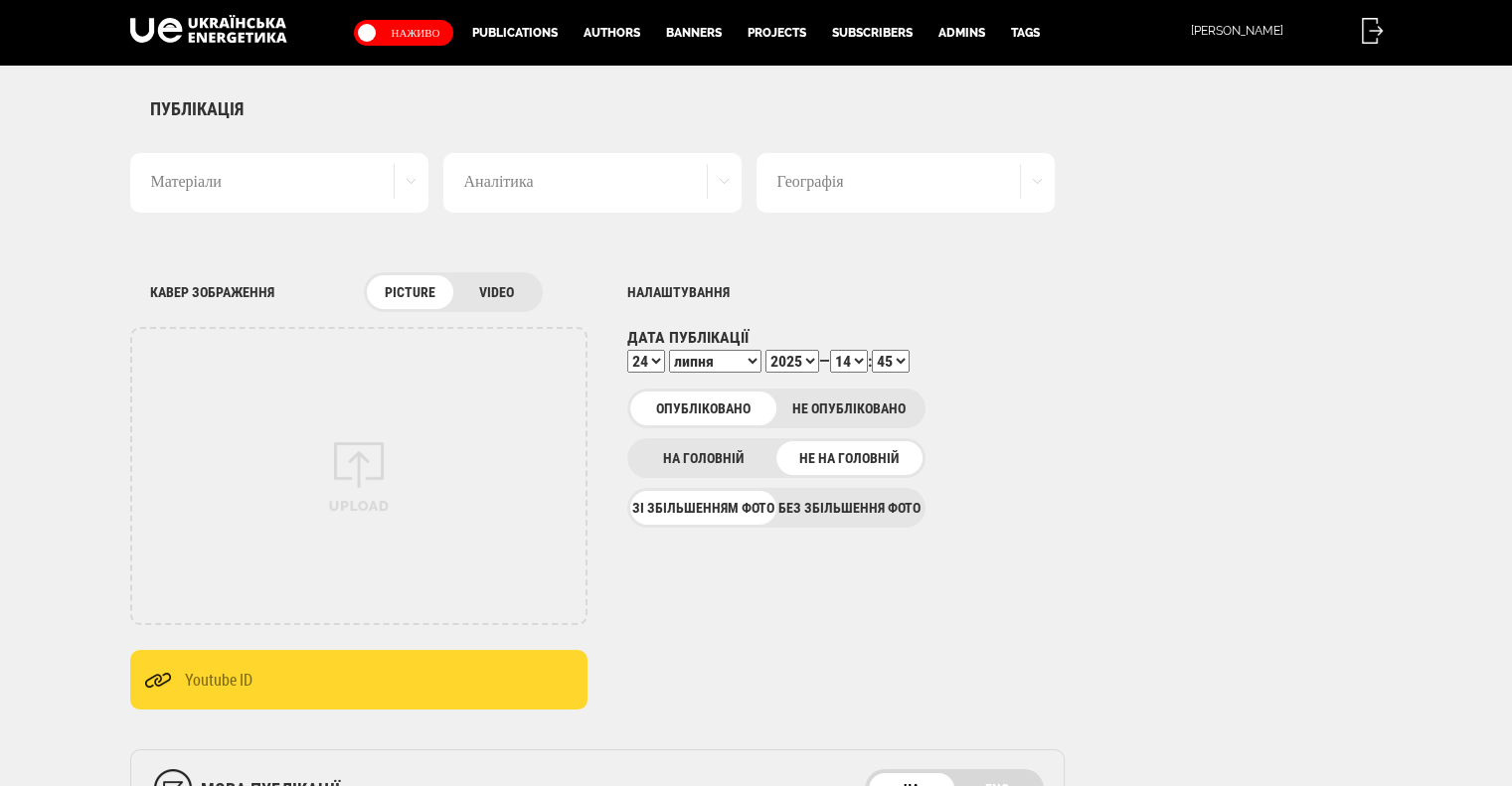 click on "Географія" at bounding box center [906, 183] 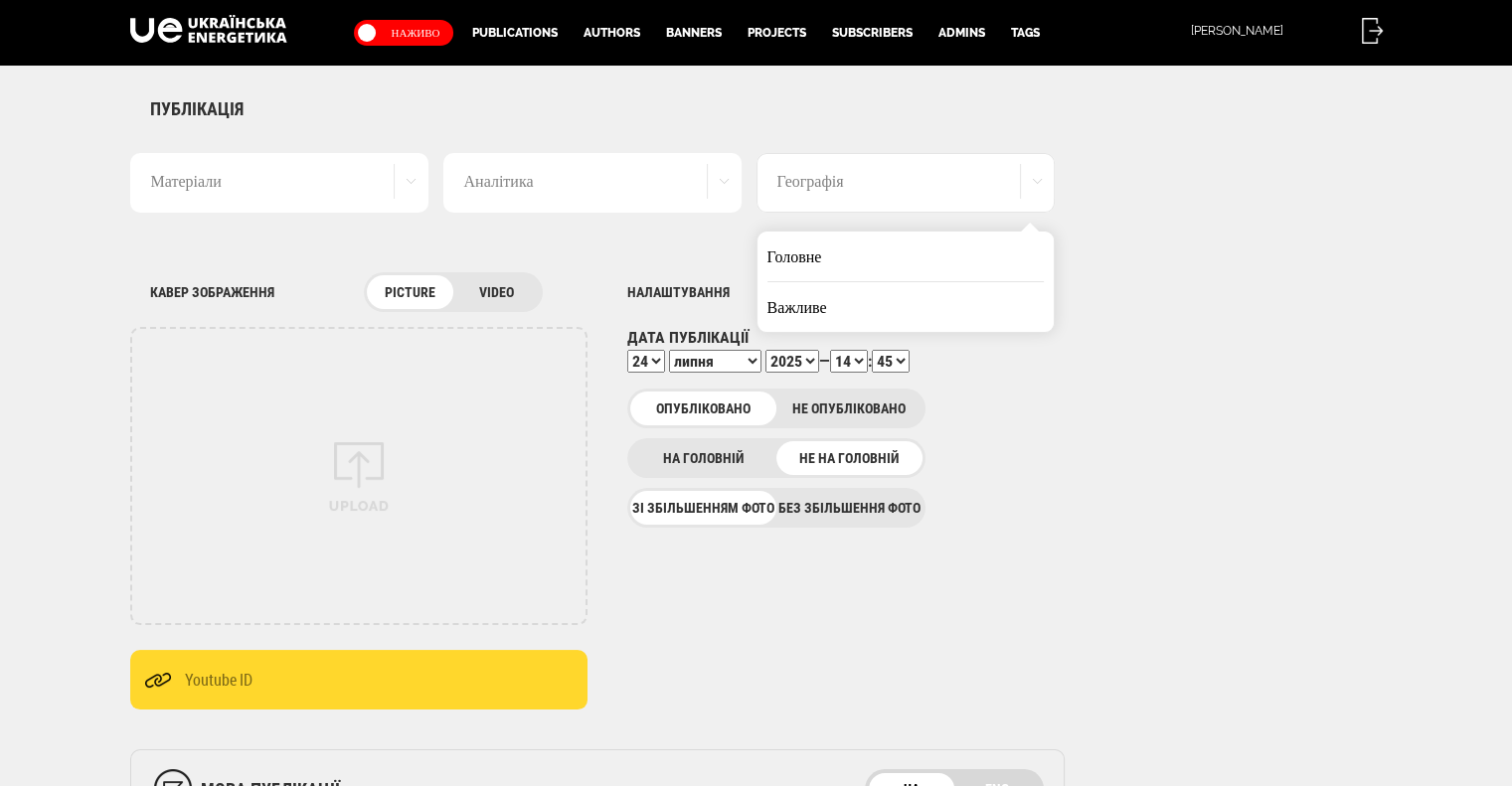 click on "Головне" at bounding box center [906, 256] 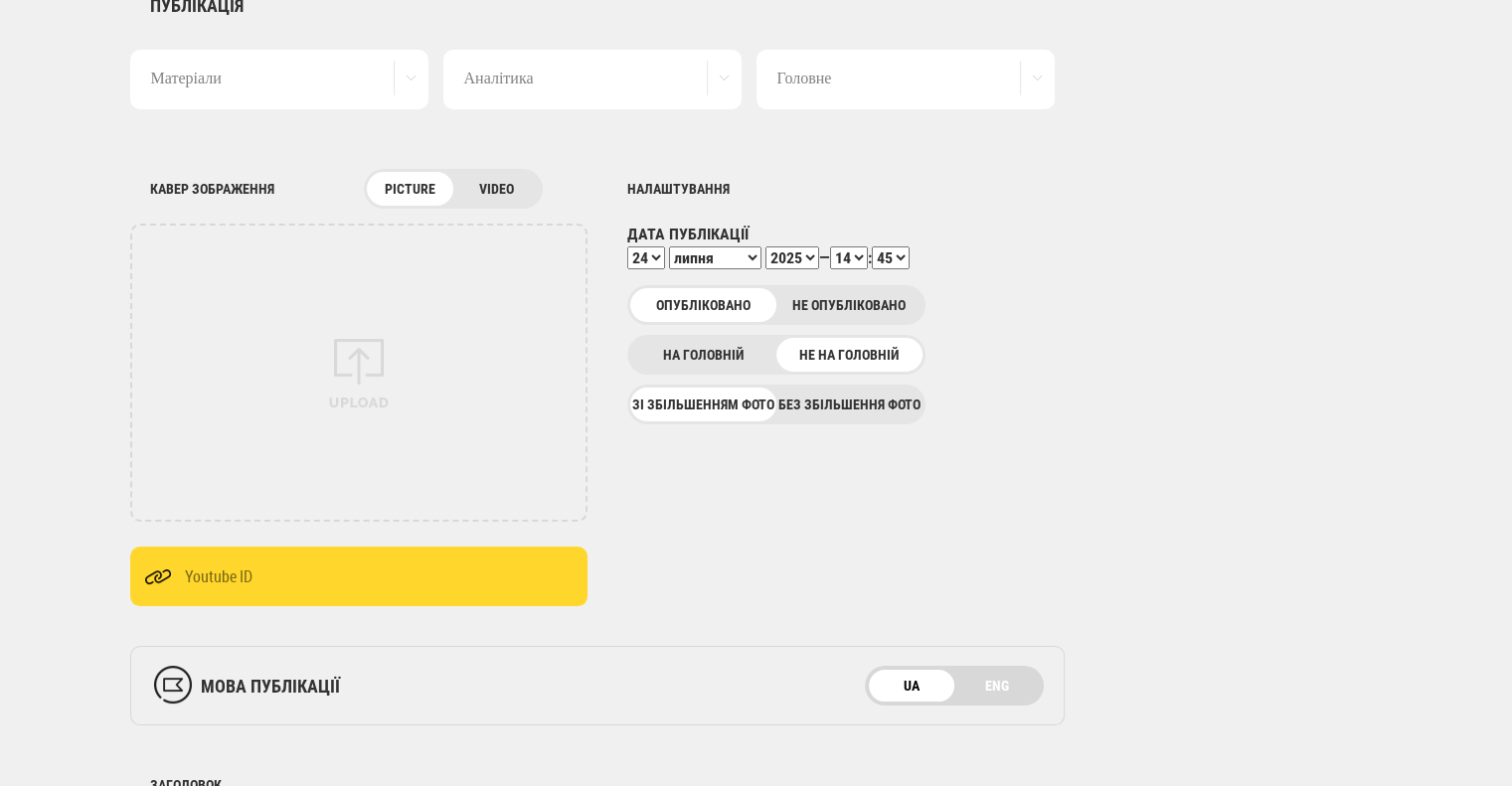 scroll, scrollTop: 497, scrollLeft: 0, axis: vertical 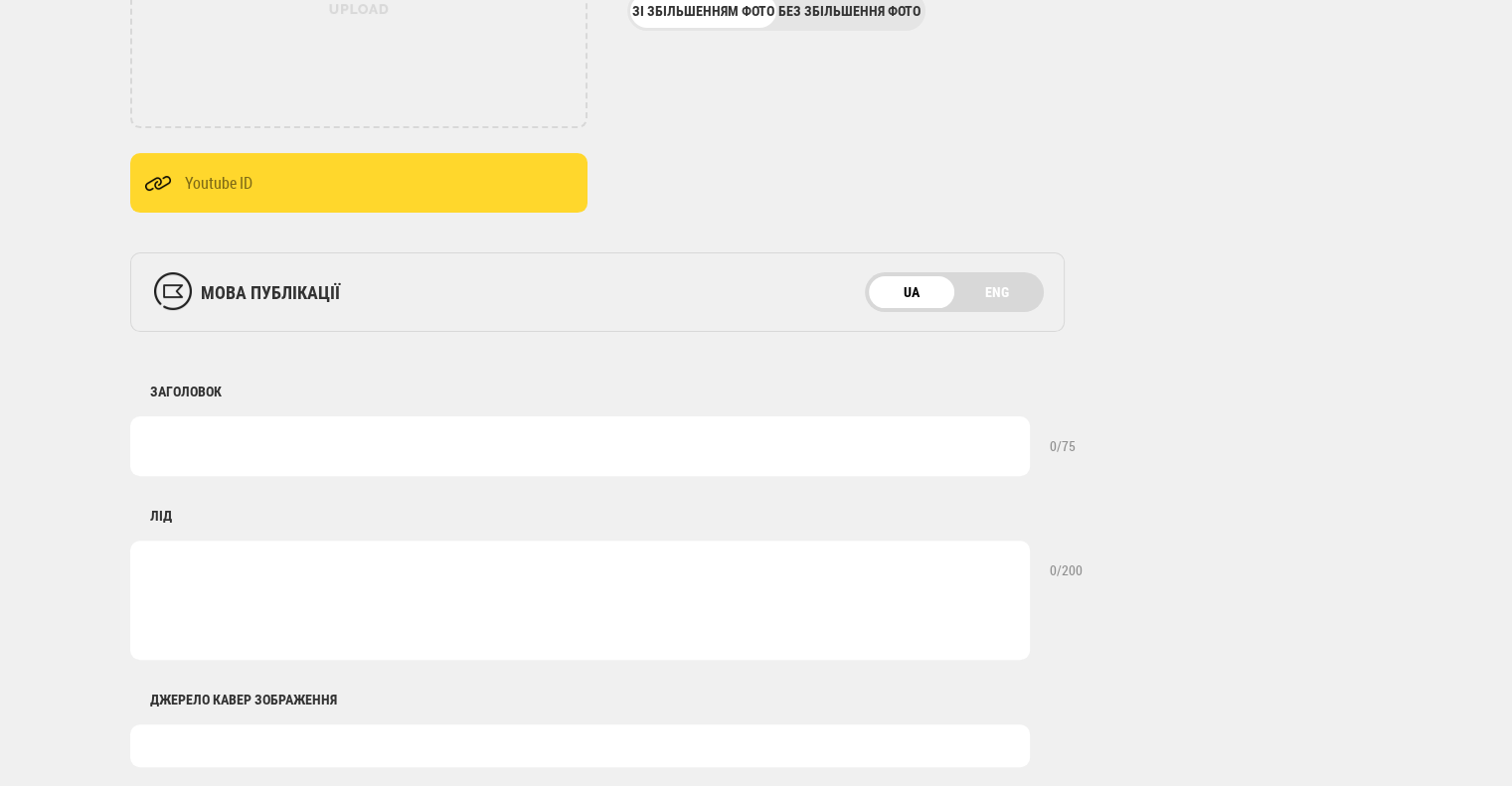 click at bounding box center (580, 446) 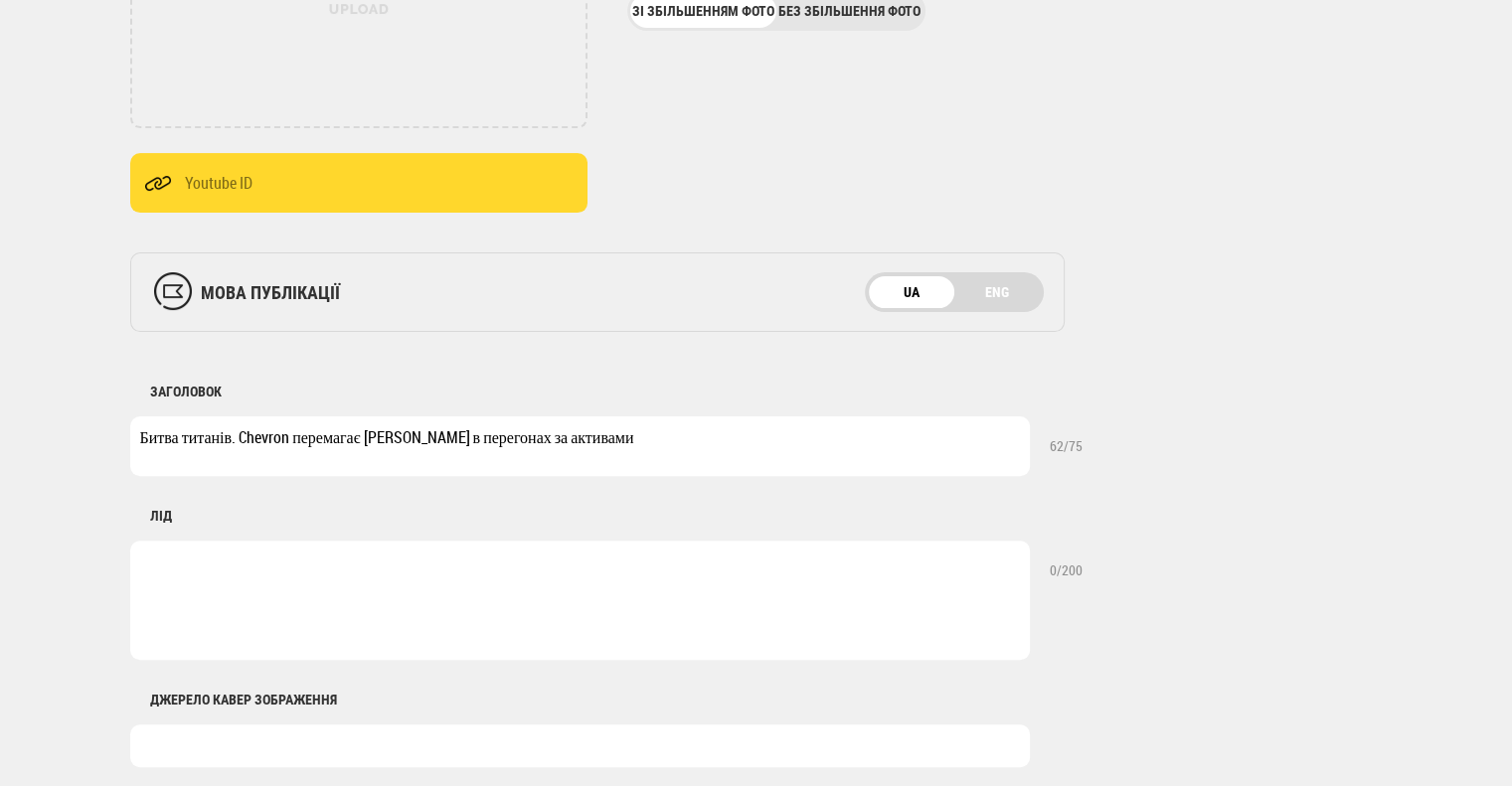 type on "Битва титанів. Chevron перемагає [PERSON_NAME] в перегонах за активами" 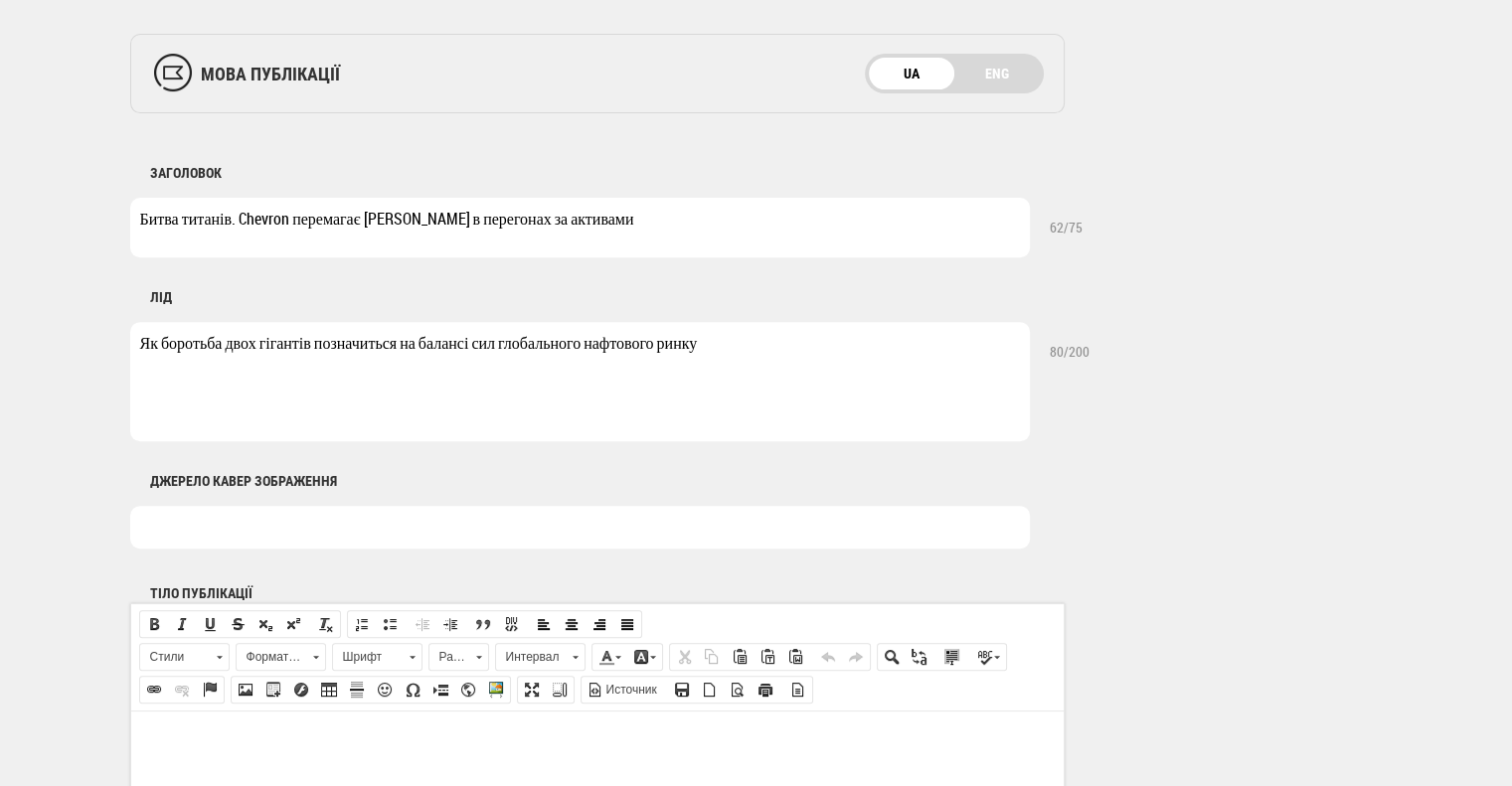 scroll, scrollTop: 795, scrollLeft: 0, axis: vertical 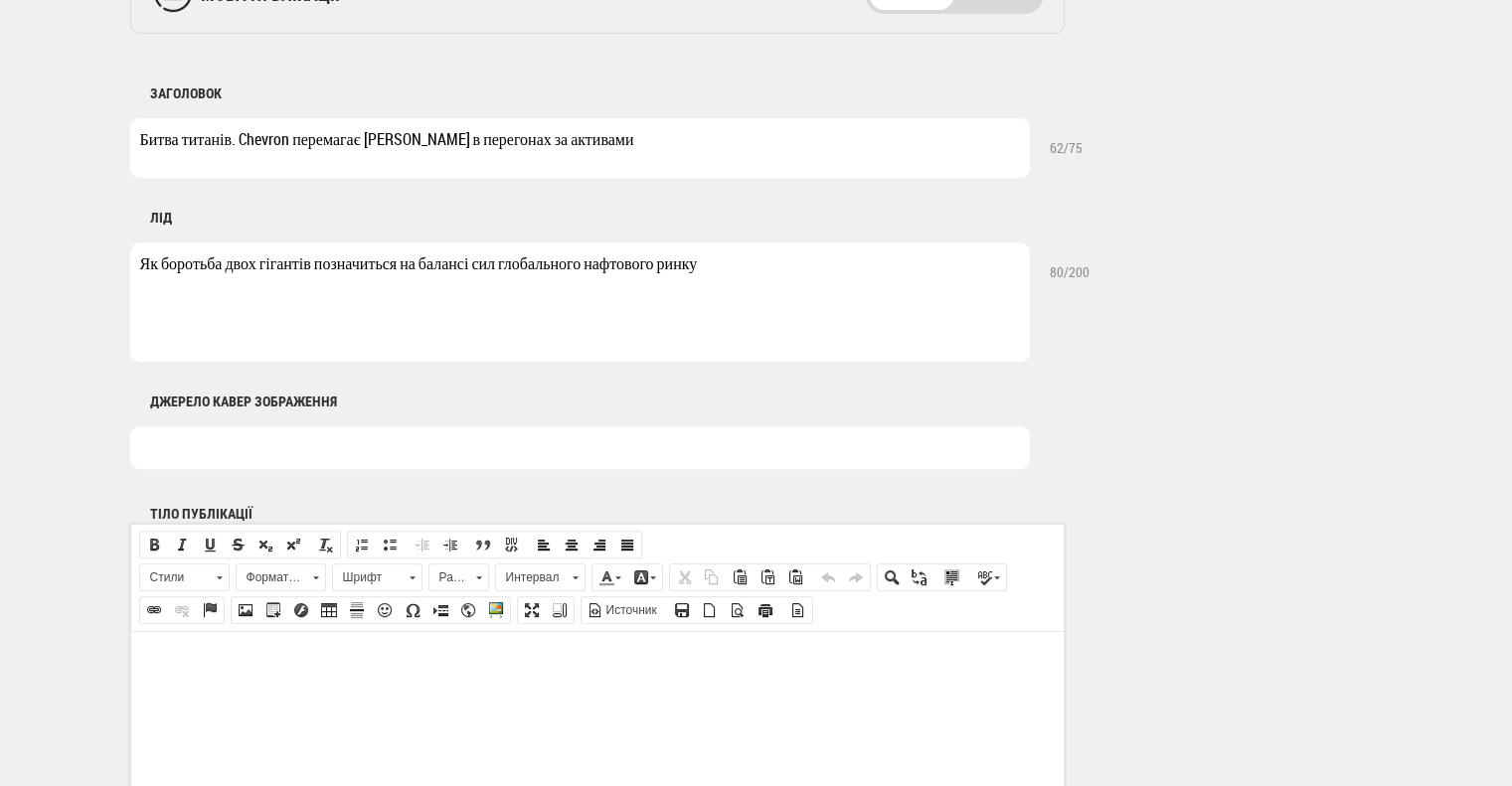 type on "Як боротьба двох гігантів позначиться на балансі сил глобального нафтового ринку" 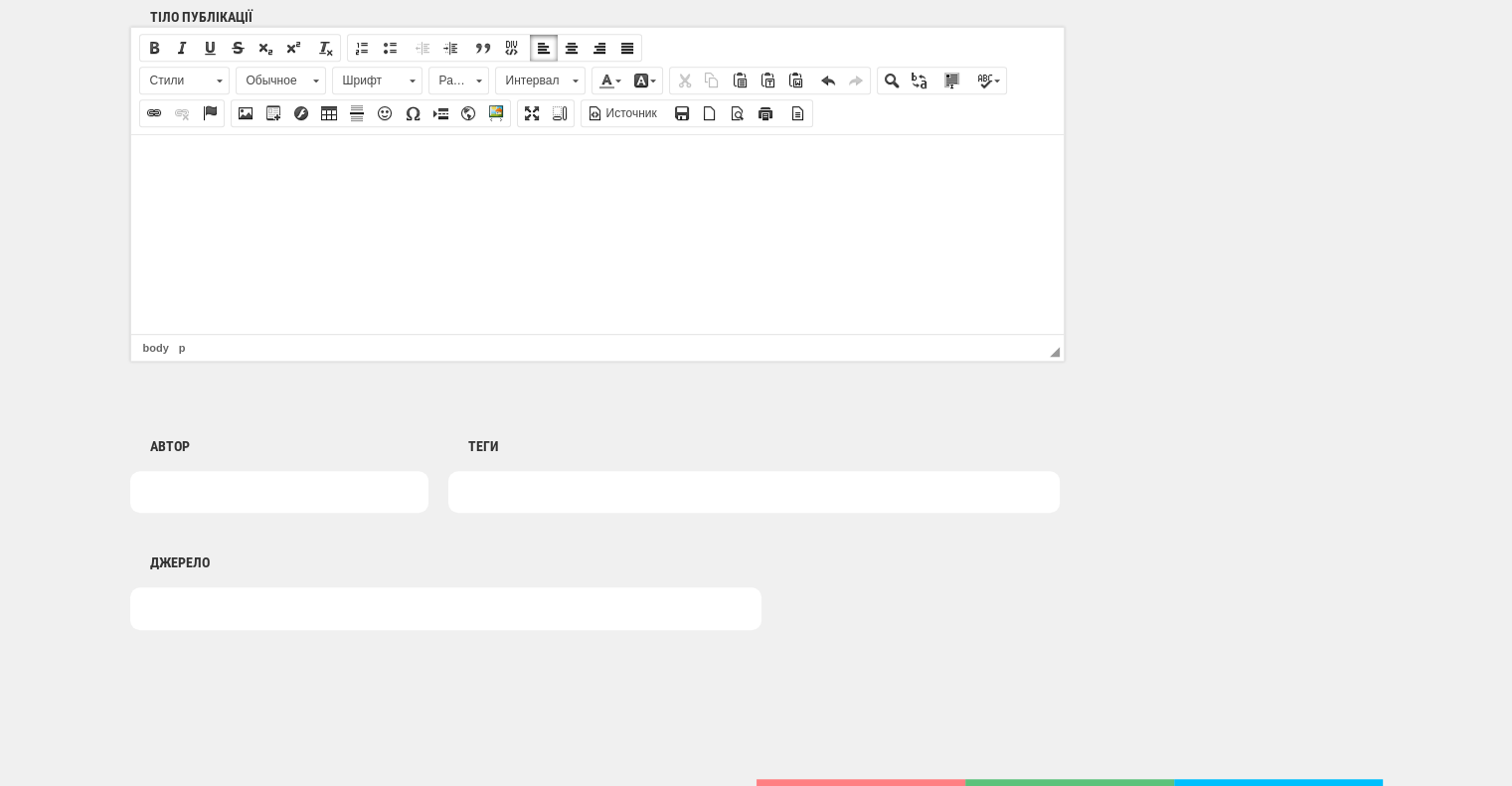 scroll, scrollTop: 2354, scrollLeft: 0, axis: vertical 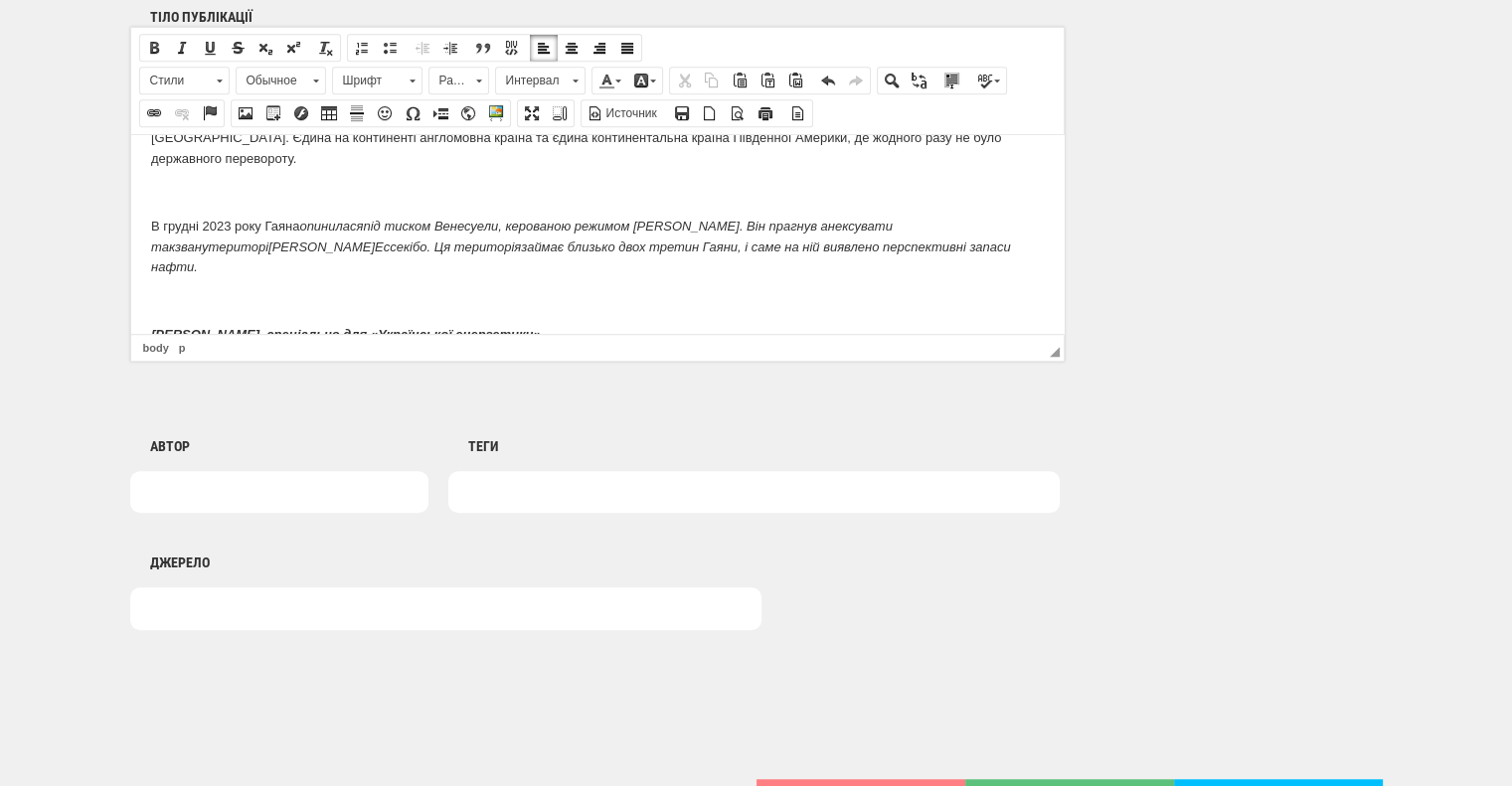 click on "В грудні 2023 року Гаяна  опинилася  під тиском Венесуели, керованою режимом Ніколаса Мадуро. Він прагнув анексувати так  зван у  територі ю  Ессекібо . Ця територія  займає близько двох третин Гаяни, і саме на ній виявлено перспективні запаси нафти." at bounding box center [596, 246] 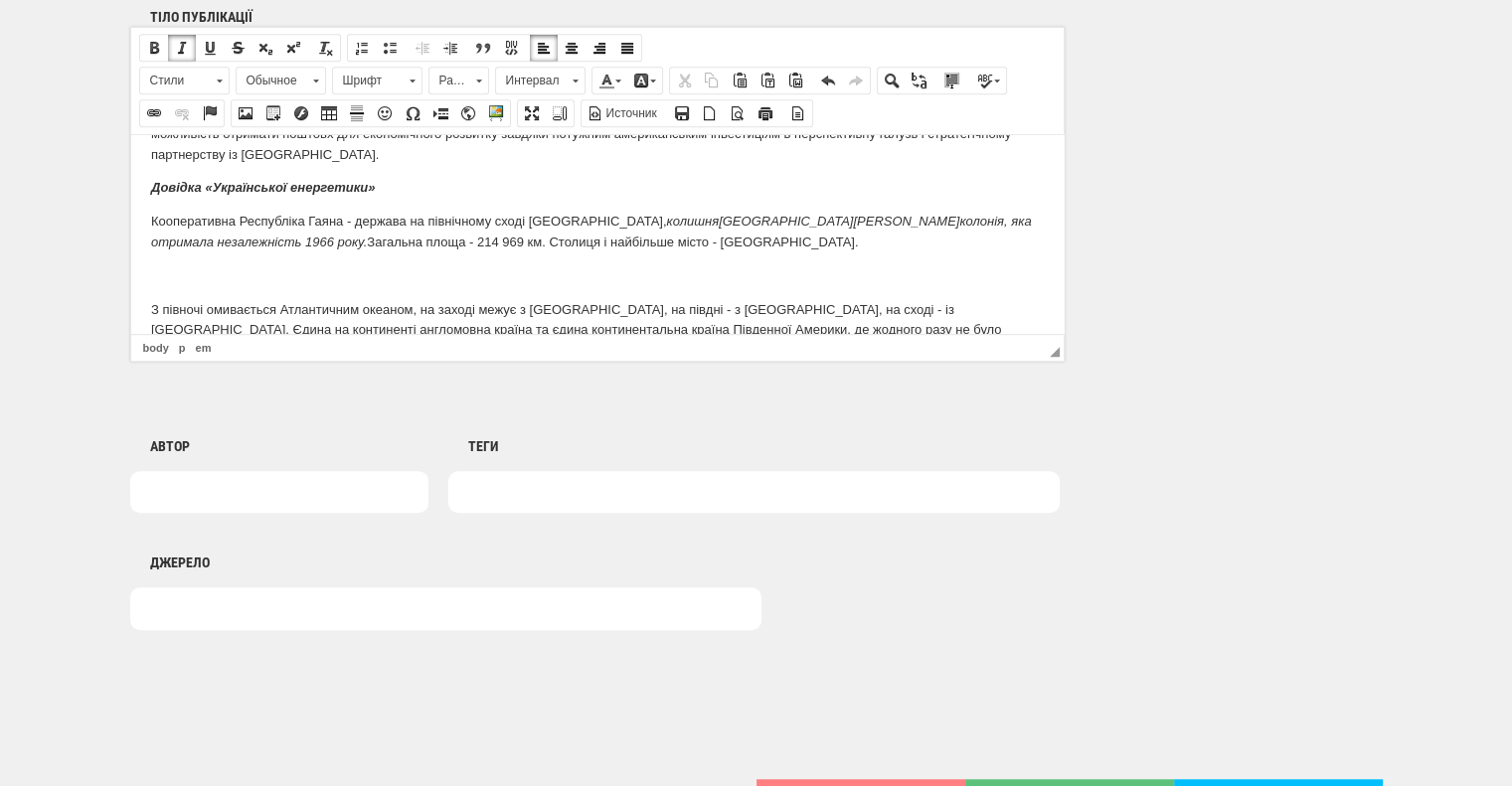 scroll, scrollTop: 2224, scrollLeft: 0, axis: vertical 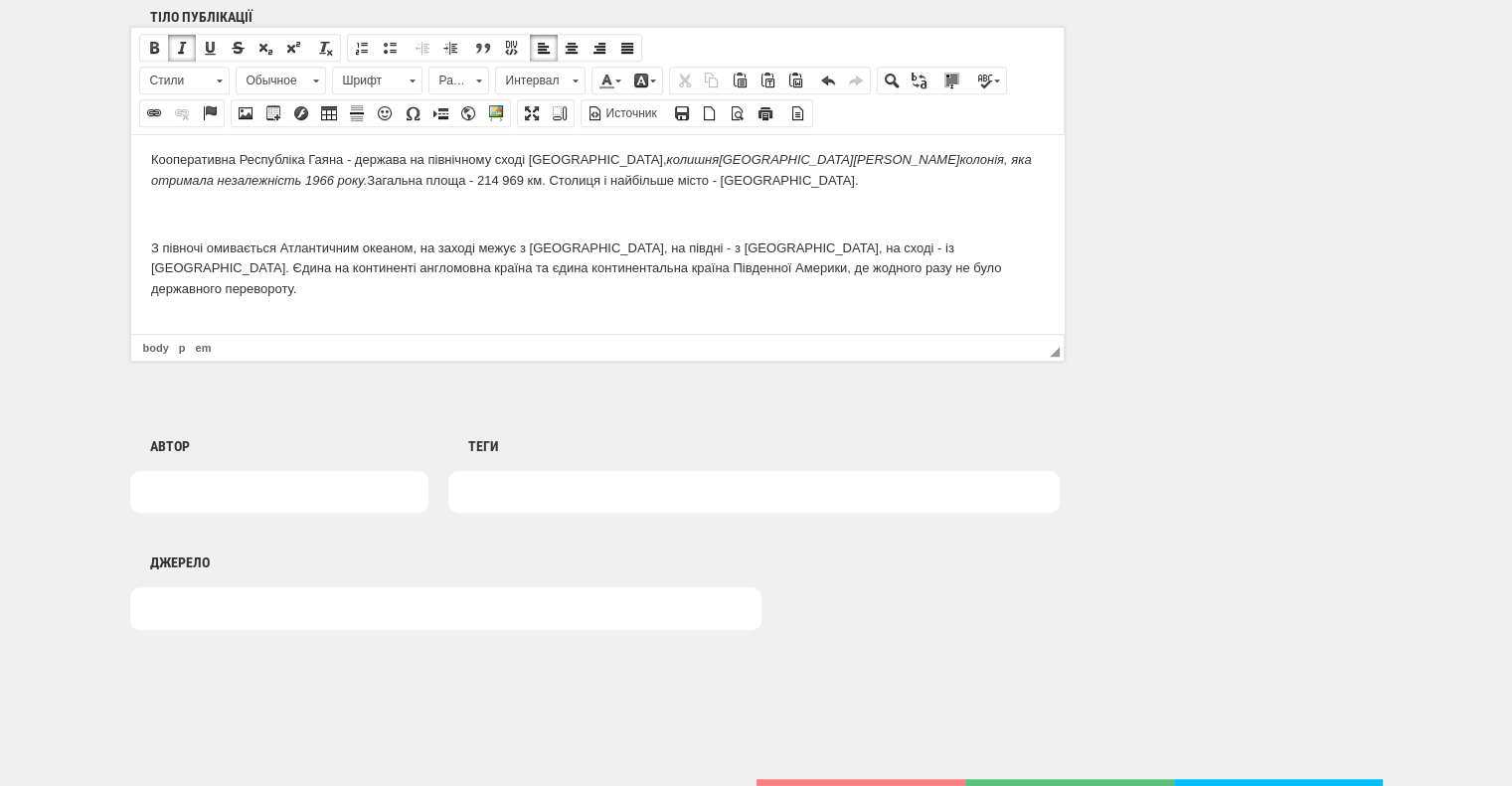 click on "З півночі омивається Атлантичним океаном, на заході межує з Венесуелою, на півдні - з Бразилією, на сході - із Суринамом. Єдина на континенті англомовна країна та єдина континентальна країна Південної Америки, де жодного разу не було державного перевороту." at bounding box center [596, 268] 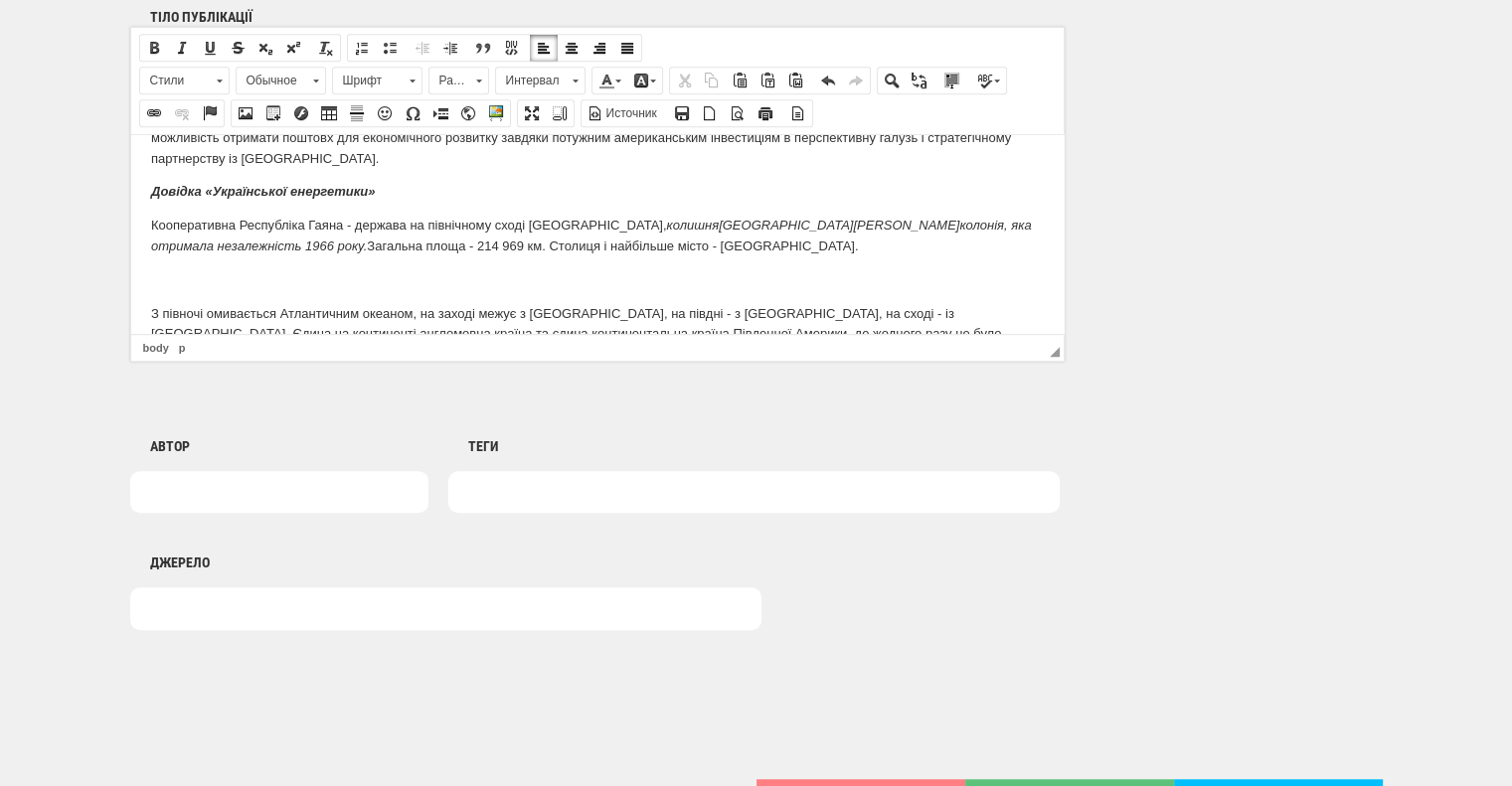 scroll, scrollTop: 2124, scrollLeft: 0, axis: vertical 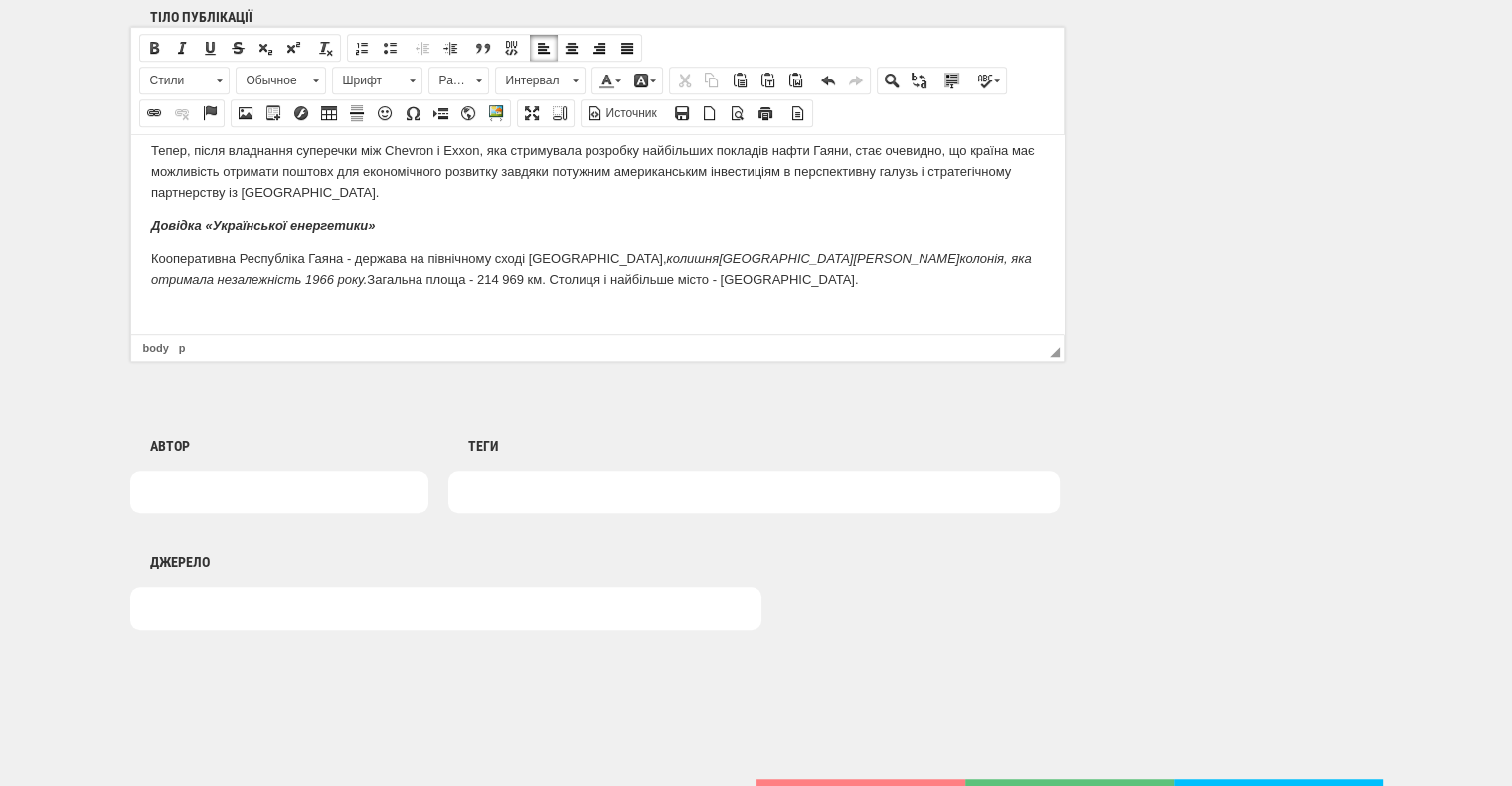 click on "Кооперативна Республіка Гаяна - держава на північному сході Південної Америки,  колишн я  британськ а  колоні я , яка отримала незалежність 1966 року .  Загальна площа - 214 969 км. Столиця і найбільше місто - Джорджтаун." at bounding box center (596, 269) 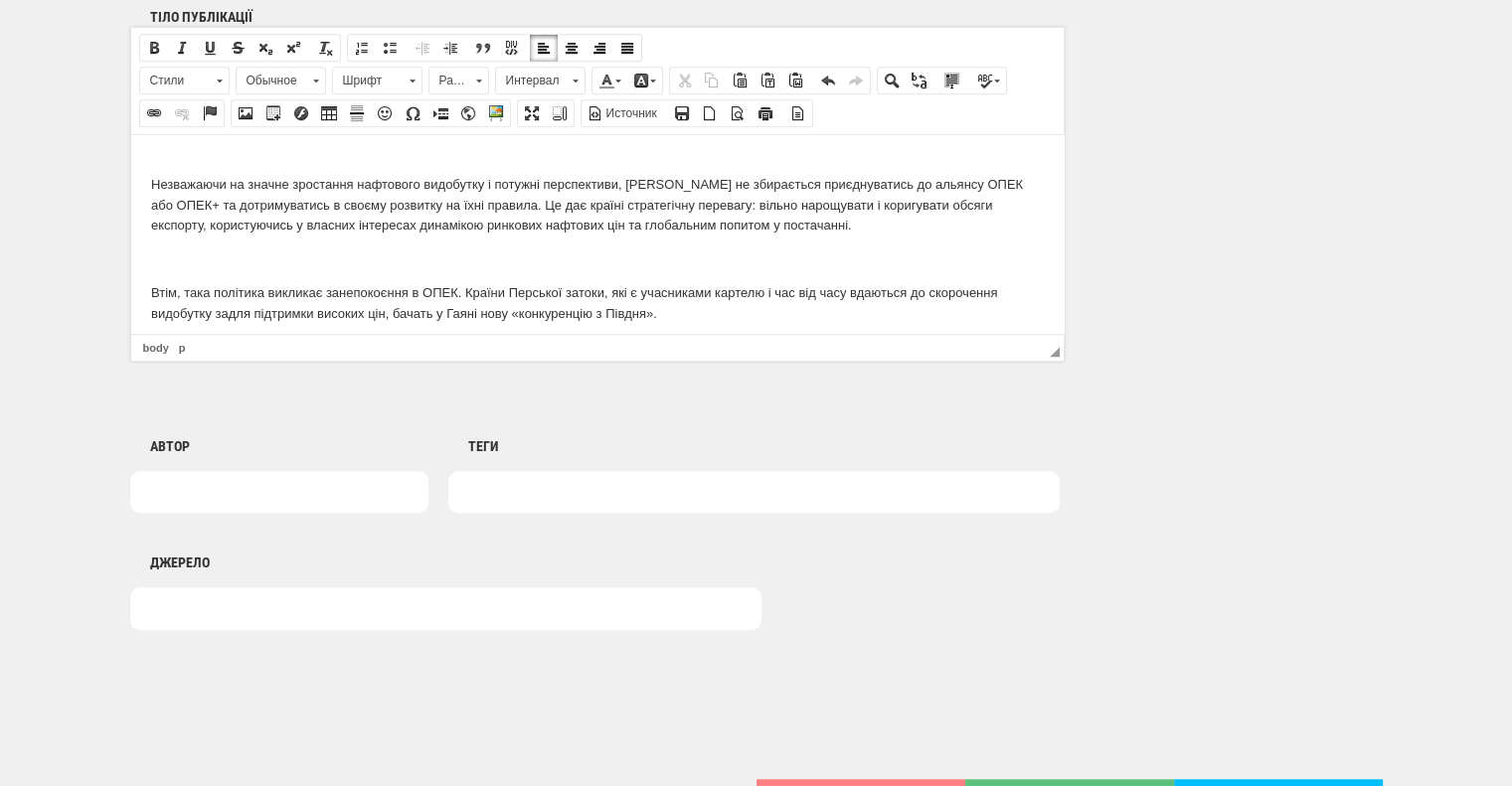 scroll, scrollTop: 1727, scrollLeft: 0, axis: vertical 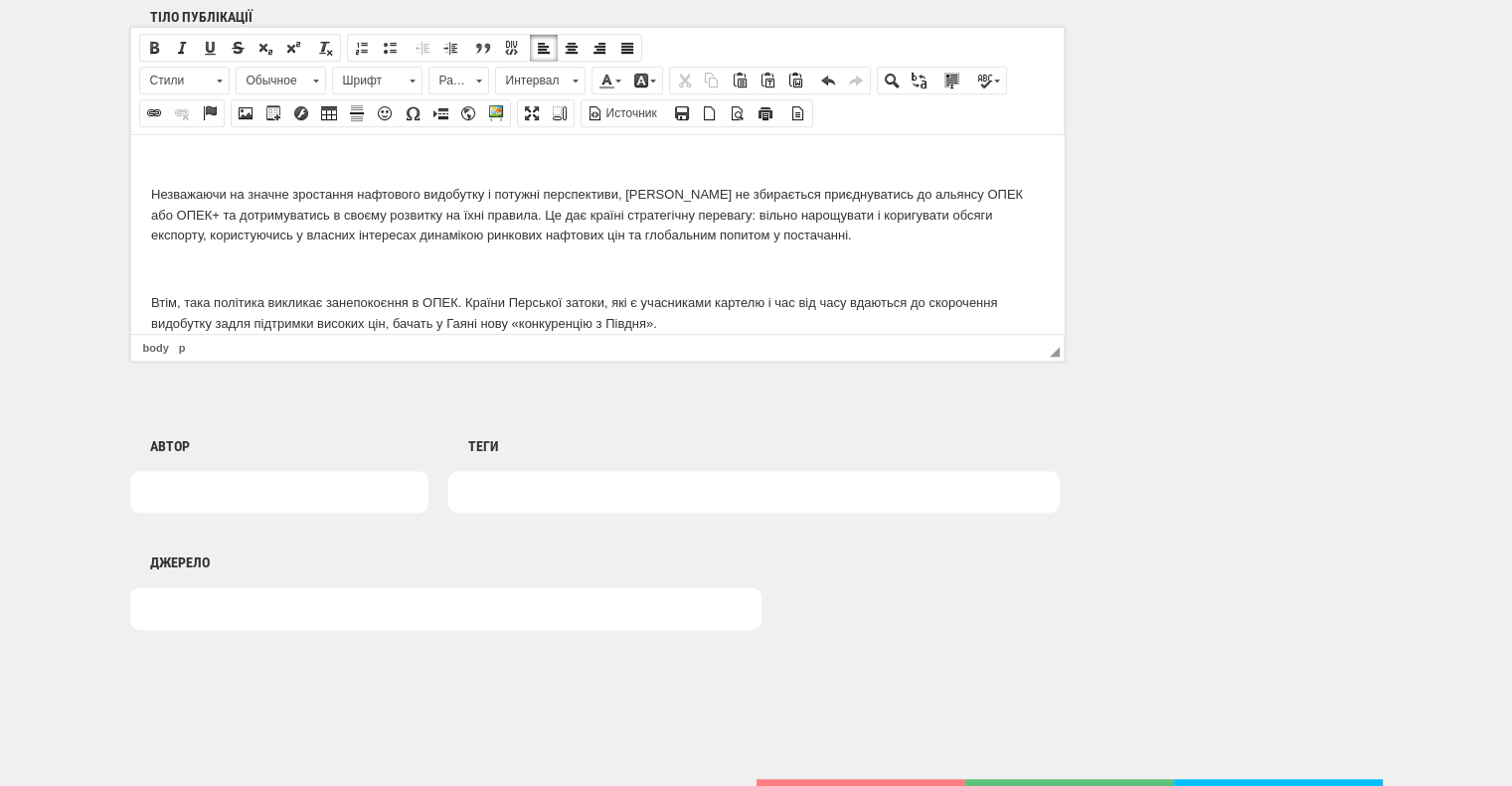 click on "Незважаючи на значне зростання нафтового видобутку і потужні перспективи, Гаяна не збирається приєднуватись до альянсу ОПЕК або ОПЕК+ та дотримуватись в своєму розвитку на їхні правила. Це дає країні стратегічну перевагу: вільно нарощувати і коригувати обсяги експорту, користуючись у власних інтересах динамікою ринкових нафтових цін та глобальним попитом у постачанні." at bounding box center (596, 215) 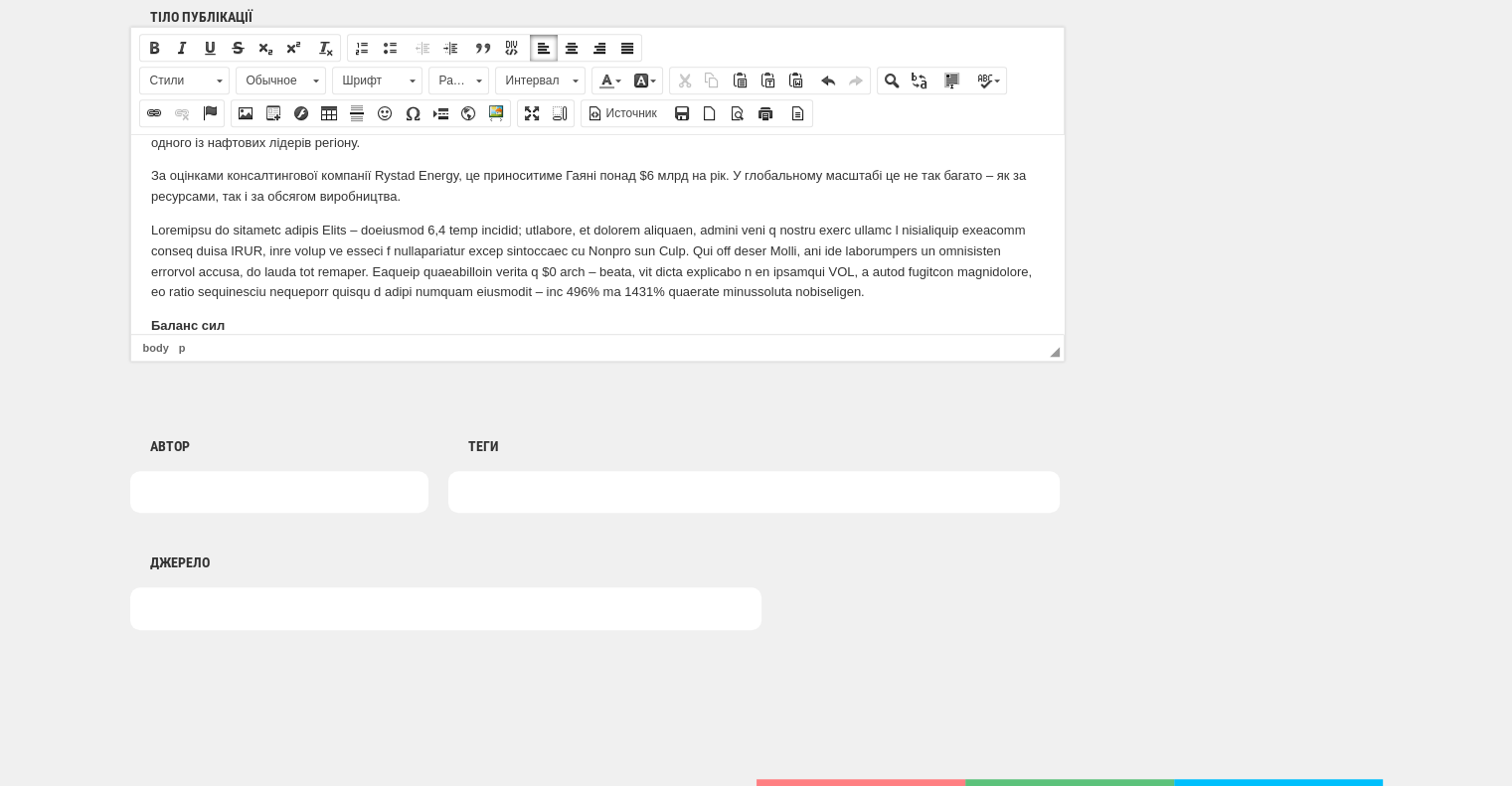 scroll, scrollTop: 1628, scrollLeft: 0, axis: vertical 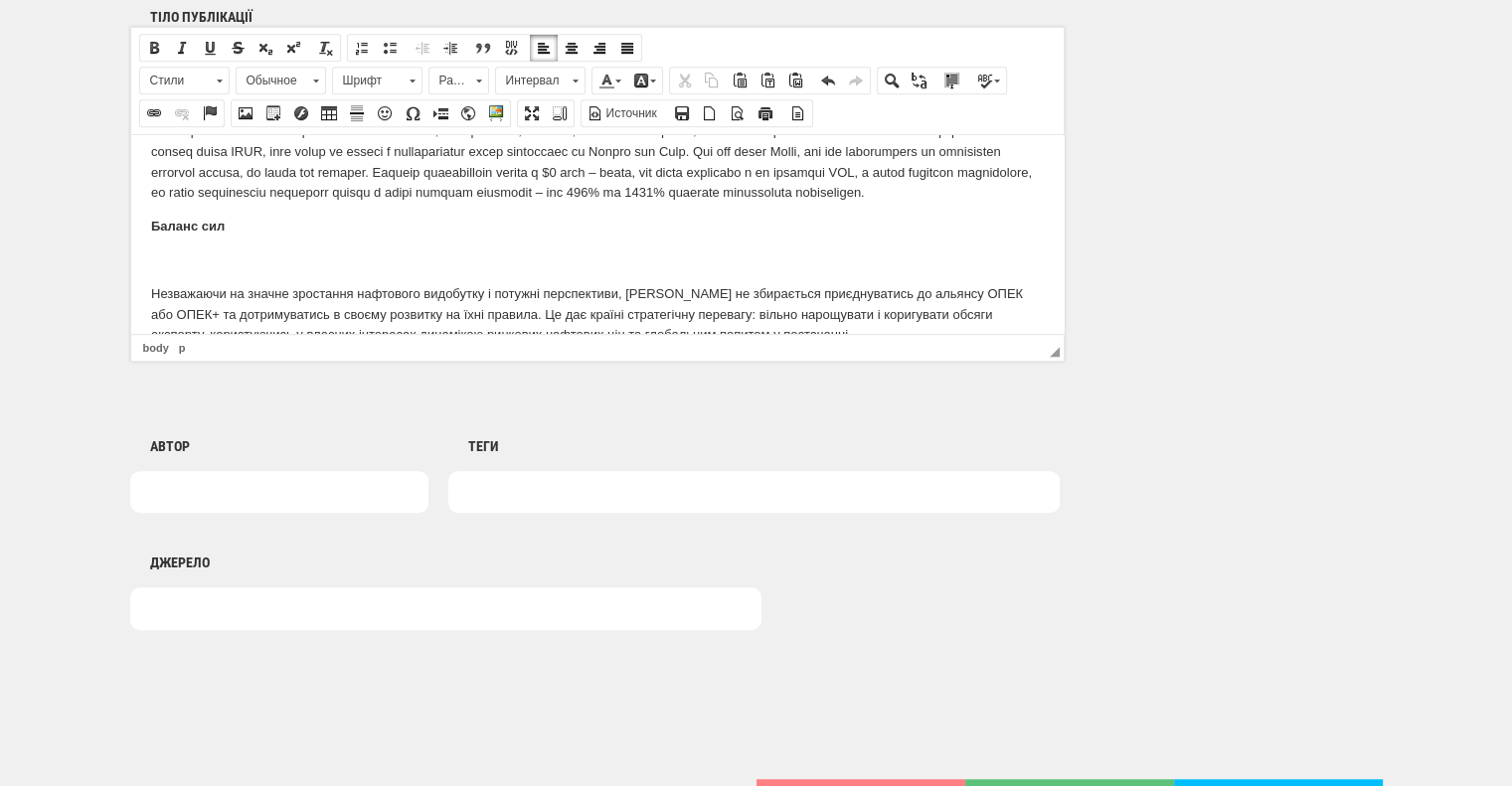 click on "Баланс сил" at bounding box center (596, 226) 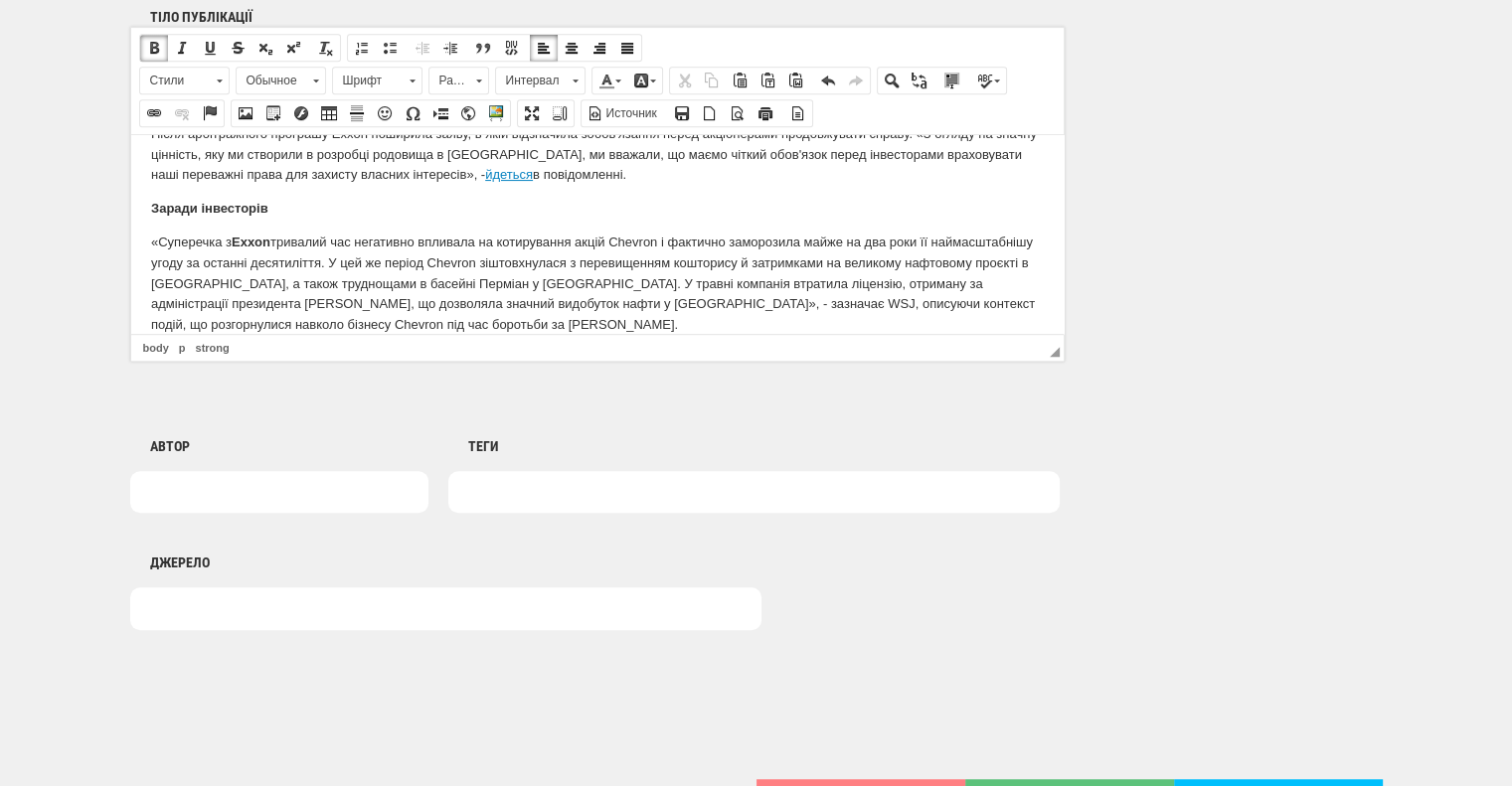 scroll, scrollTop: 497, scrollLeft: 0, axis: vertical 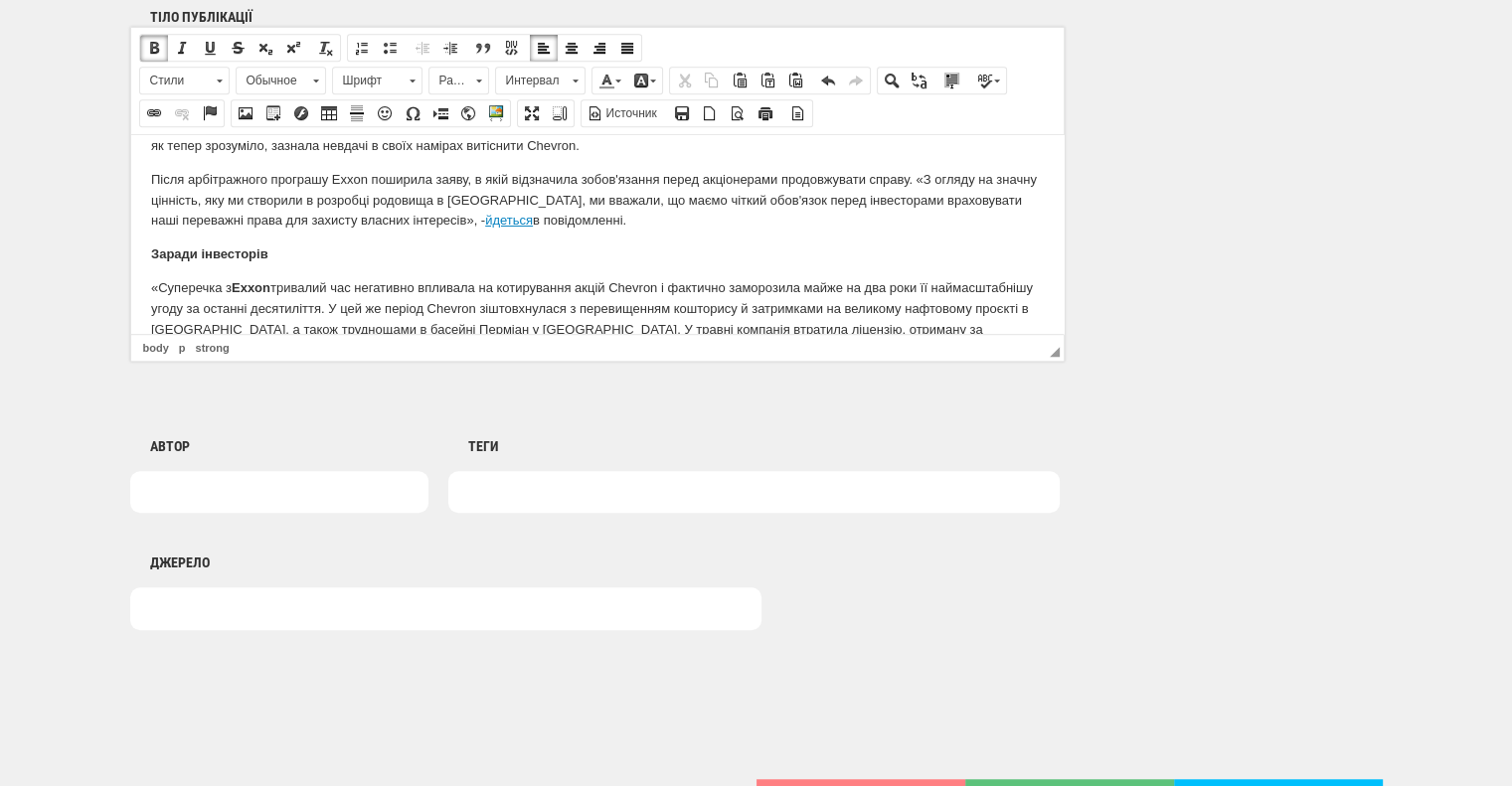 click on "«Суперечка з  Exxon" at bounding box center [596, 329] 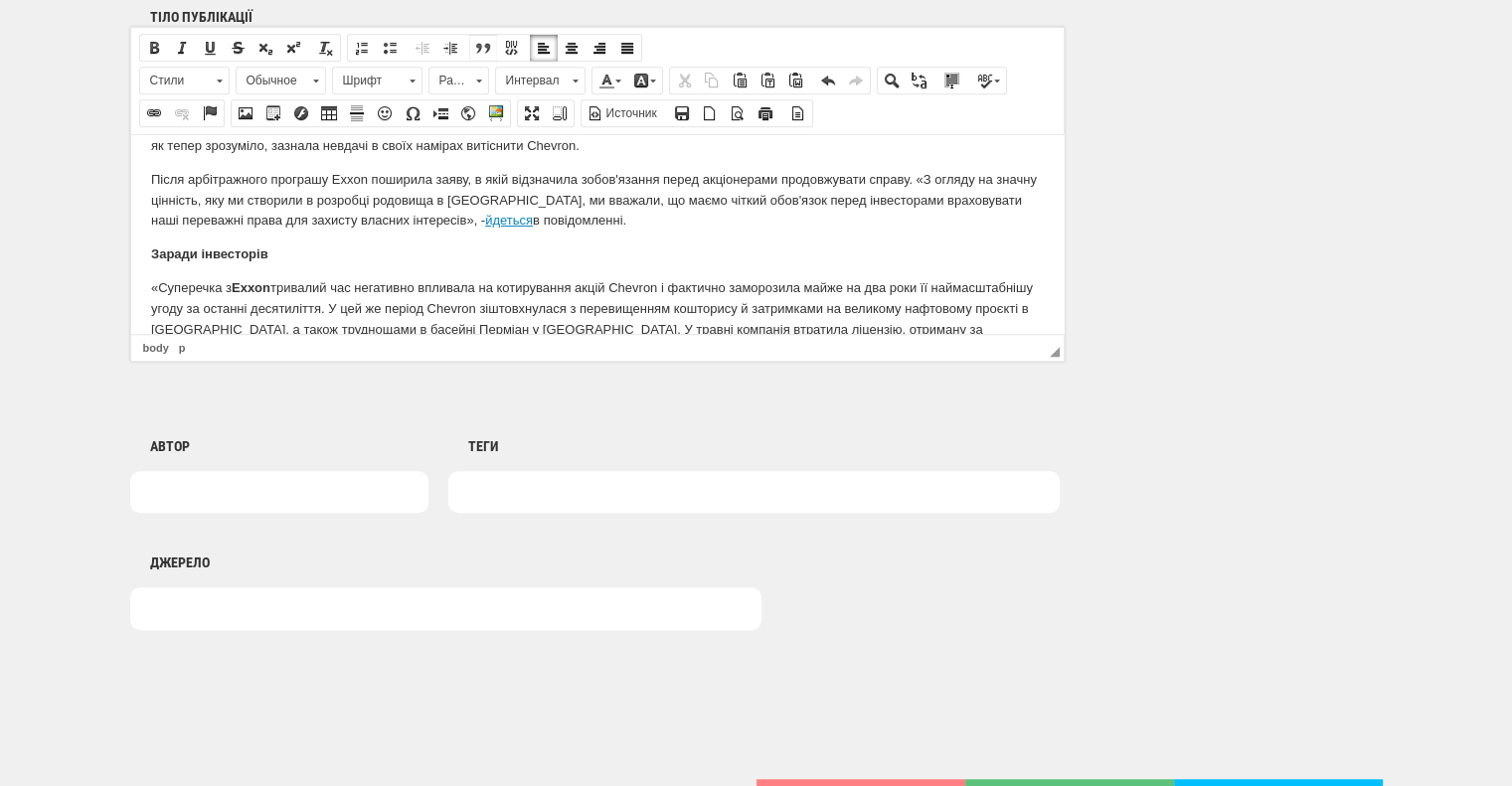click at bounding box center (483, 48) 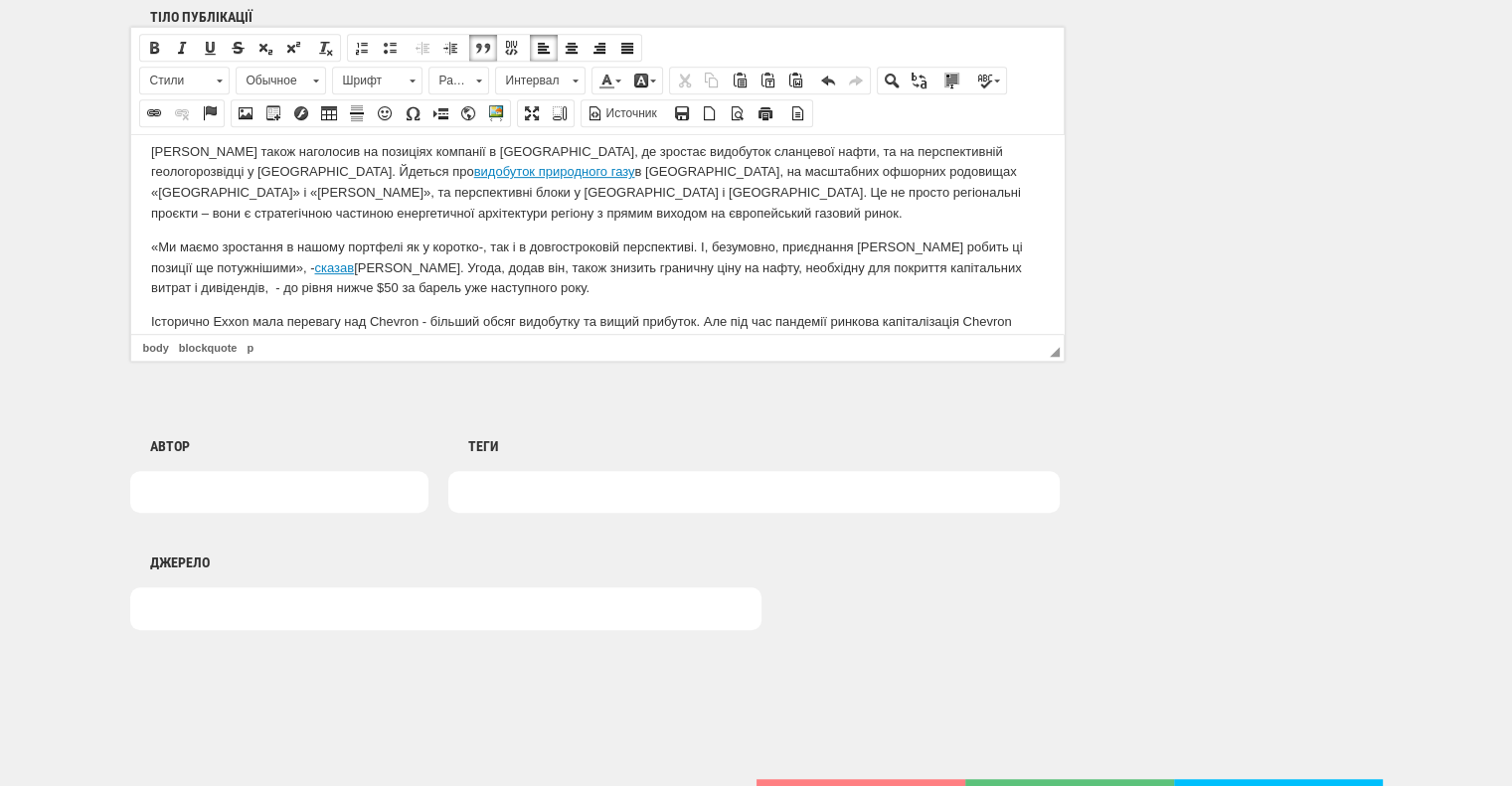 scroll, scrollTop: 1093, scrollLeft: 0, axis: vertical 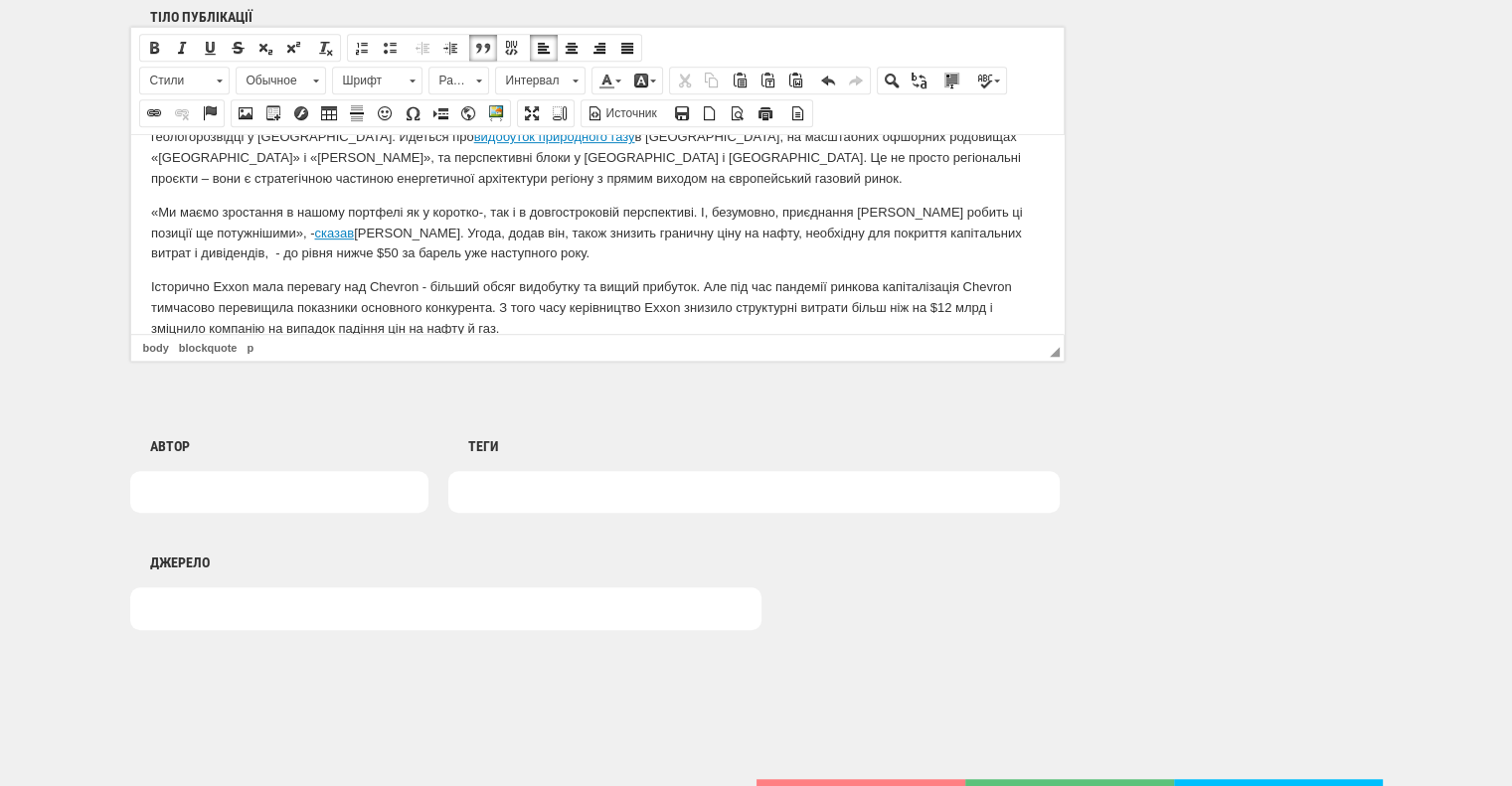click on "«Ми маємо зростання в нашому портфелі як у коротко-, так і в довгостроковій перспективі. І, безумовно, приєднання Hess робить ці позиції ще потужнішими», -  сказав  Майк Вірт. Угода, додав він, також знизить граничну ціну на нафту, необхідну для покриття капітальних витрат і дивідендів,  - до рівня нижче $50 за барель уже наступного року." at bounding box center [596, 233] 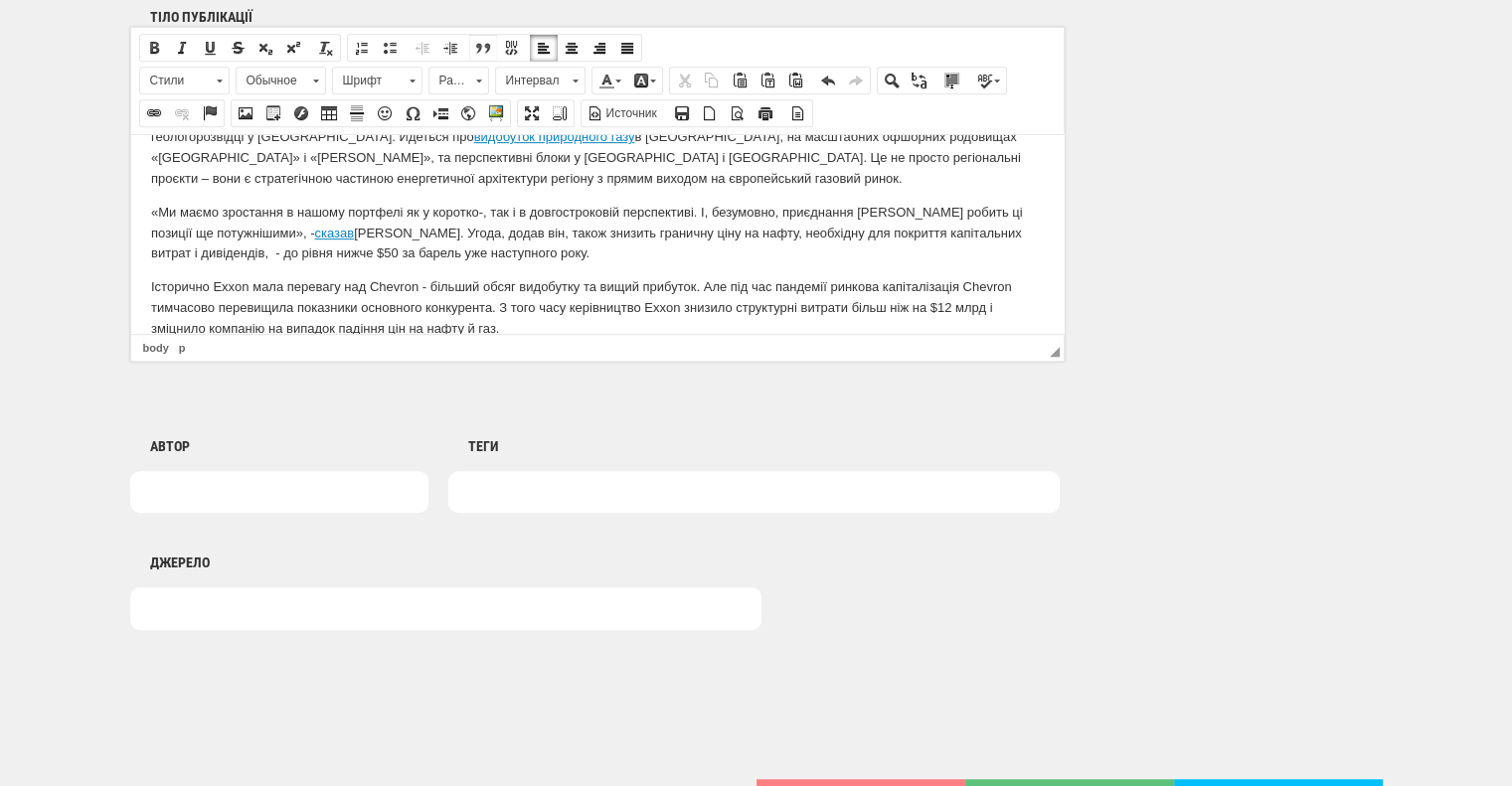 click at bounding box center [483, 48] 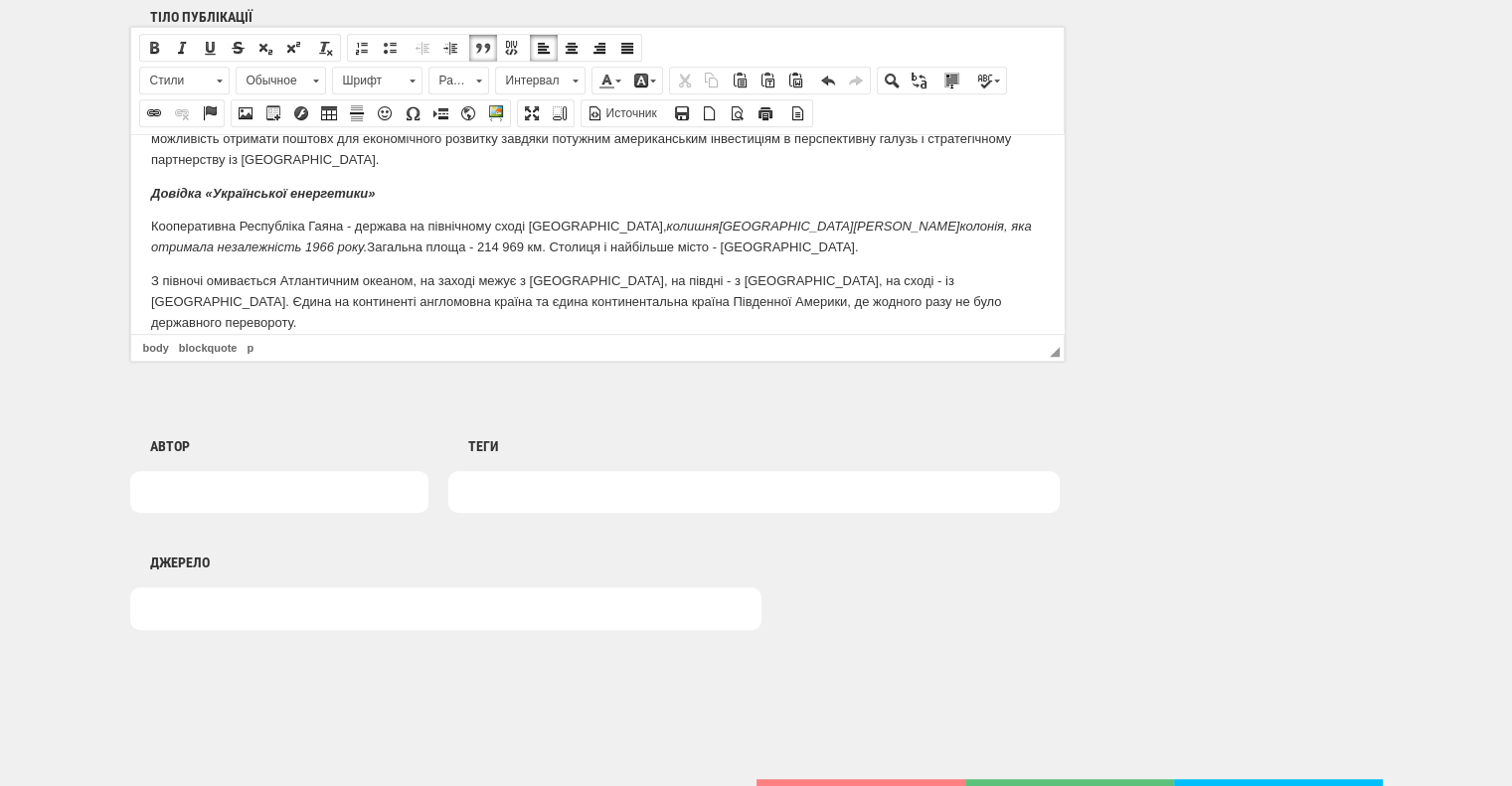 scroll, scrollTop: 2270, scrollLeft: 0, axis: vertical 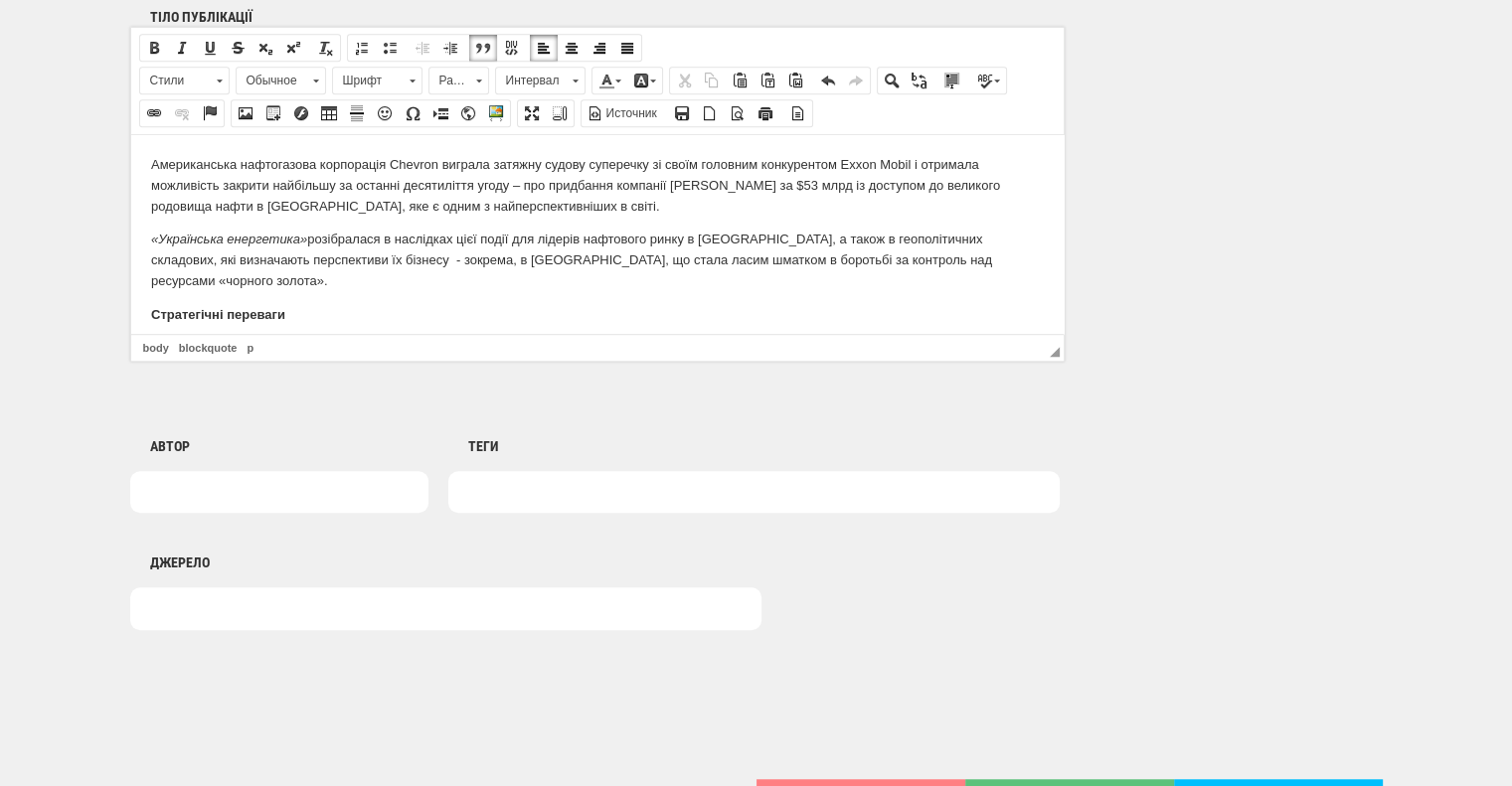 drag, startPoint x: 1052, startPoint y: 302, endPoint x: 1203, endPoint y: 263, distance: 155.95512 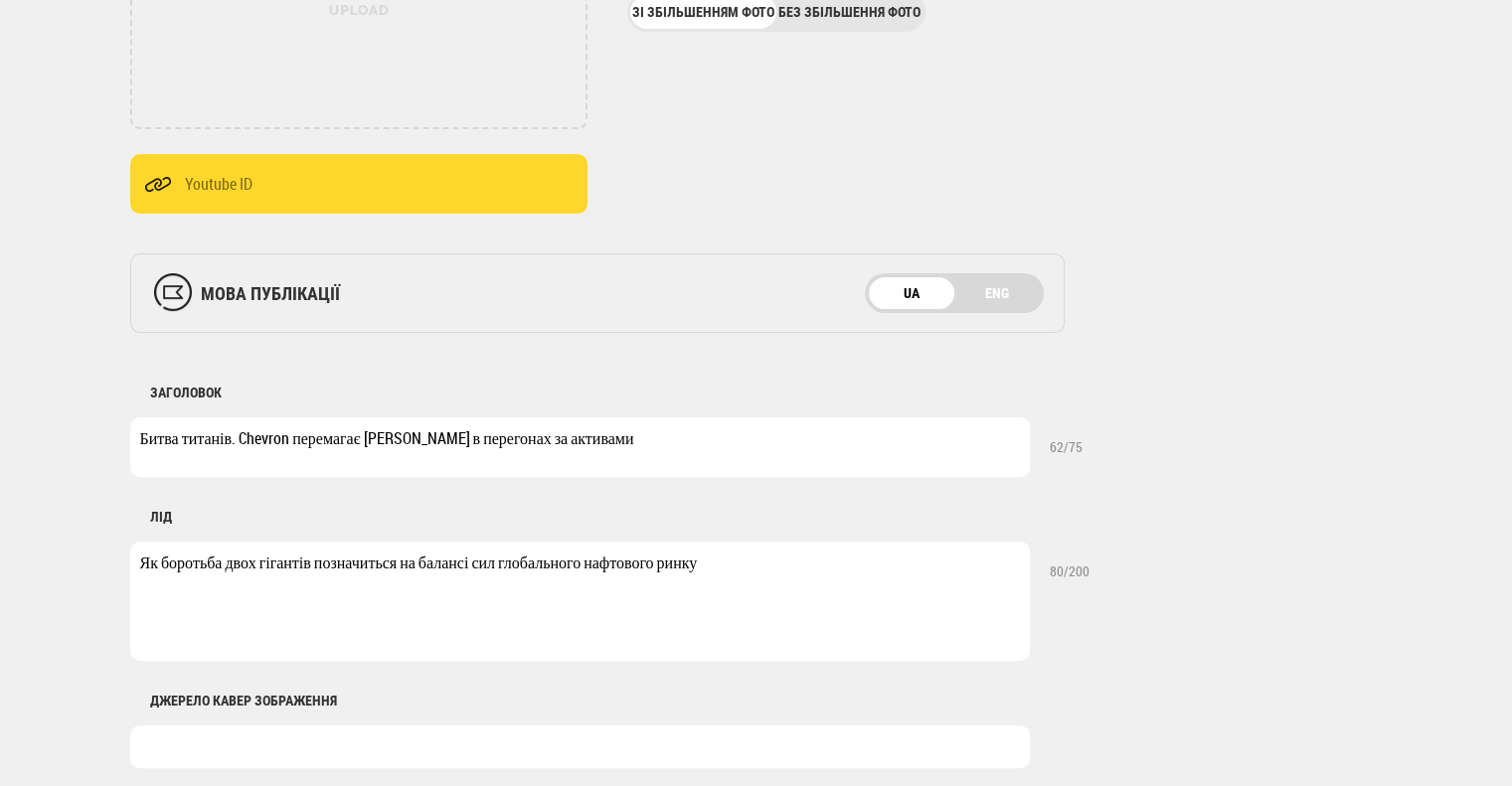 scroll, scrollTop: 497, scrollLeft: 0, axis: vertical 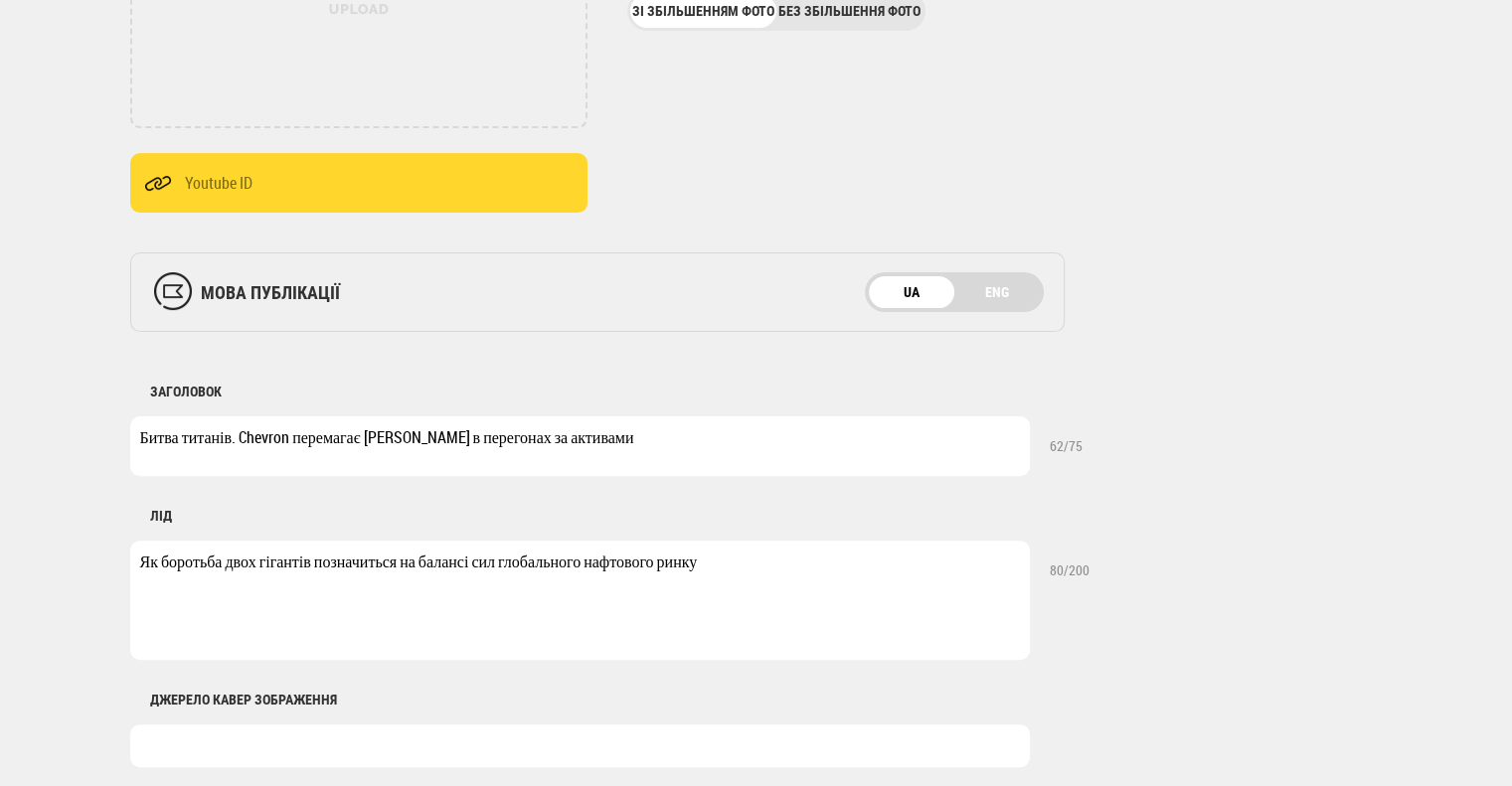 drag, startPoint x: 239, startPoint y: 437, endPoint x: 286, endPoint y: 440, distance: 47.09565 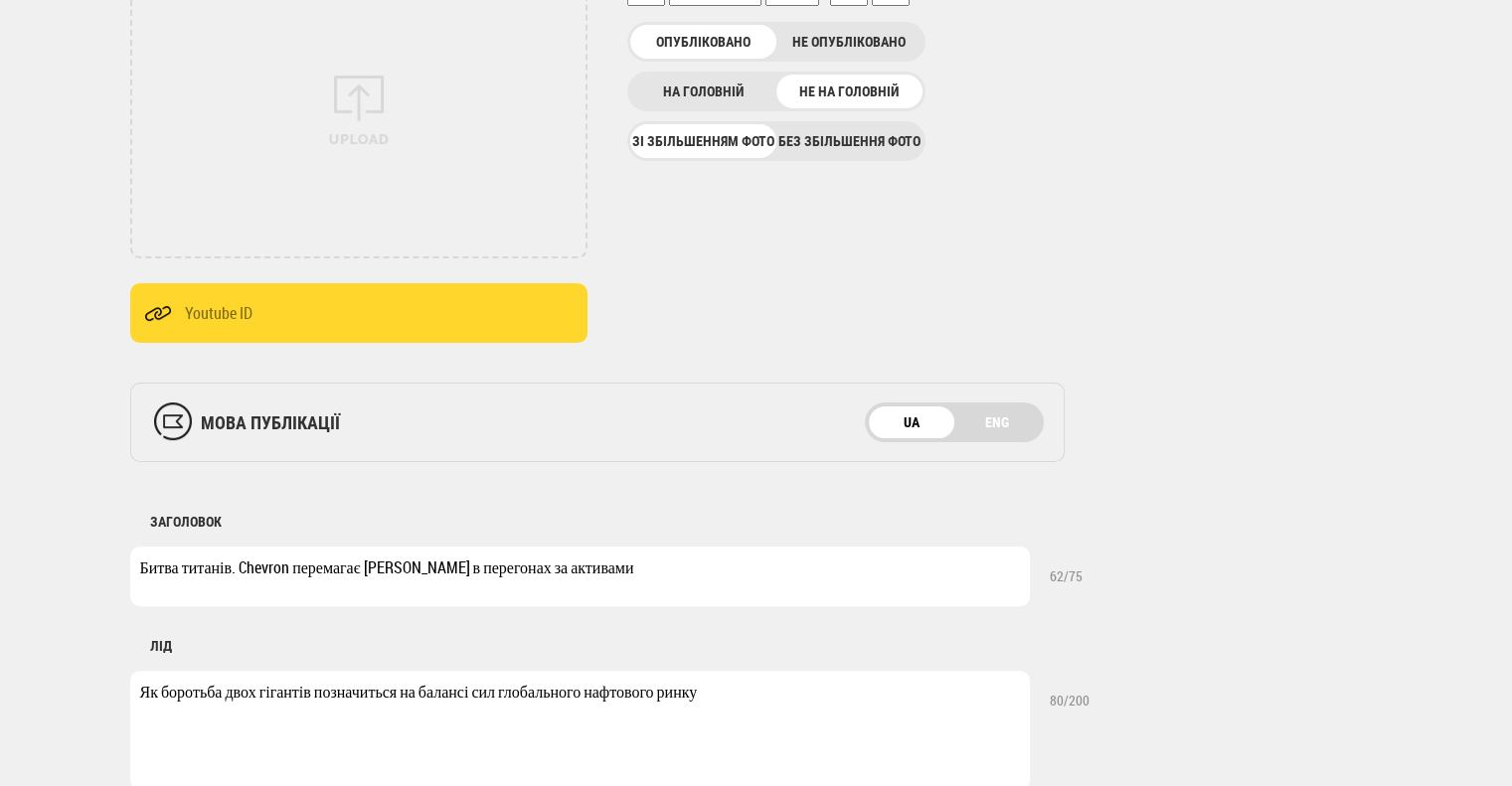 scroll, scrollTop: 199, scrollLeft: 0, axis: vertical 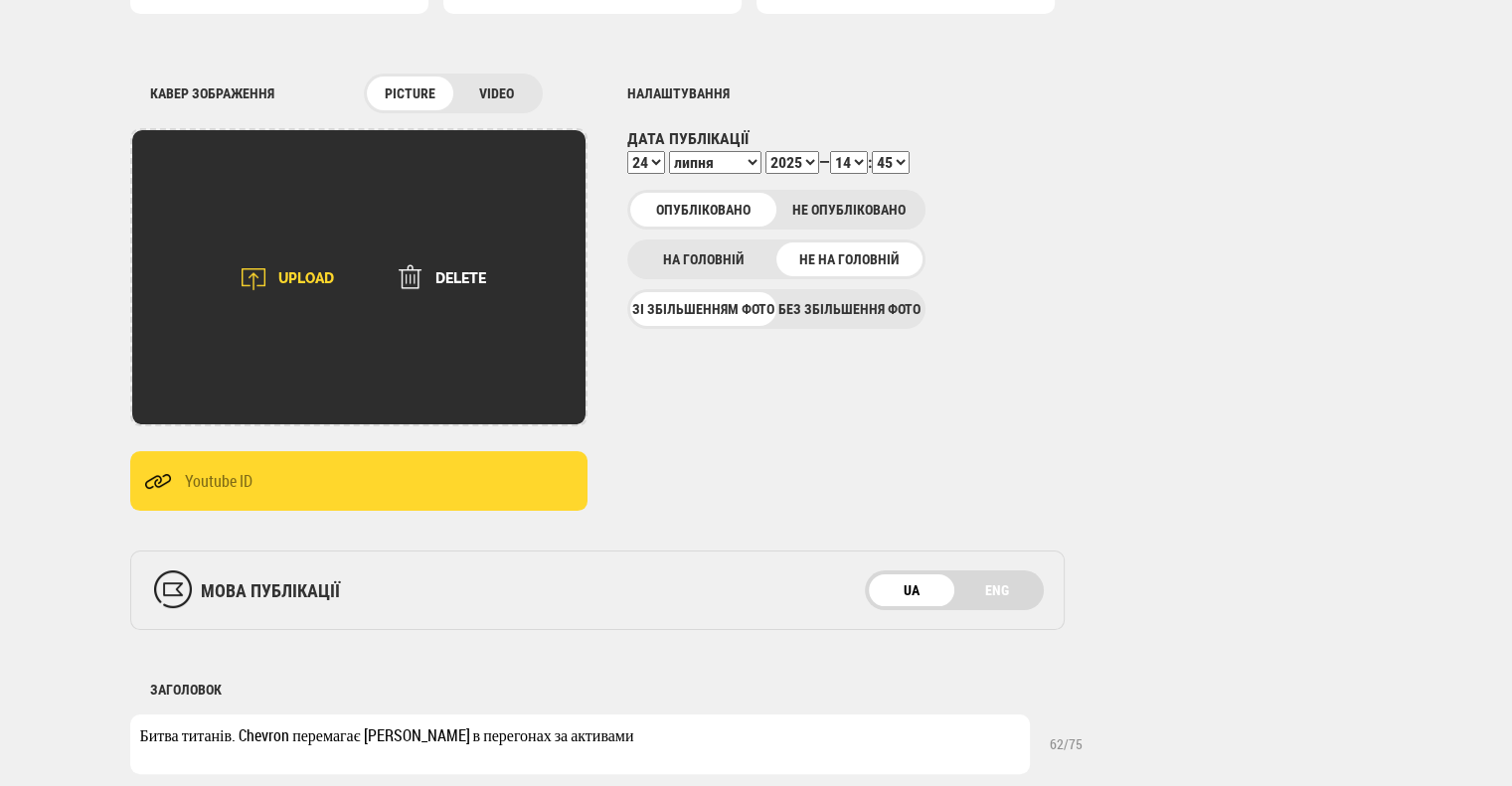 click on "UPLOAD" at bounding box center [281, 279] 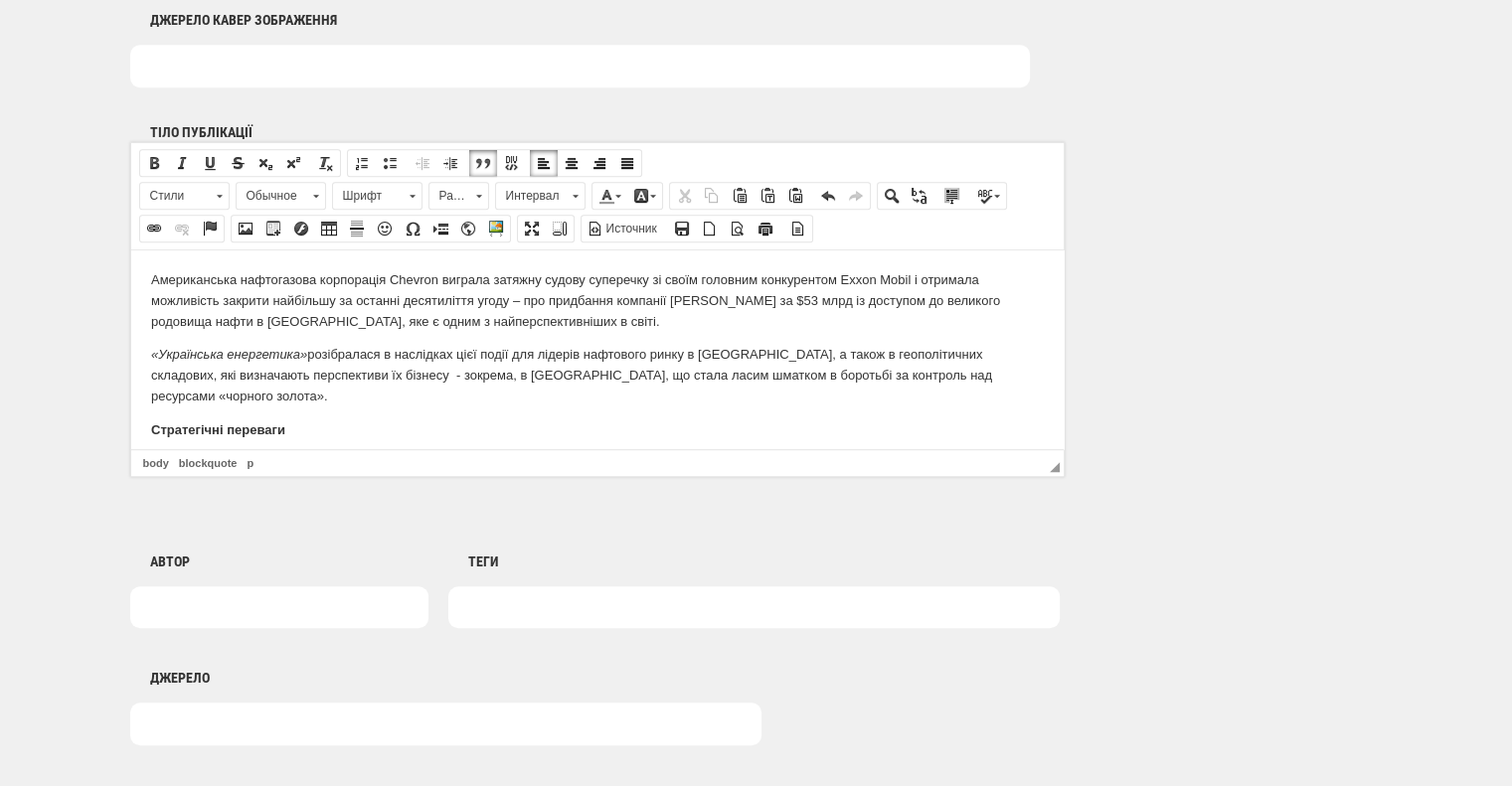 scroll, scrollTop: 1208, scrollLeft: 0, axis: vertical 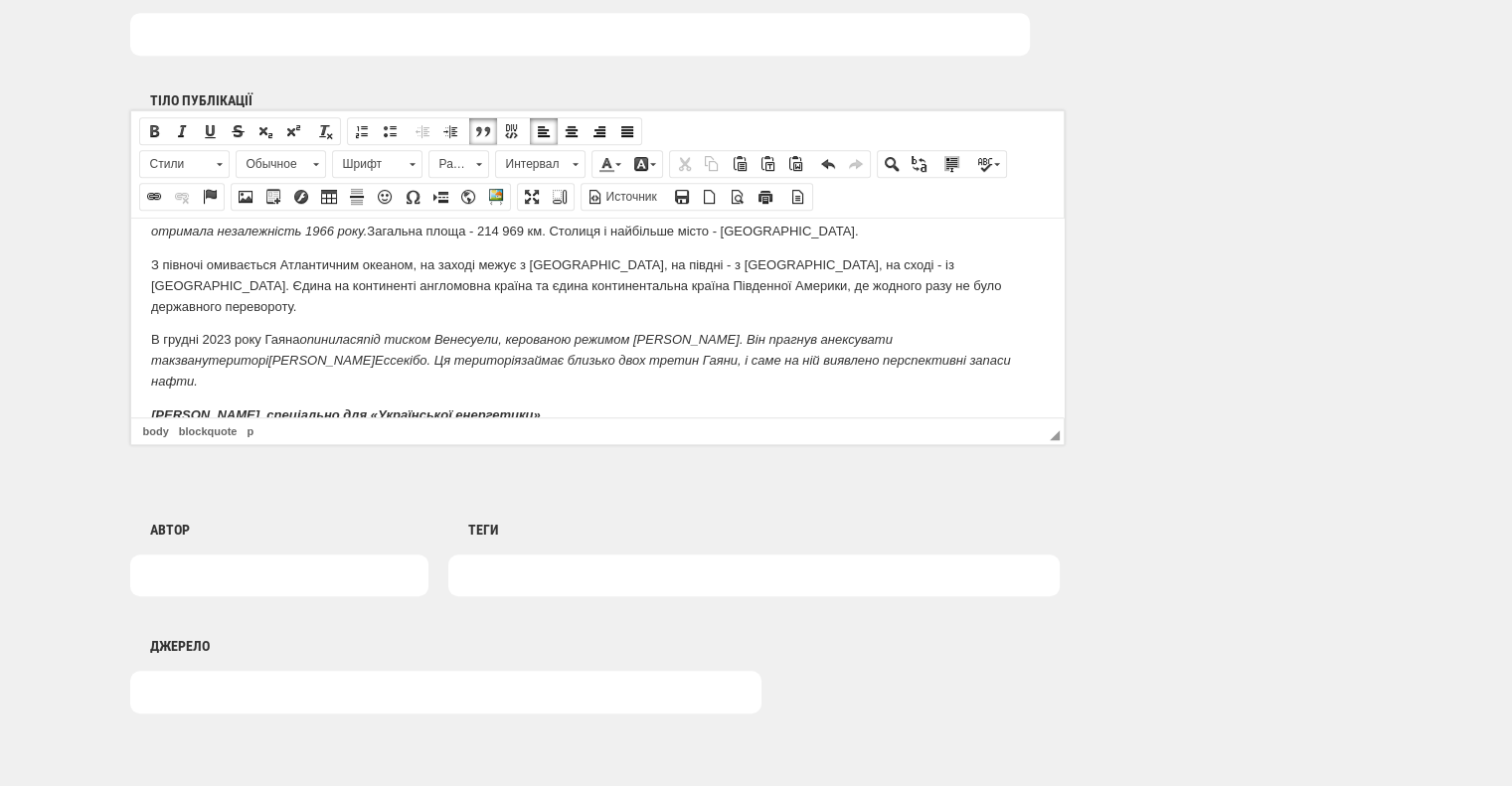 drag, startPoint x: 1056, startPoint y: 246, endPoint x: 1201, endPoint y: 614, distance: 395.53634 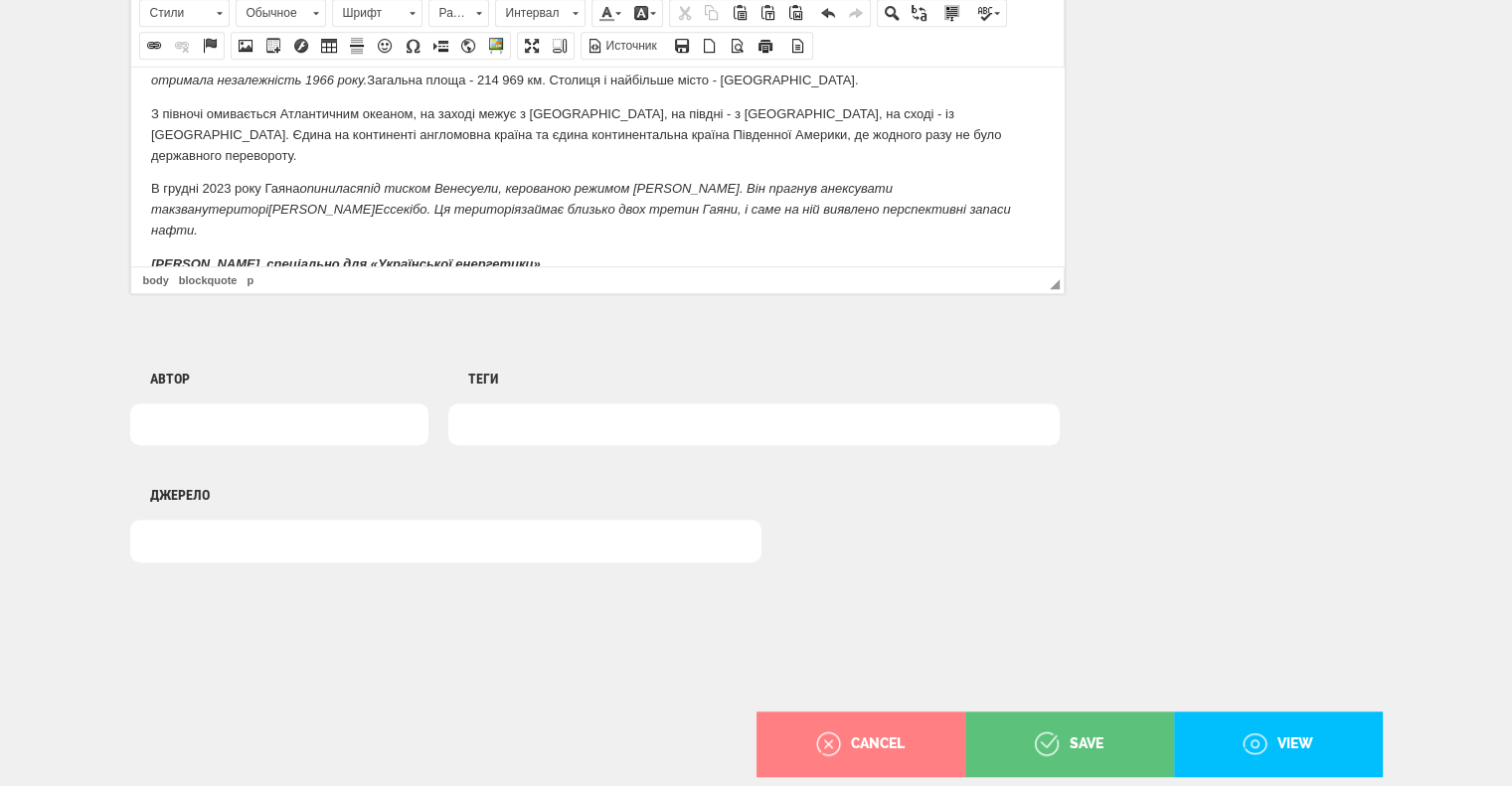 scroll, scrollTop: 1361, scrollLeft: 0, axis: vertical 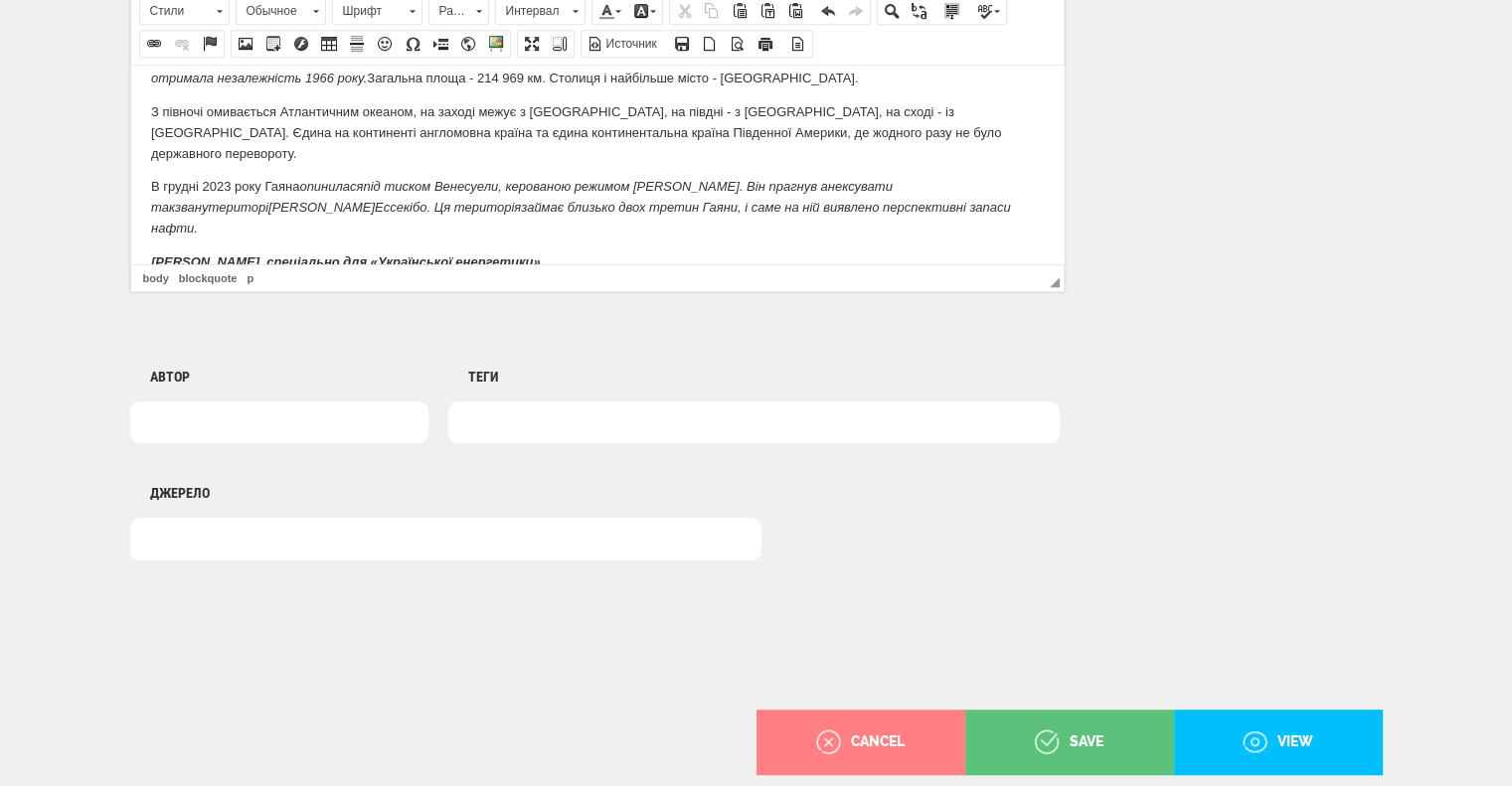 click on "Світлана Долінчук, спеціально для «Української енергетики»" at bounding box center [596, 261] 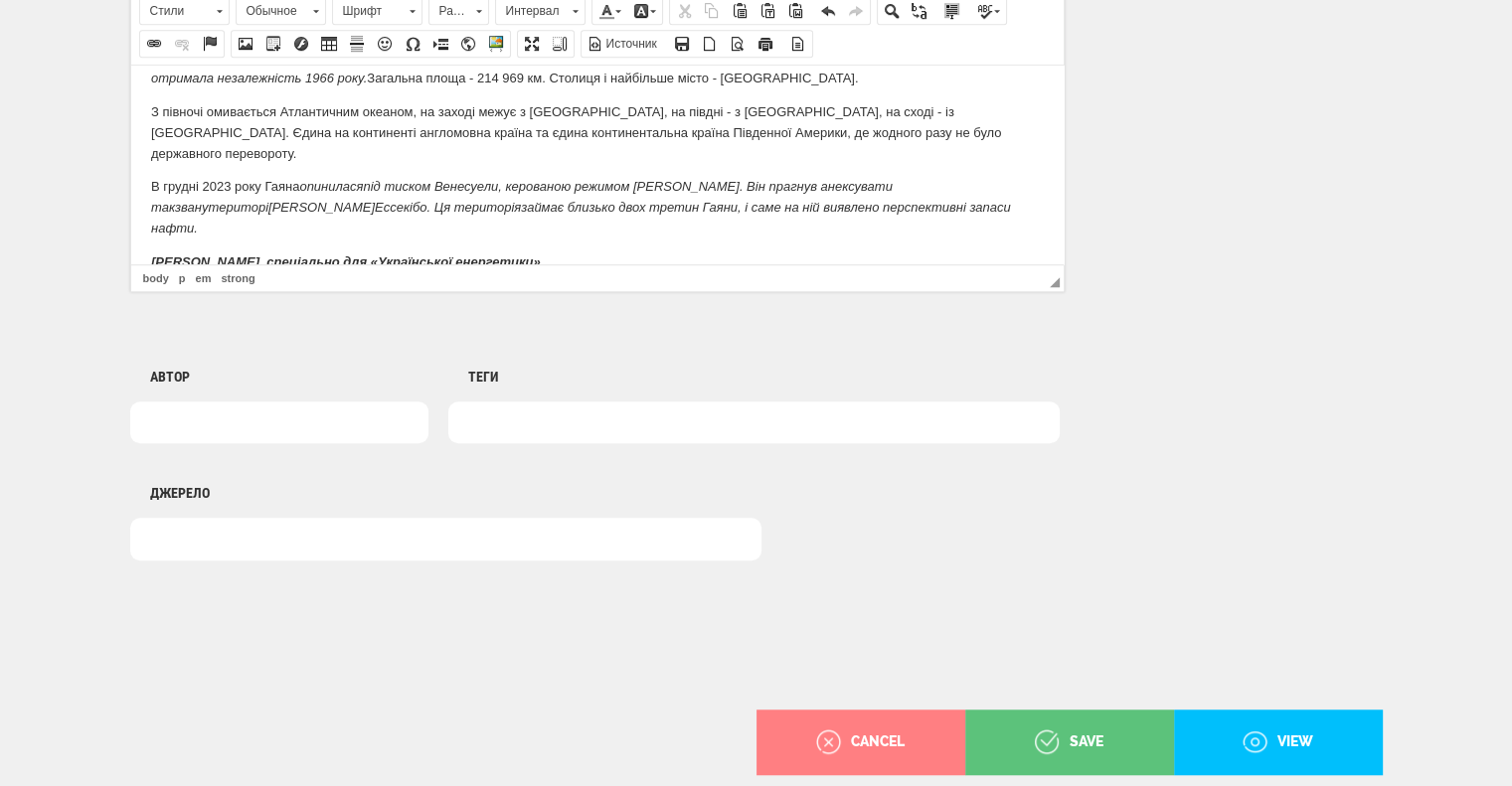 scroll, scrollTop: 2236, scrollLeft: 0, axis: vertical 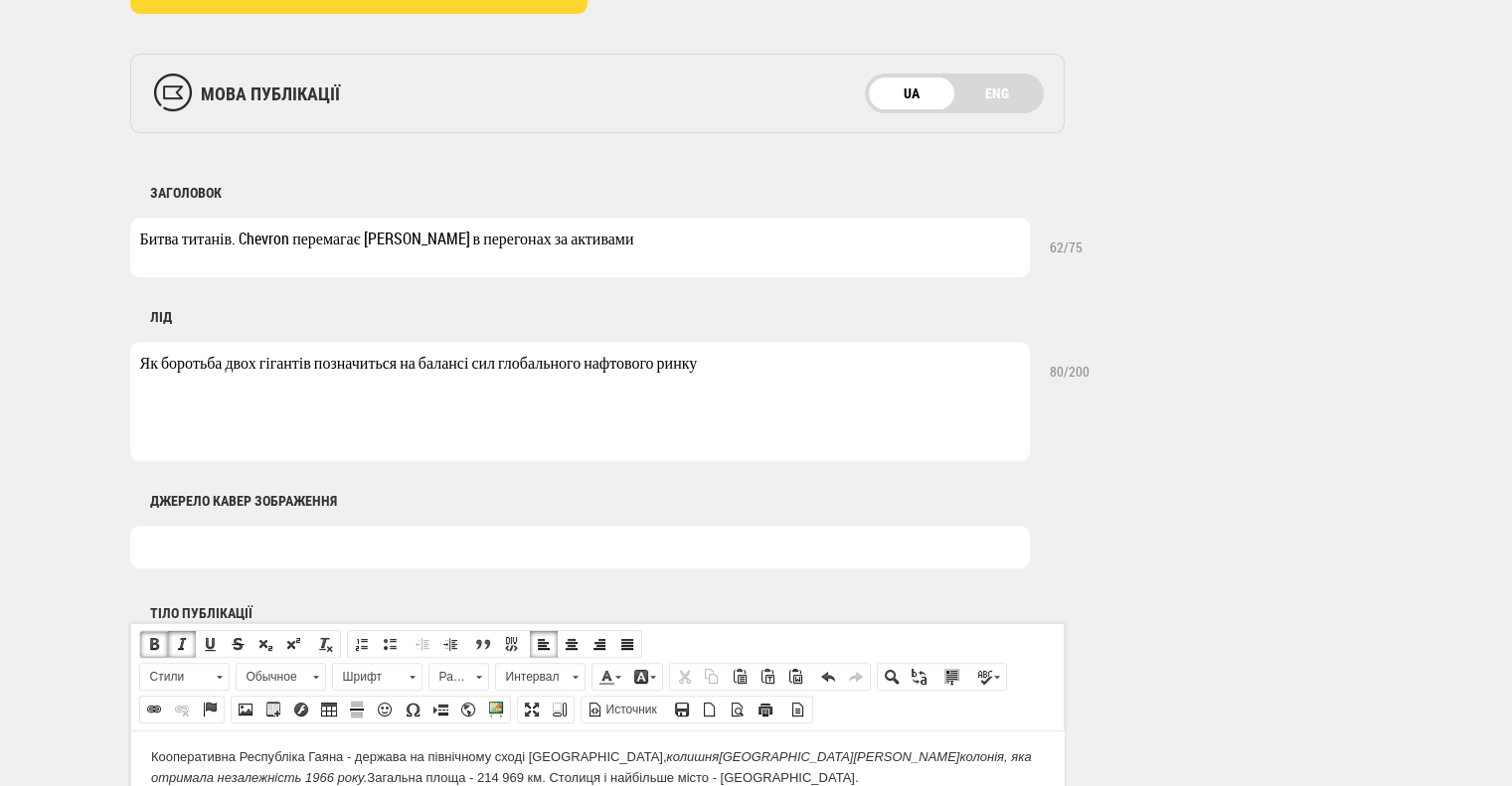 drag, startPoint x: 238, startPoint y: 238, endPoint x: 294, endPoint y: 238, distance: 56 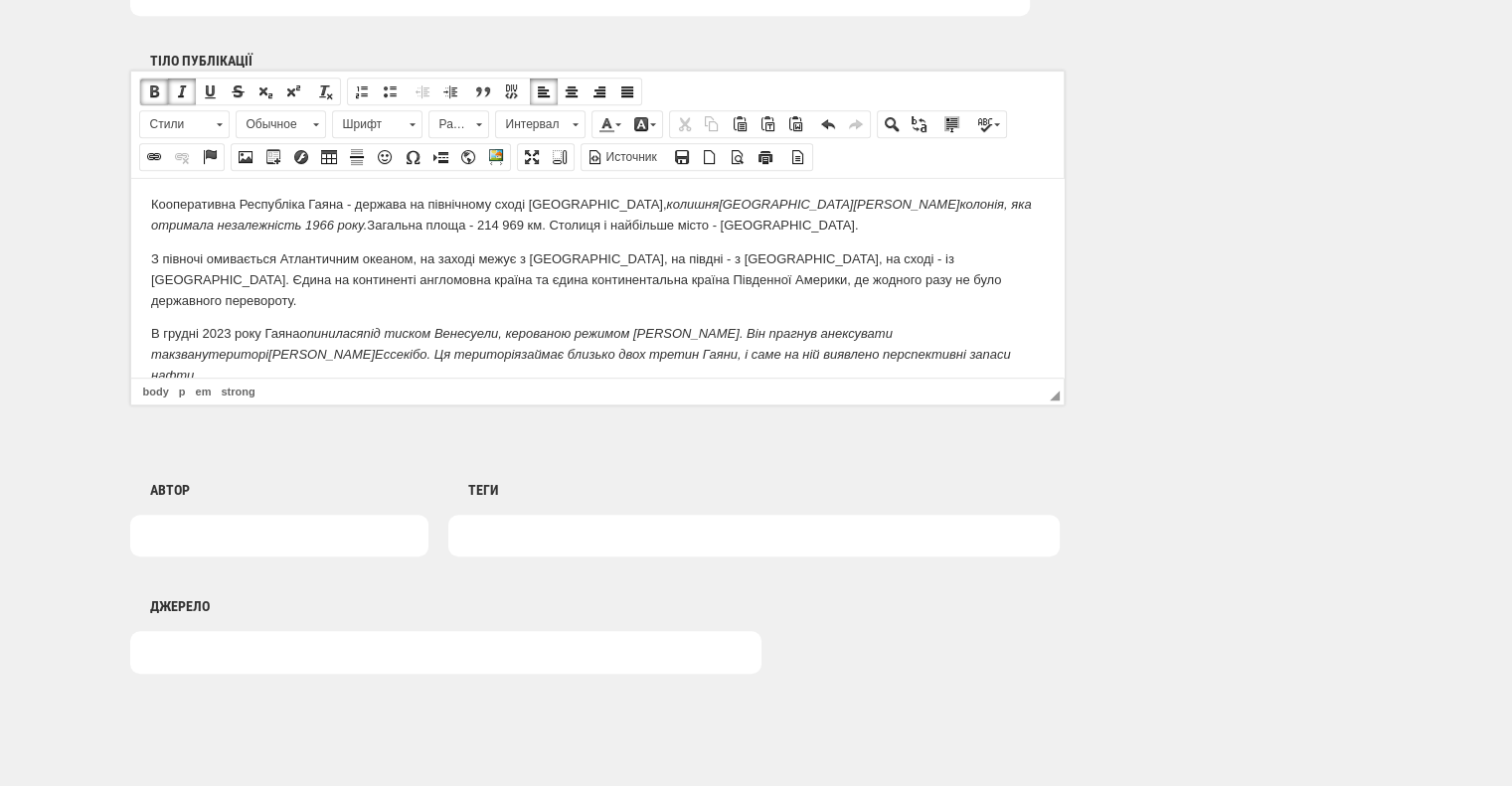 scroll, scrollTop: 1361, scrollLeft: 0, axis: vertical 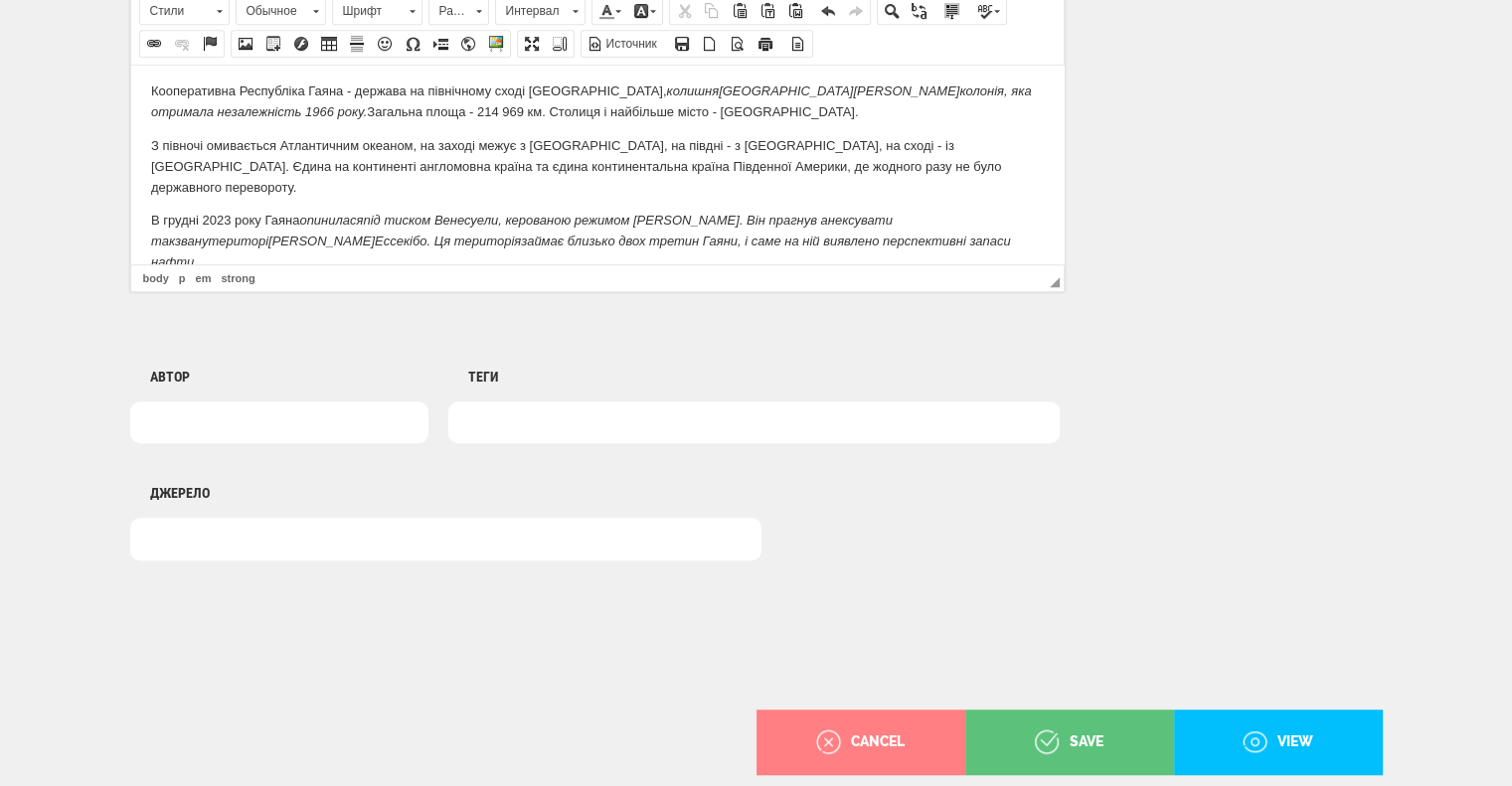 click at bounding box center [754, 422] 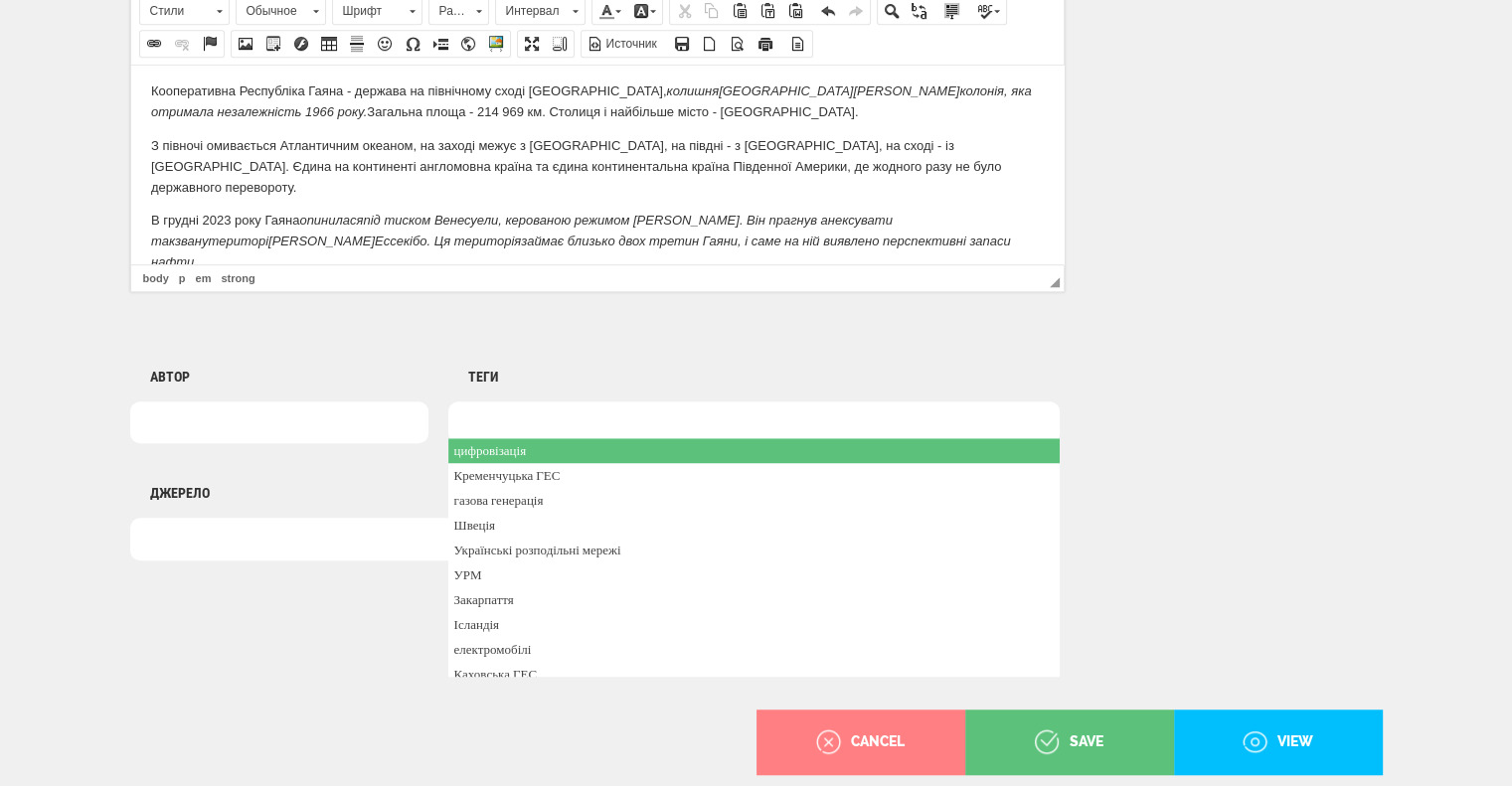 paste on "Chevron" 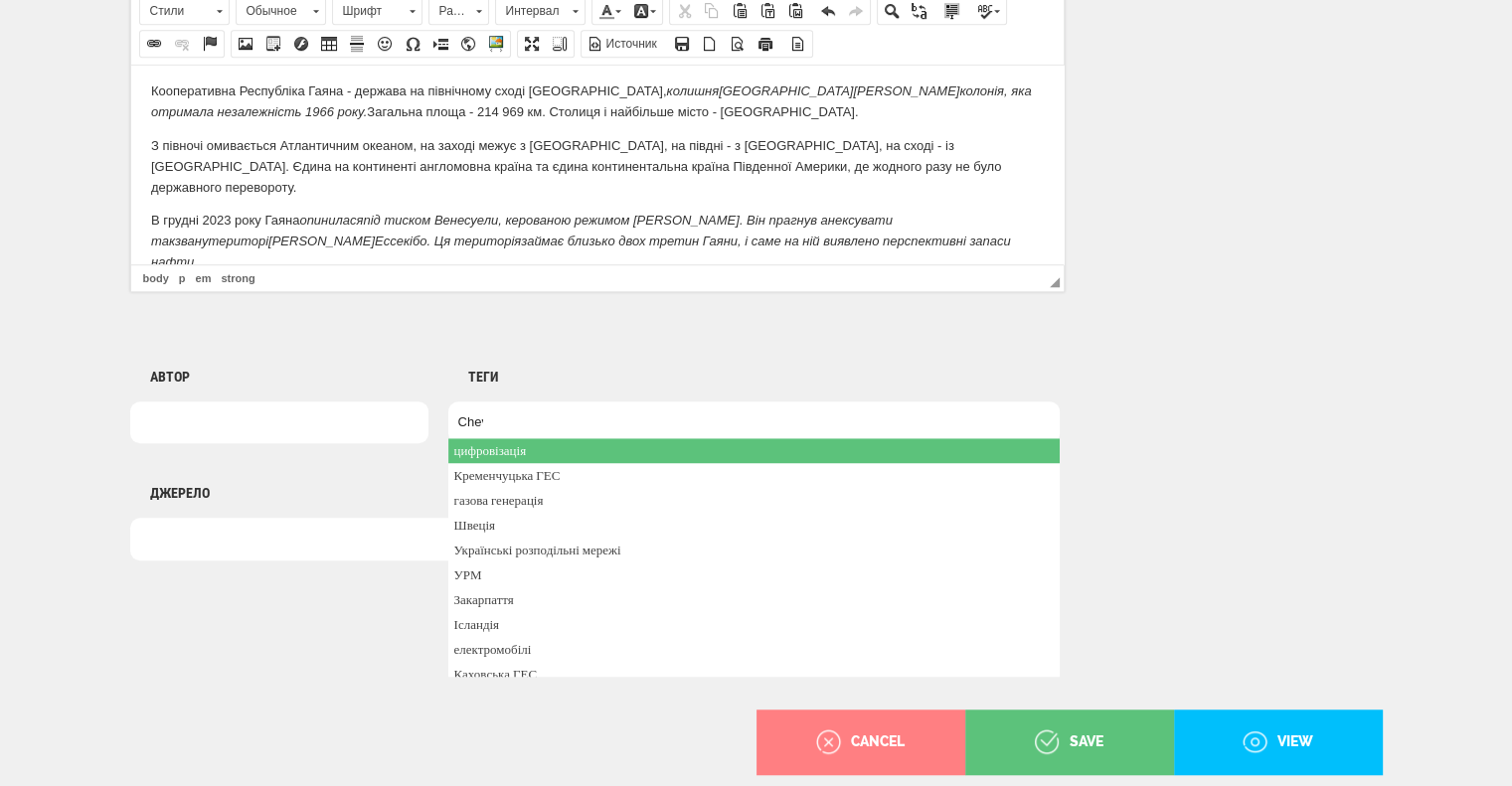 scroll, scrollTop: 0, scrollLeft: 0, axis: both 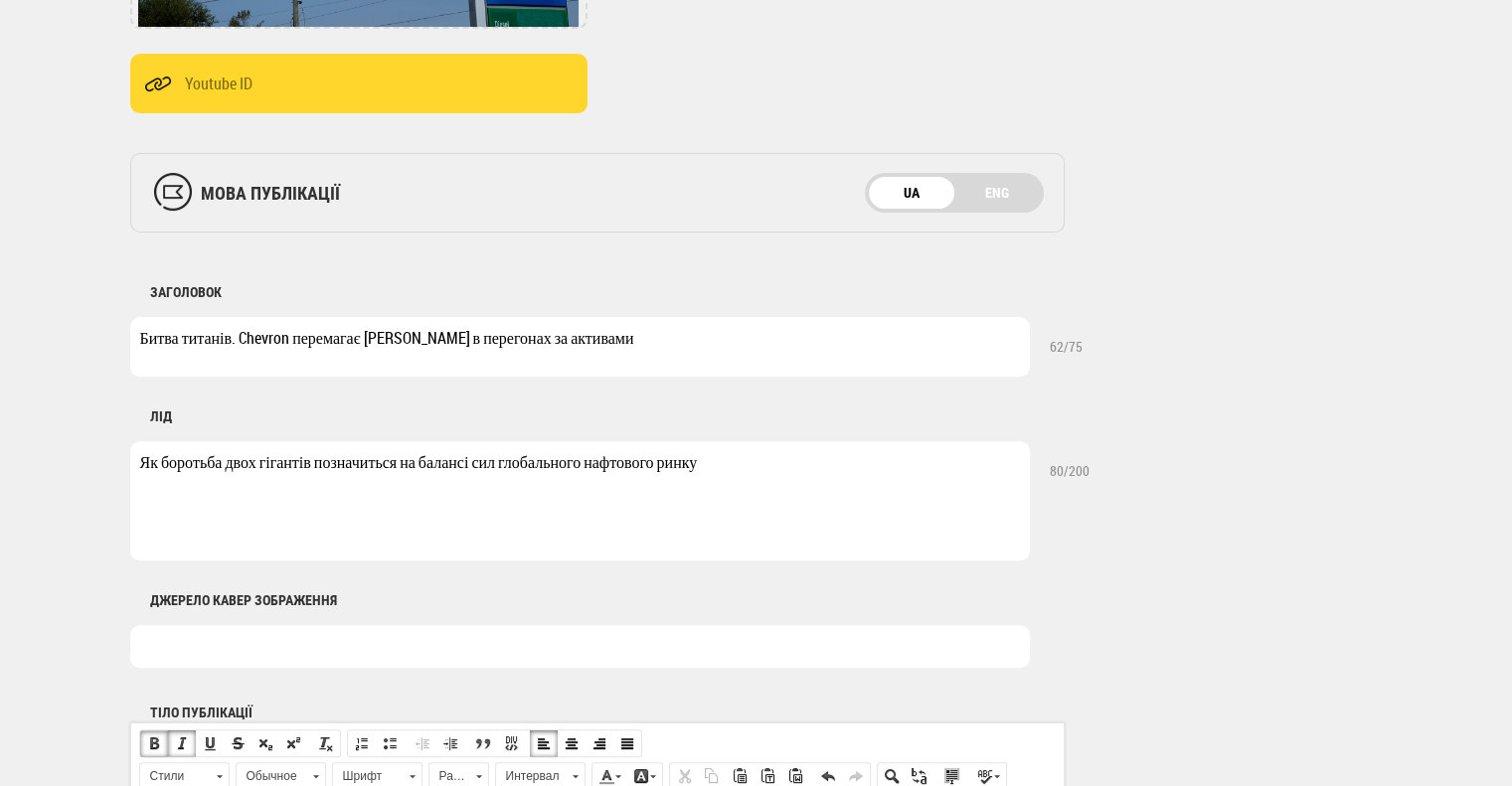 type on "Chevron" 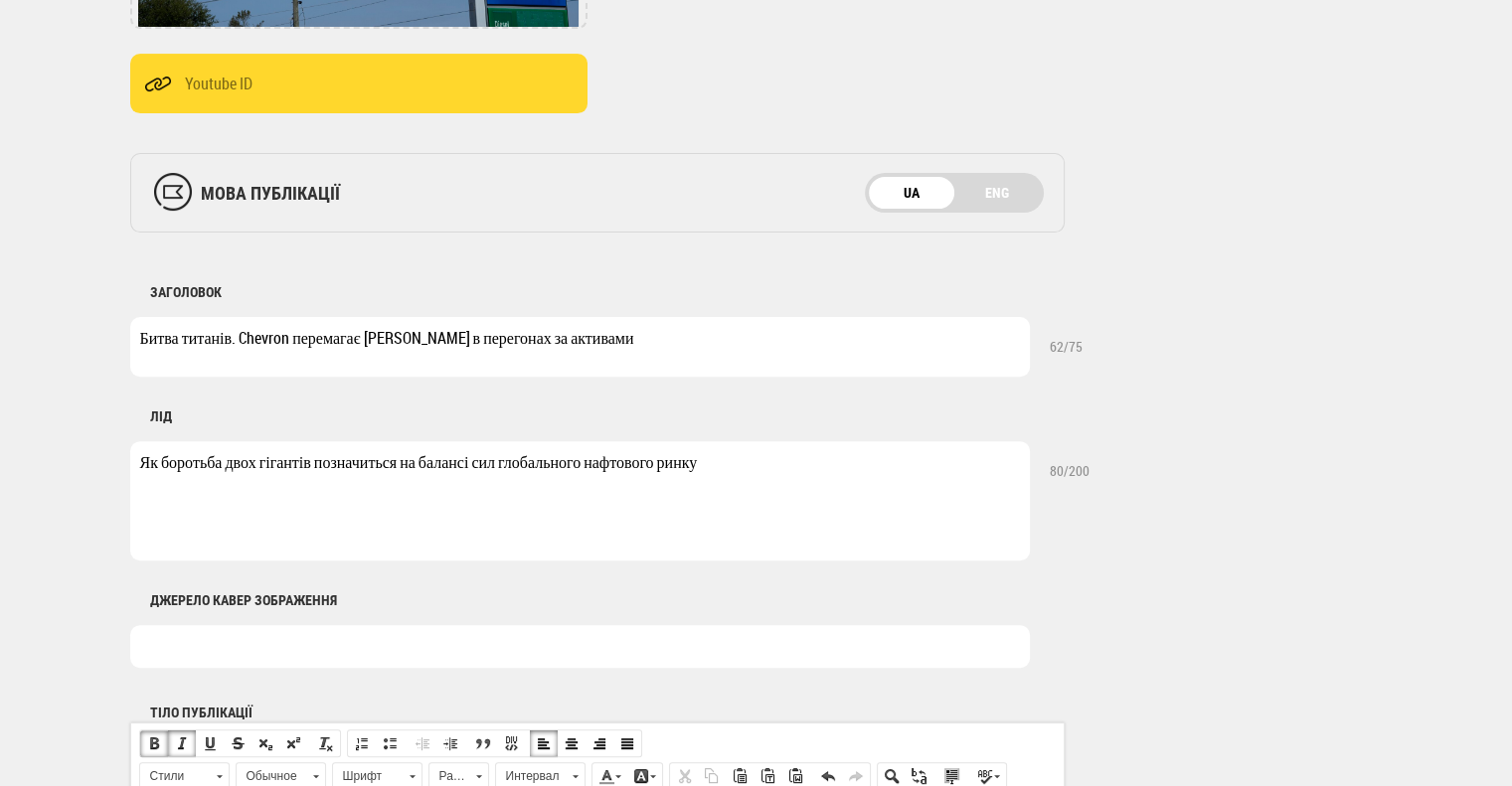 drag, startPoint x: 365, startPoint y: 337, endPoint x: 399, endPoint y: 333, distance: 34.234486 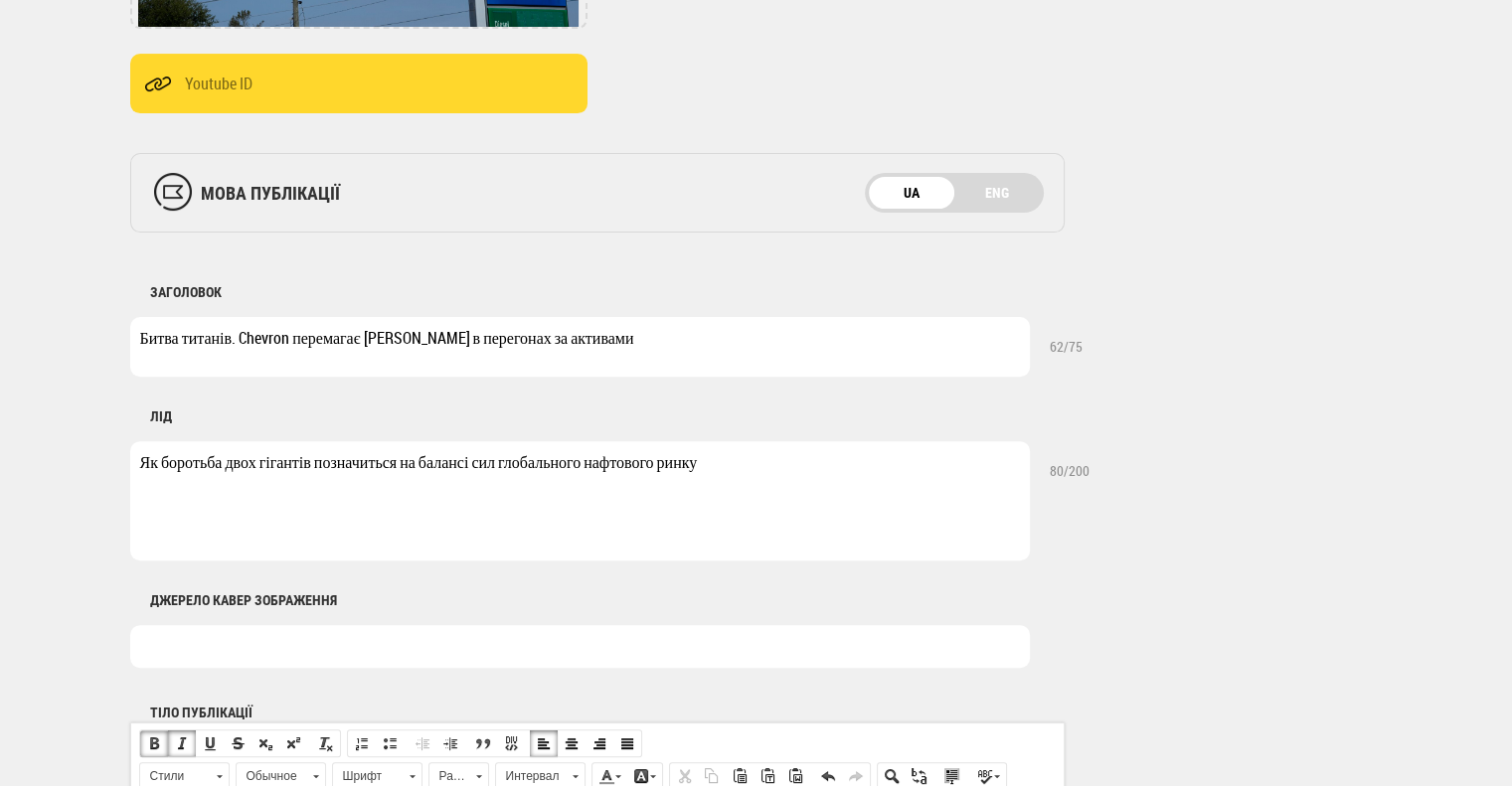 click on "Битва титанів. Chevron перемагає [PERSON_NAME] в перегонах за активами" at bounding box center (580, 347) 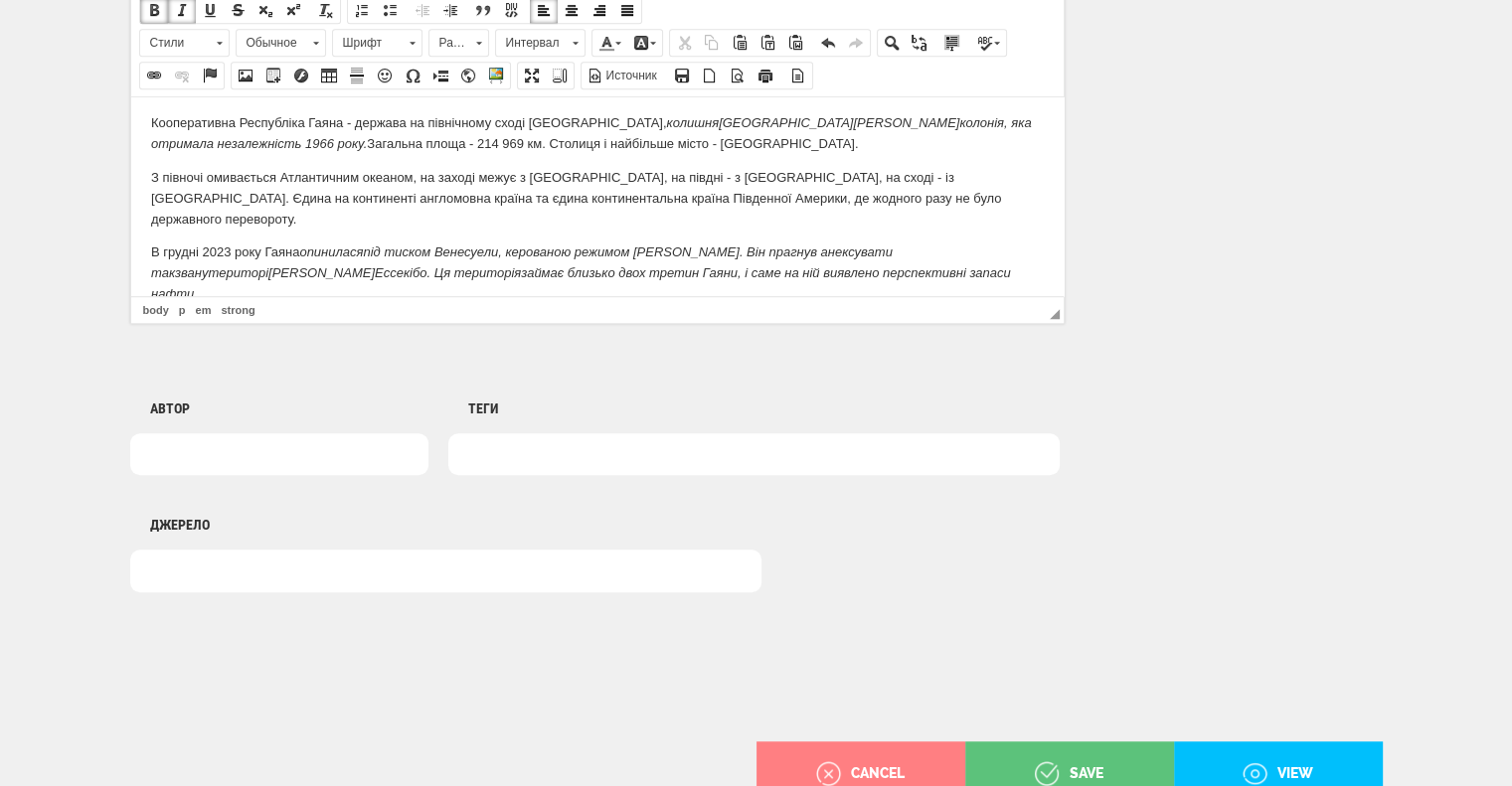 scroll, scrollTop: 1361, scrollLeft: 0, axis: vertical 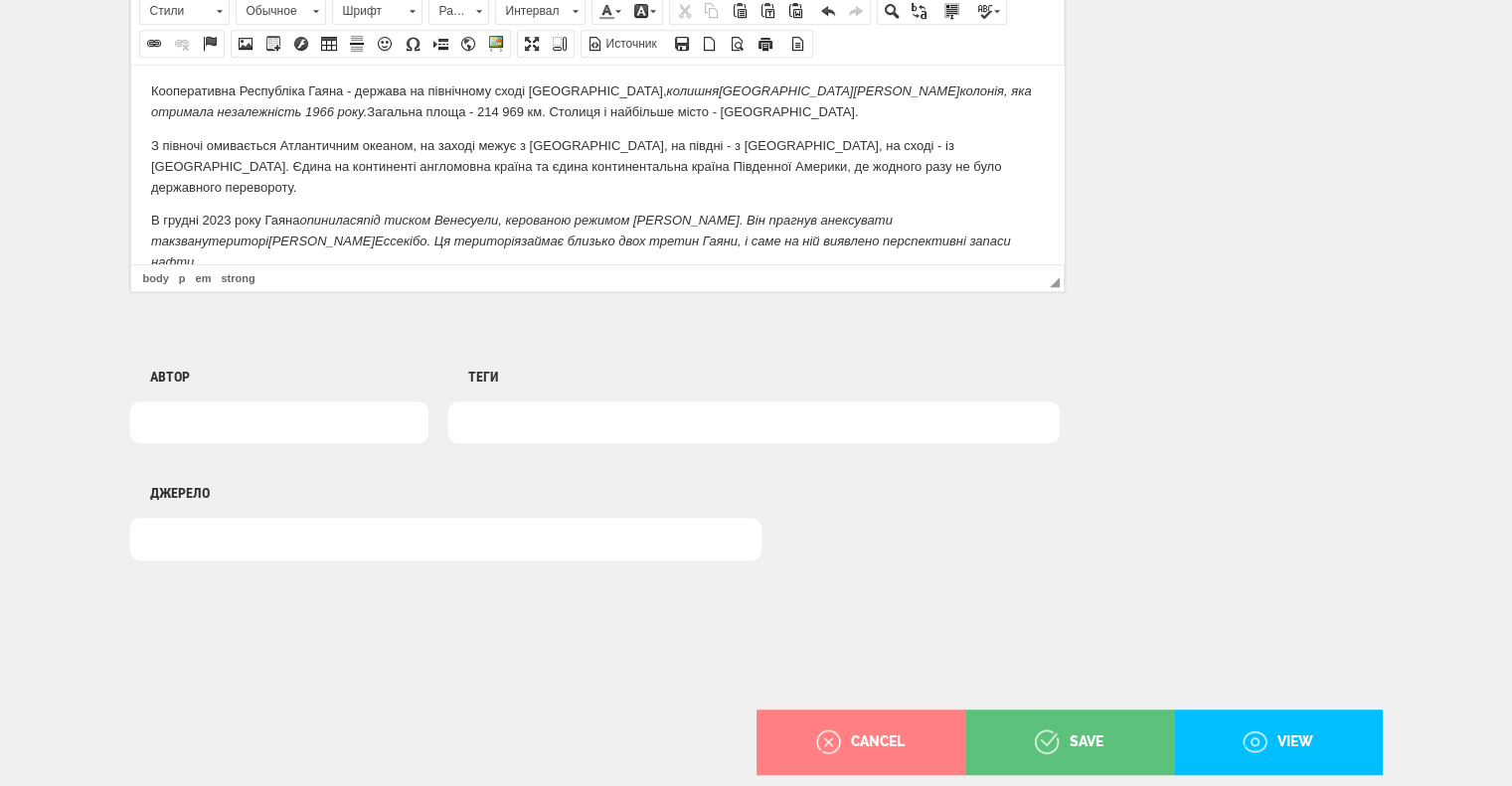 click at bounding box center (754, 422) 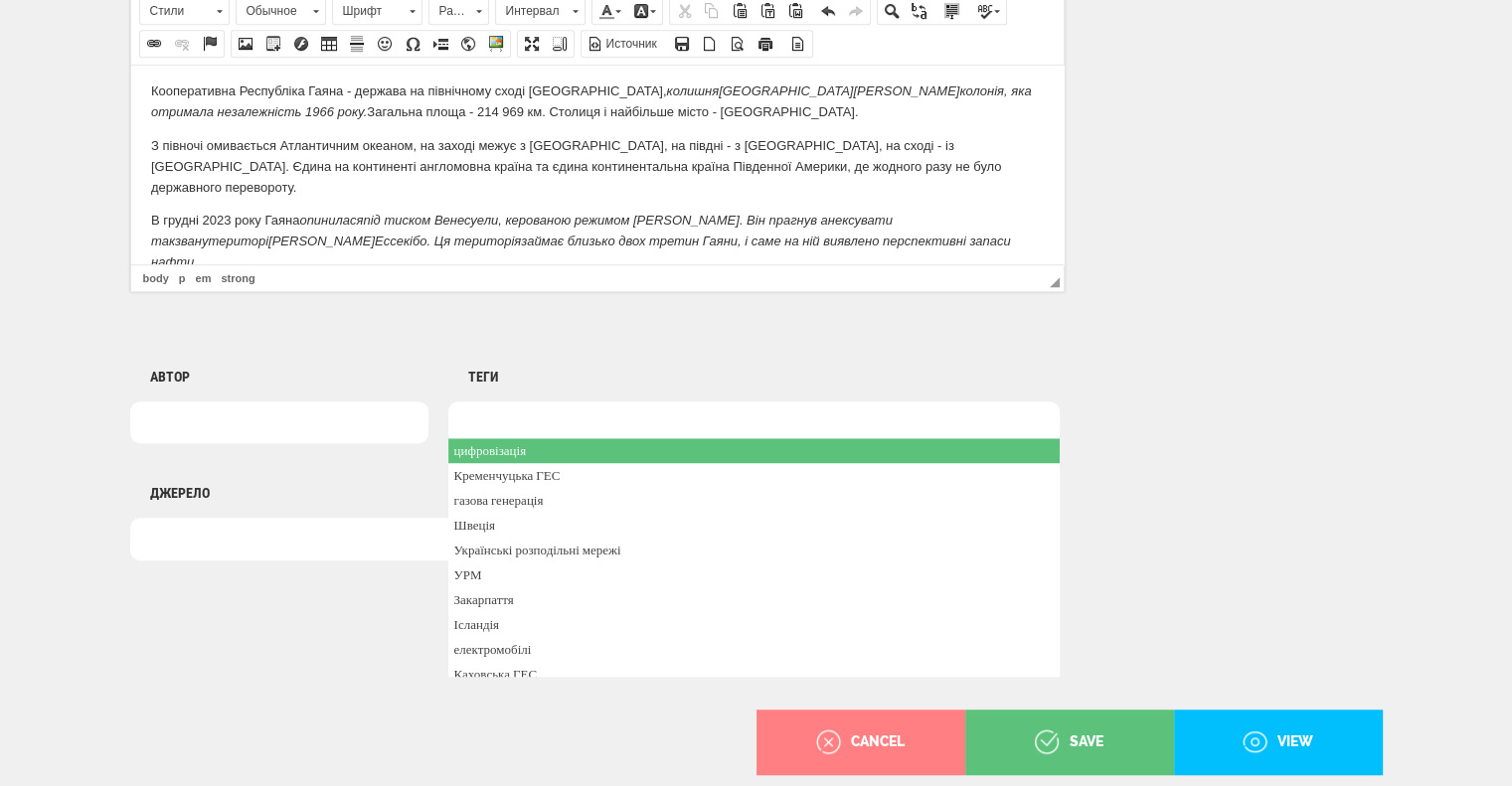 paste on "Exxon" 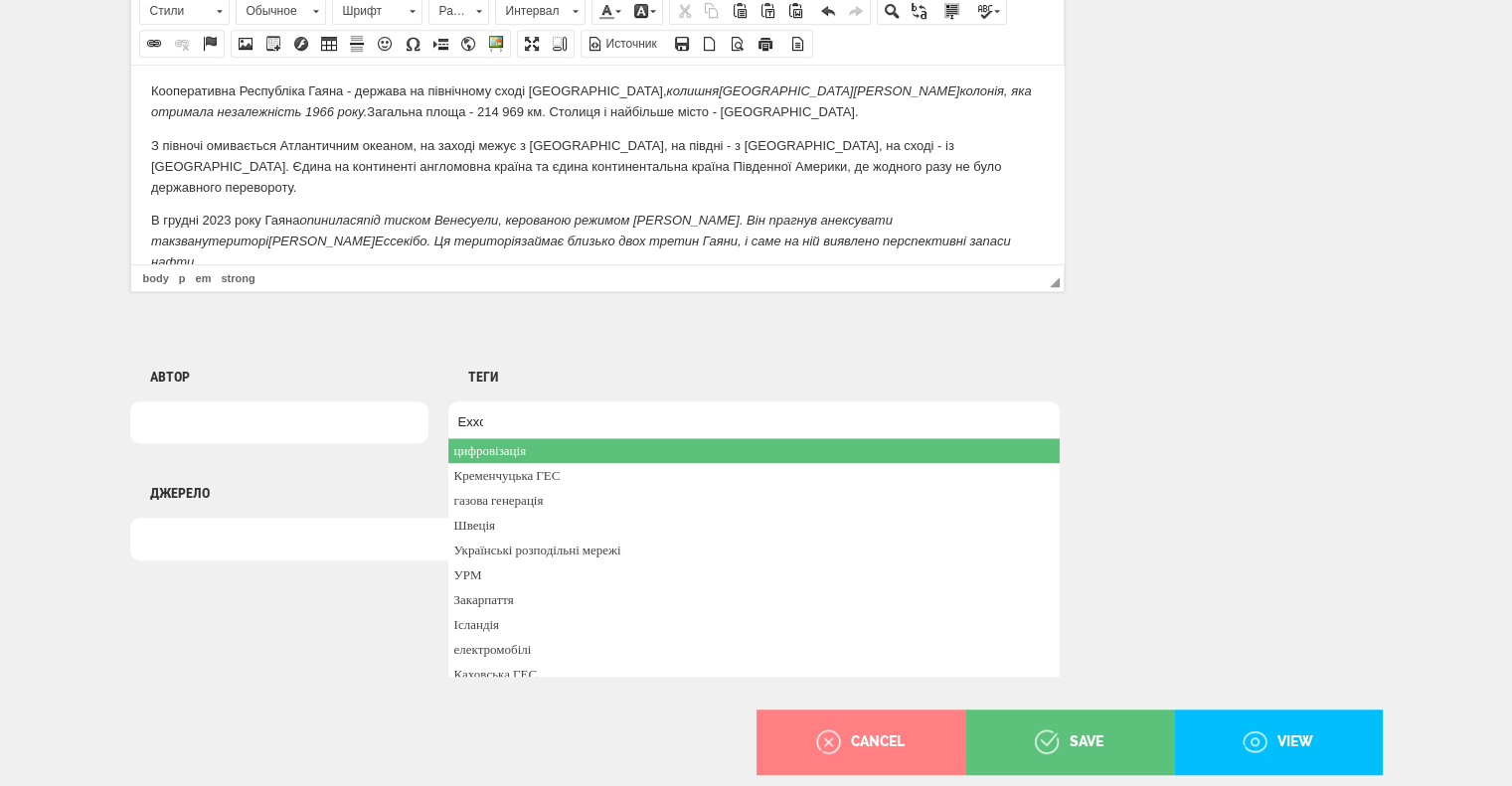scroll, scrollTop: 0, scrollLeft: 0, axis: both 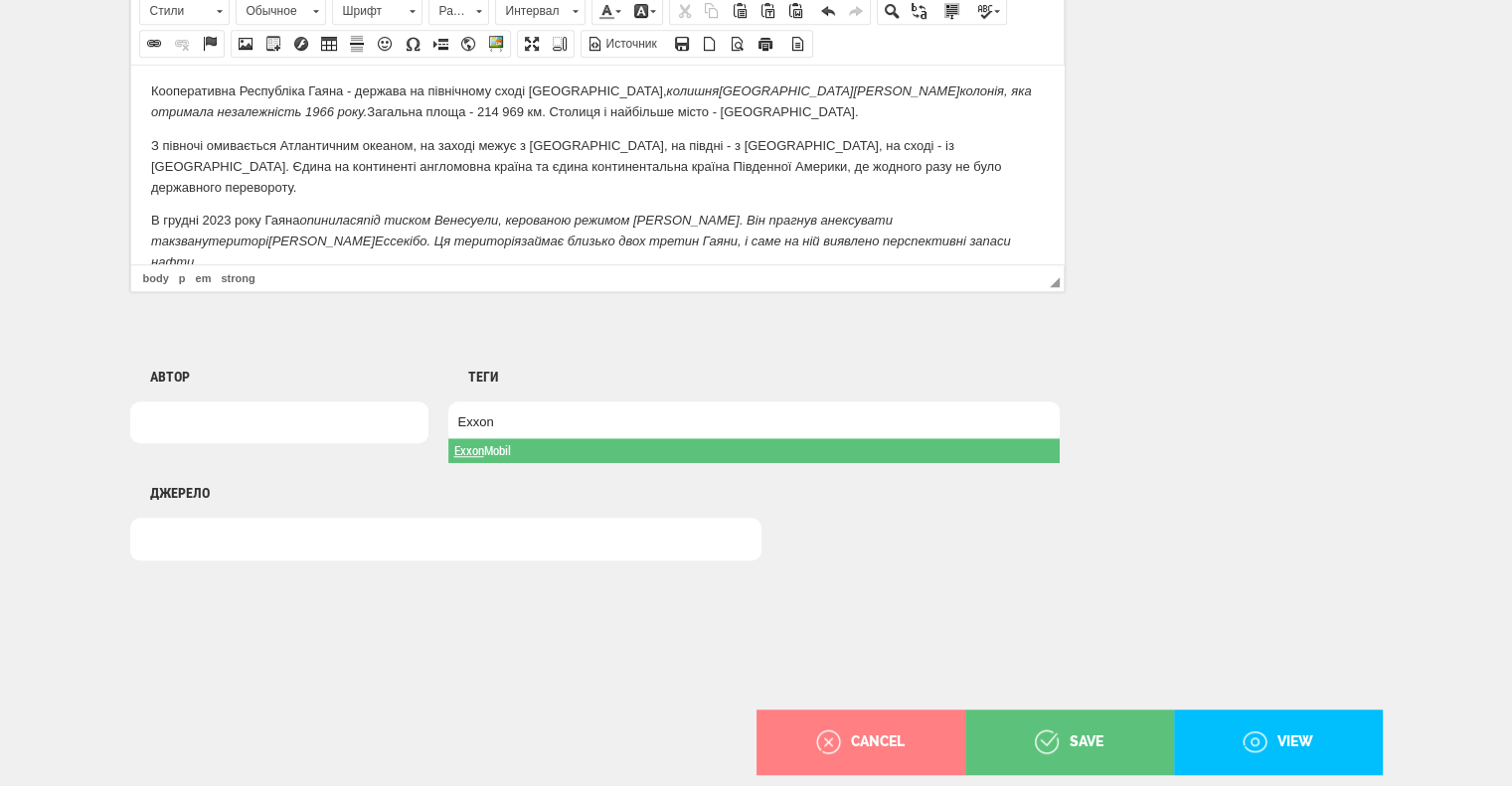 type on "Exxon" 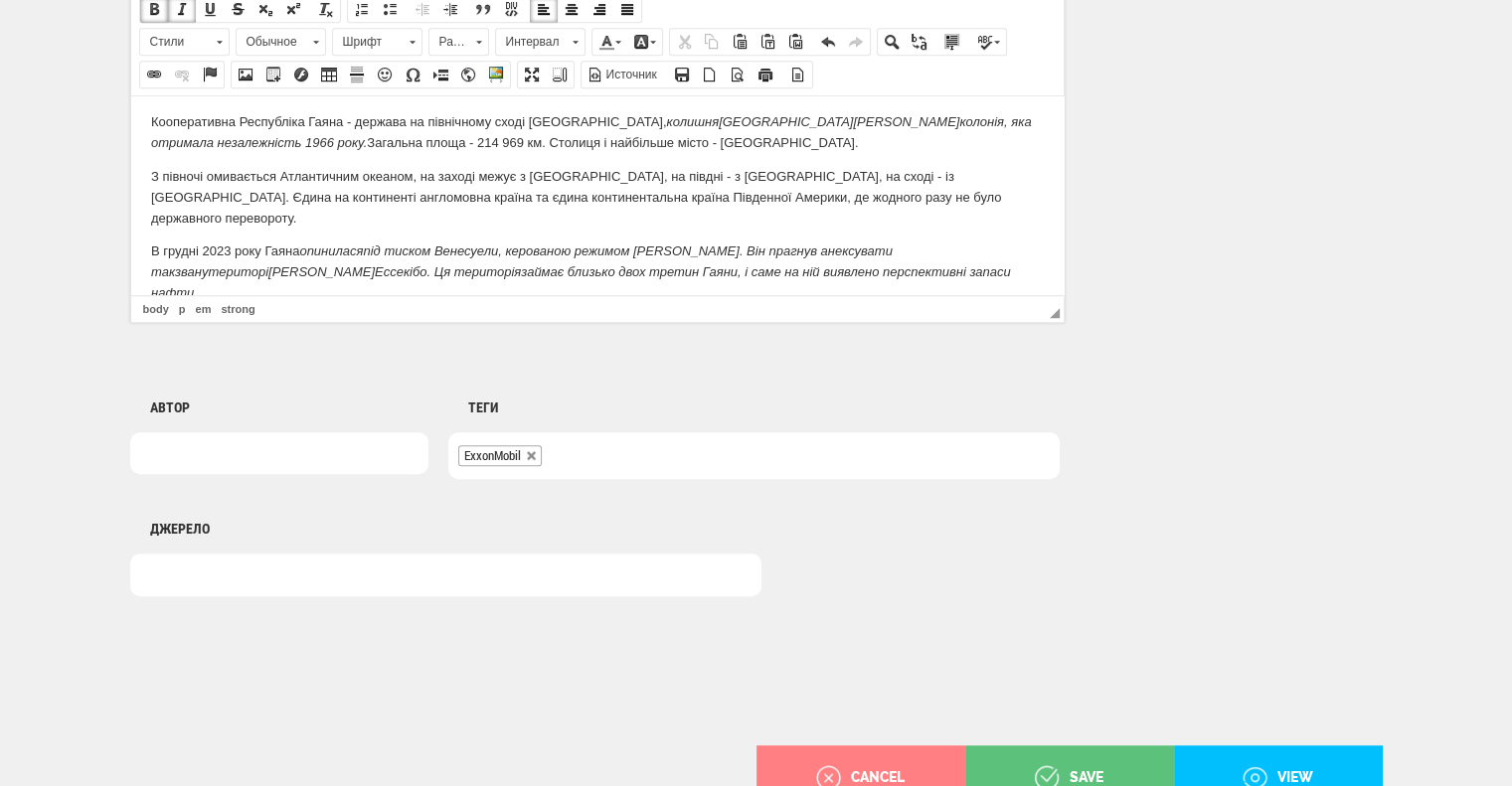scroll, scrollTop: 1366, scrollLeft: 0, axis: vertical 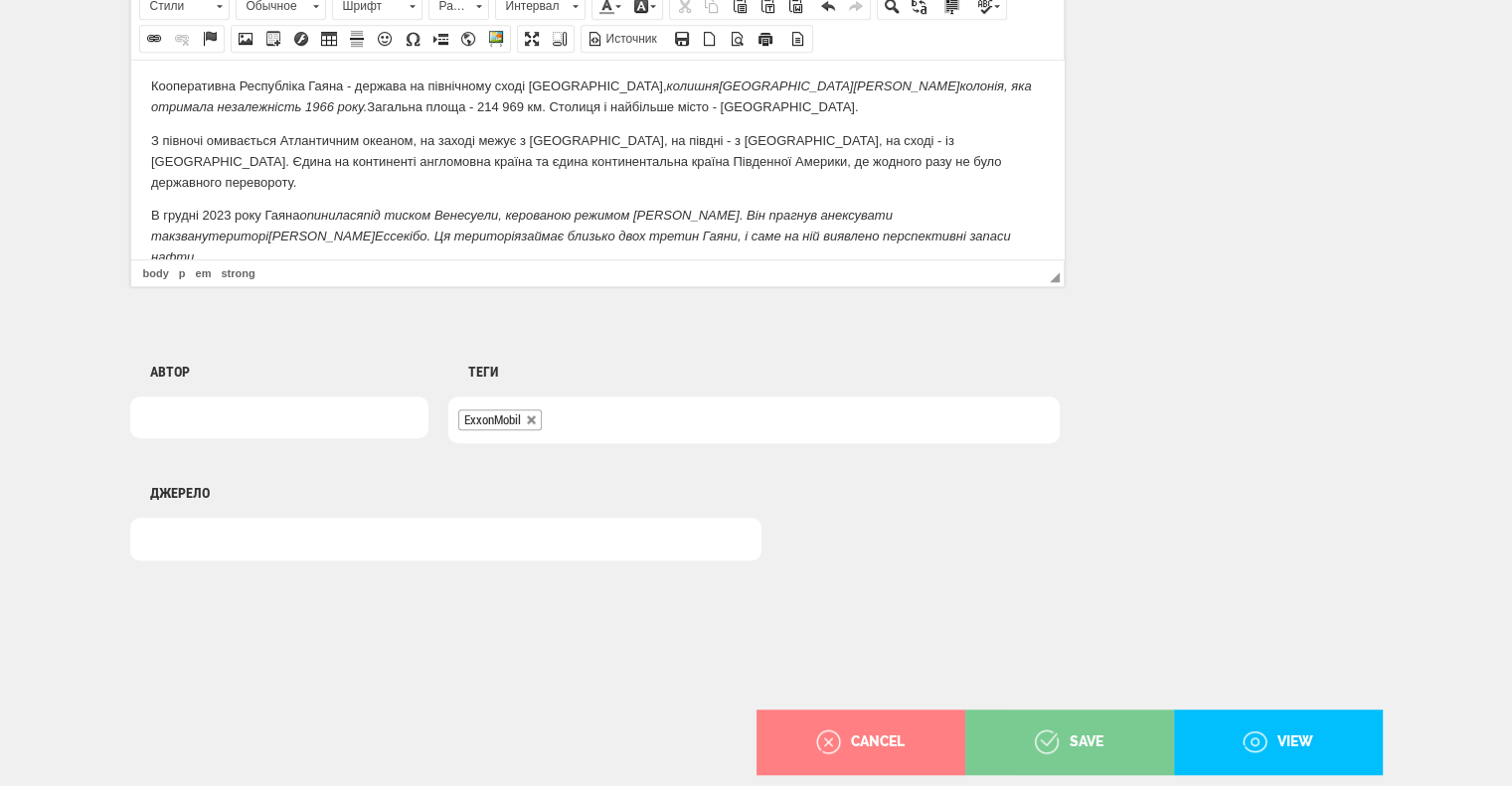 click on "save" at bounding box center [1069, 742] 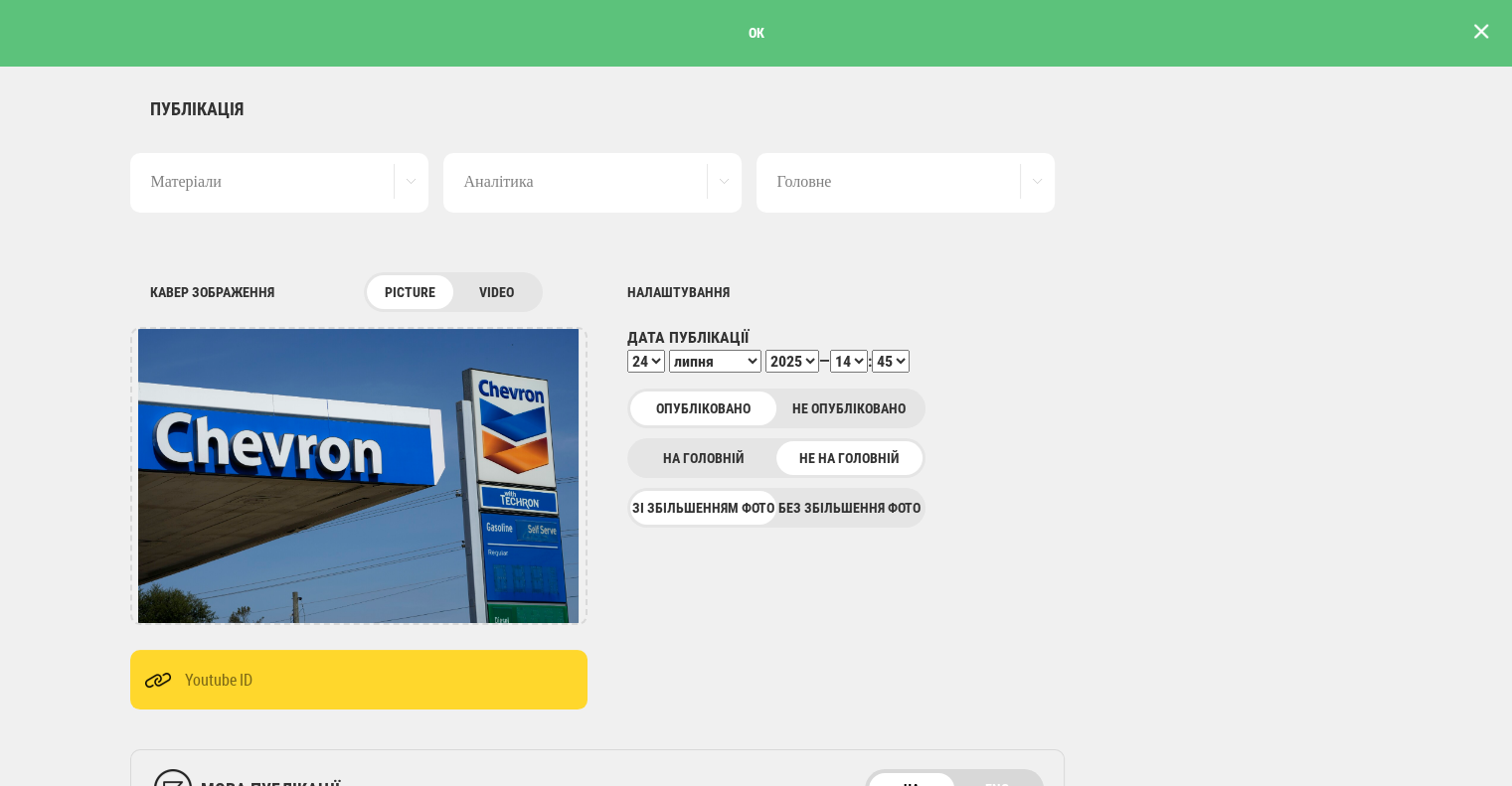 scroll, scrollTop: 0, scrollLeft: 0, axis: both 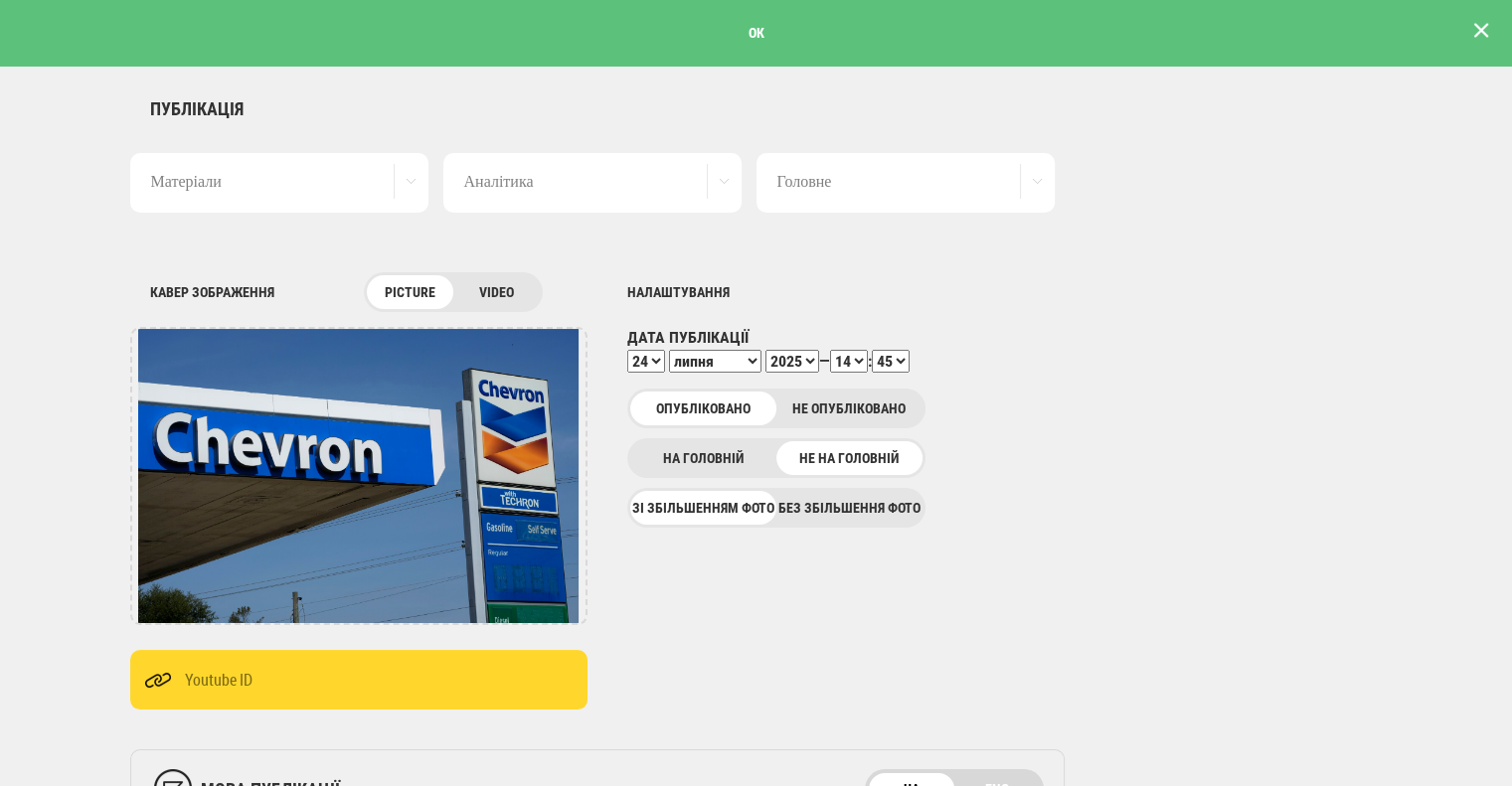click at bounding box center (1481, 31) 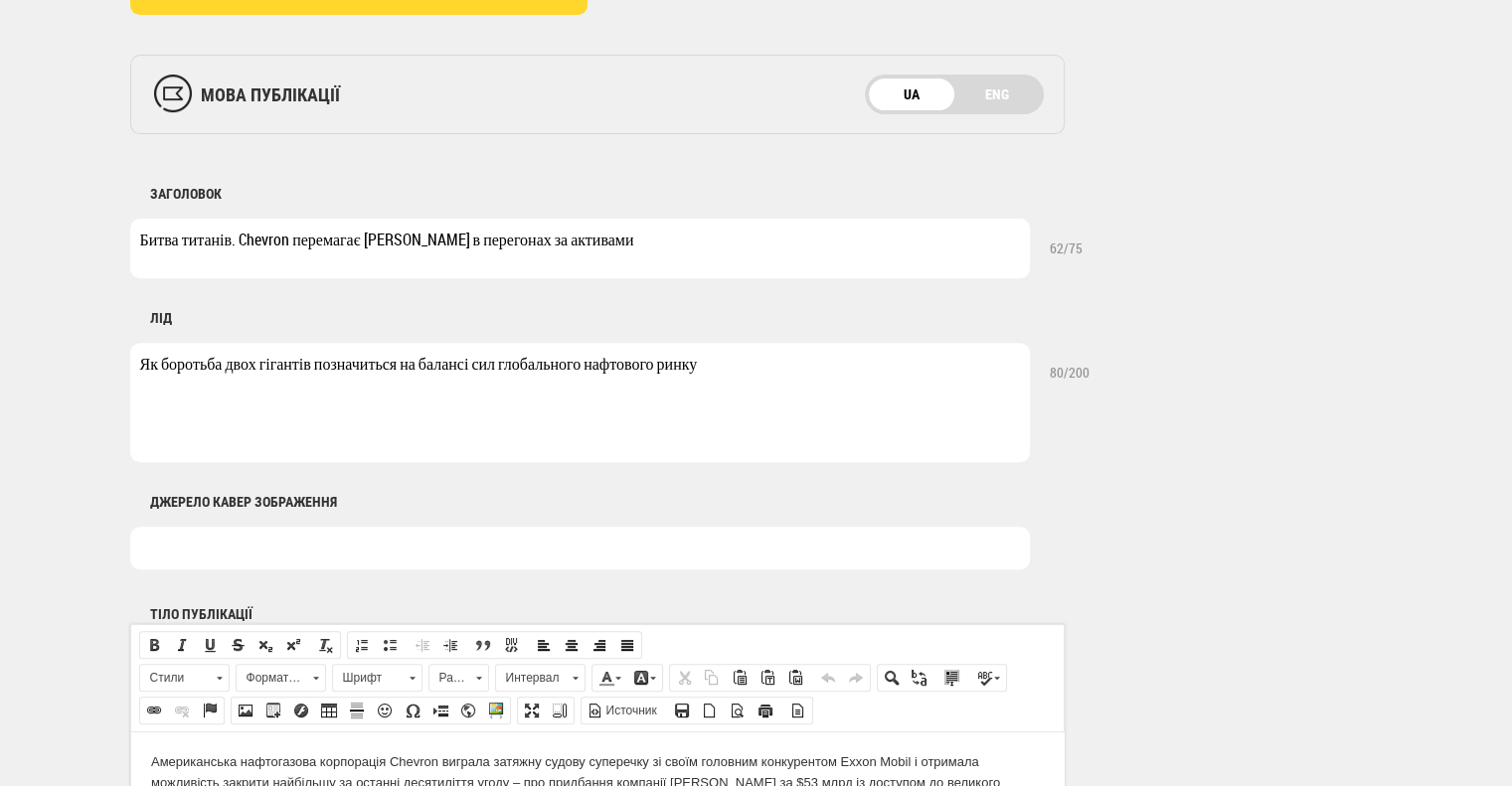 scroll, scrollTop: 696, scrollLeft: 0, axis: vertical 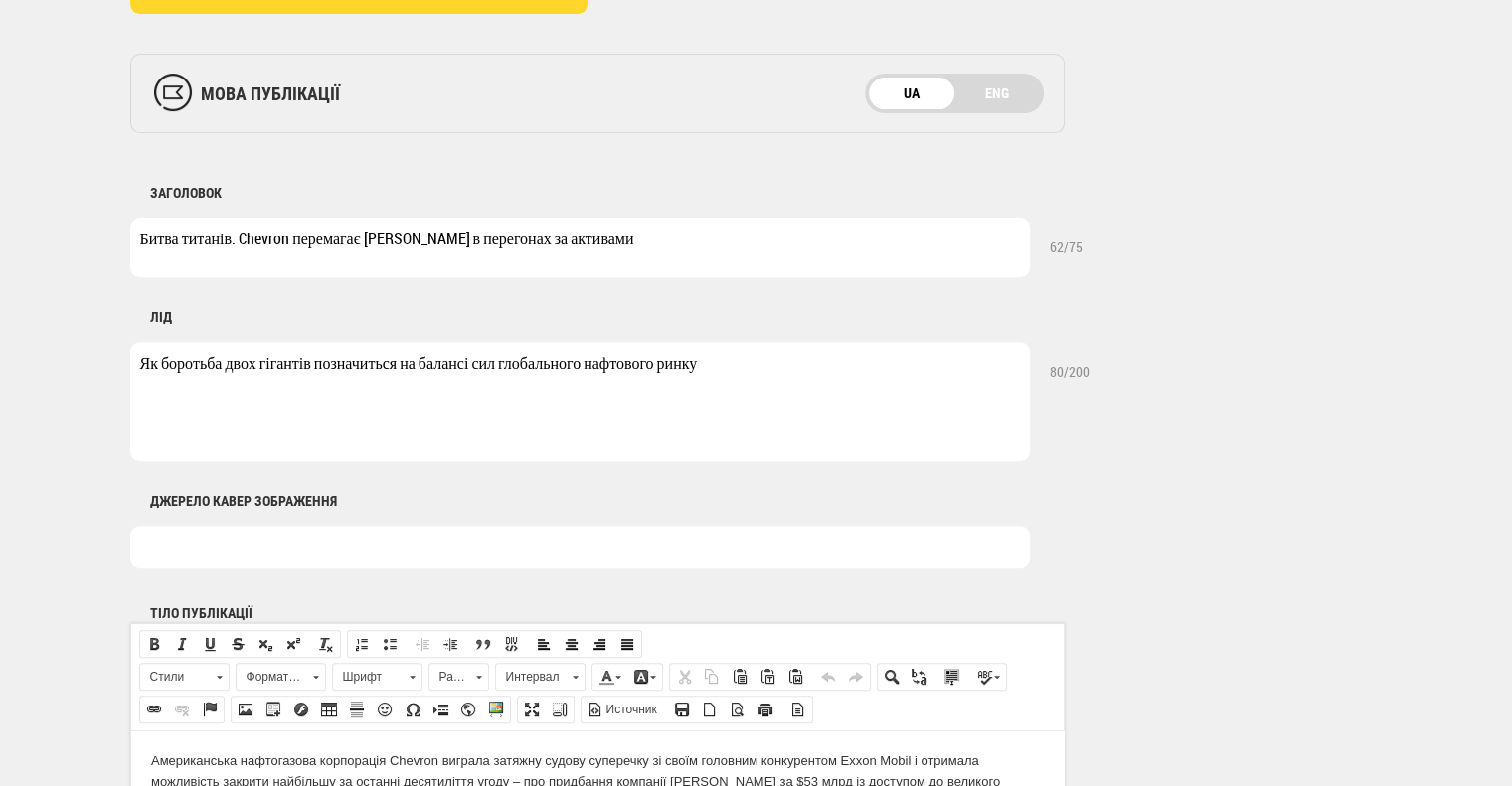 drag, startPoint x: 624, startPoint y: 246, endPoint x: 104, endPoint y: 226, distance: 520.38447 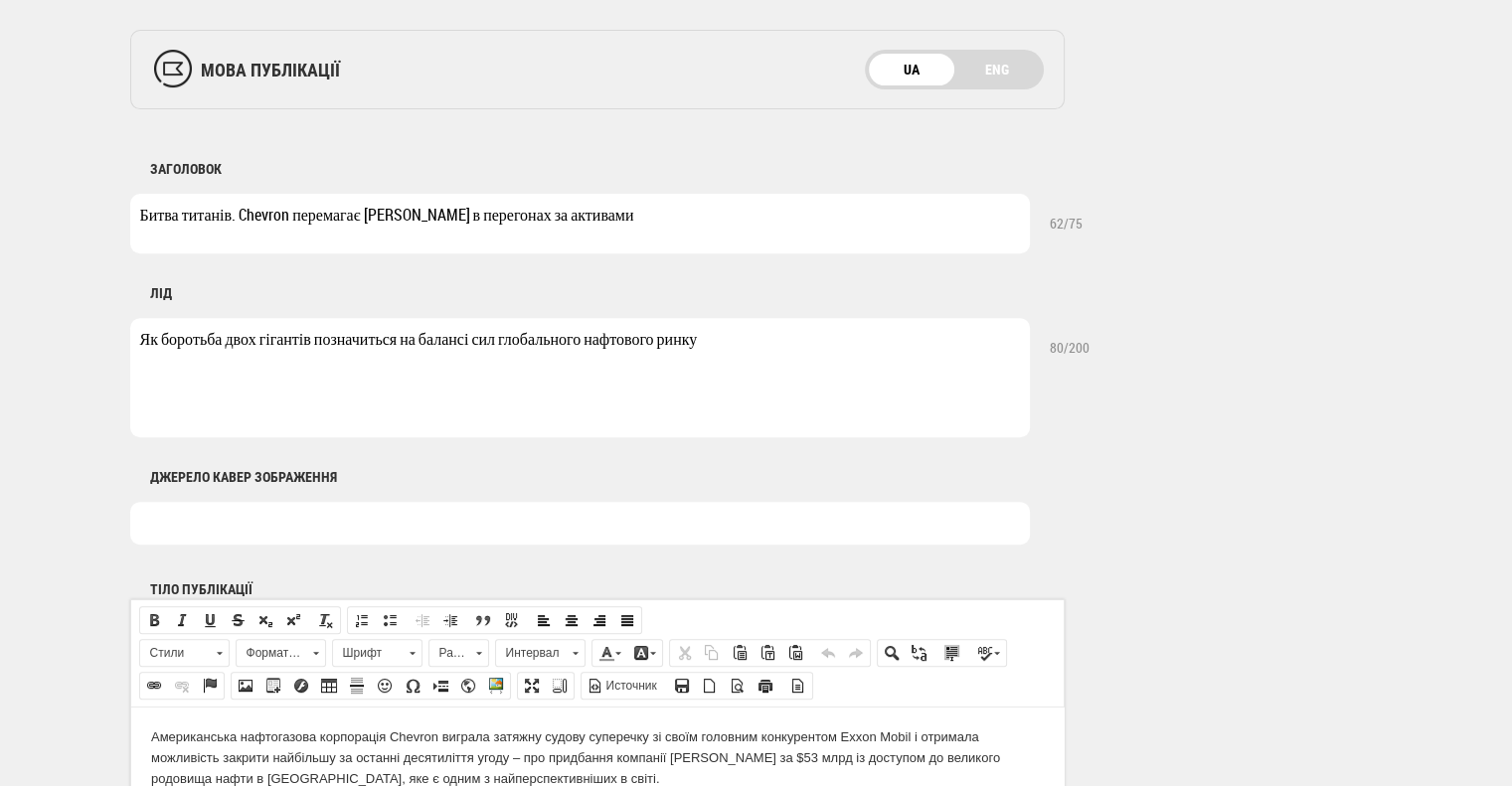scroll, scrollTop: 795, scrollLeft: 0, axis: vertical 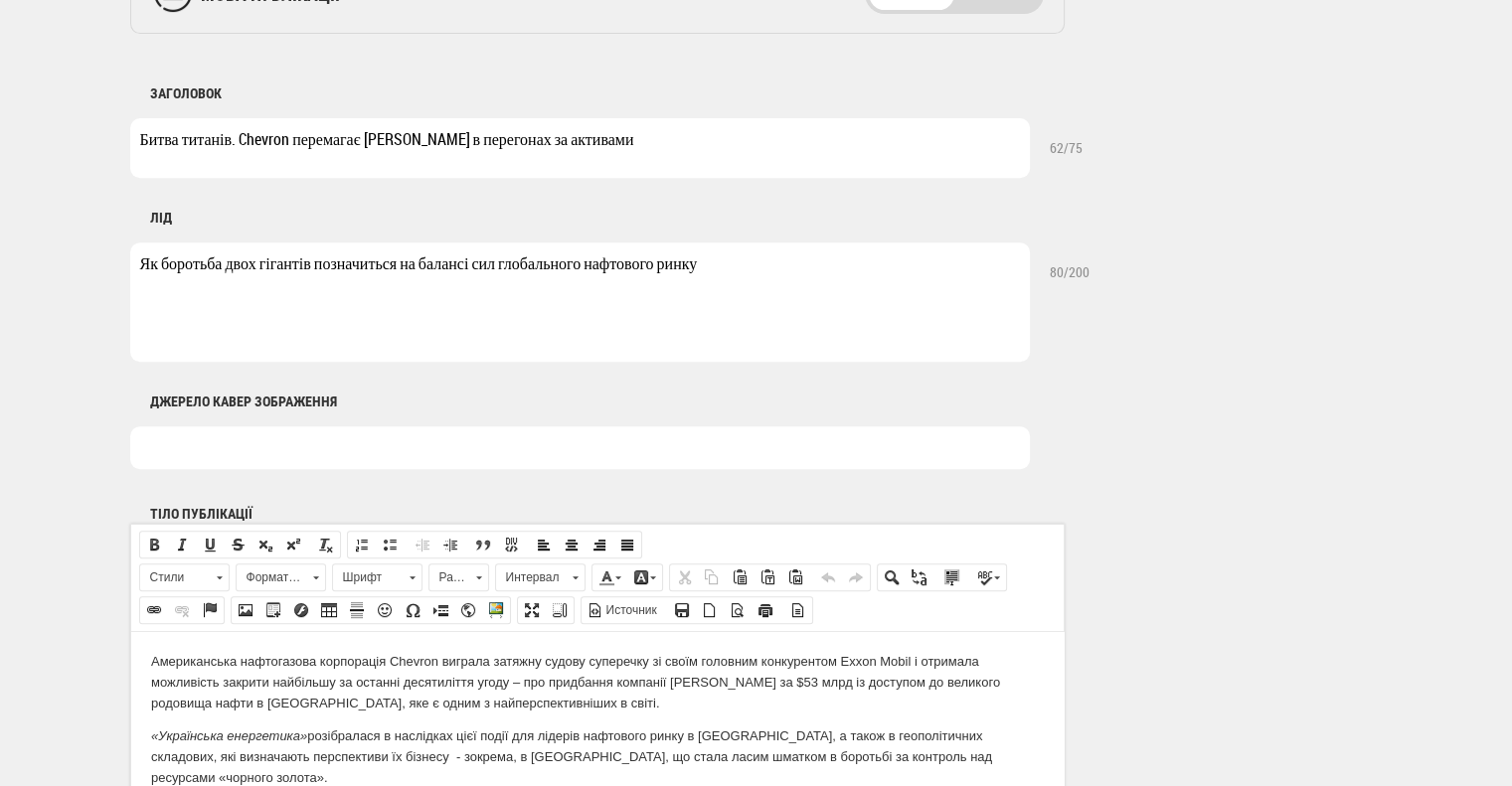 drag, startPoint x: 690, startPoint y: 266, endPoint x: 114, endPoint y: 257, distance: 576.07031 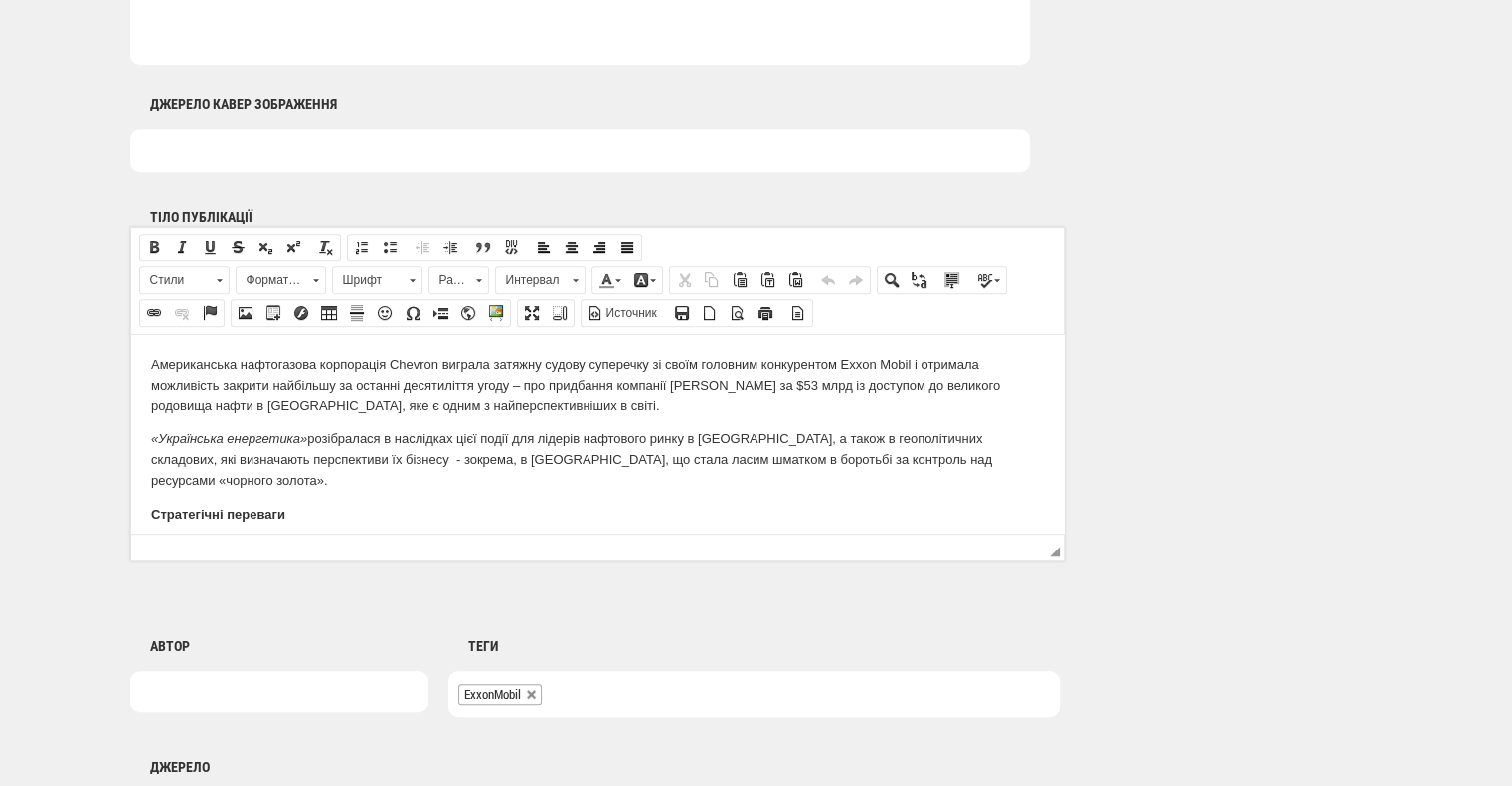 scroll, scrollTop: 1093, scrollLeft: 0, axis: vertical 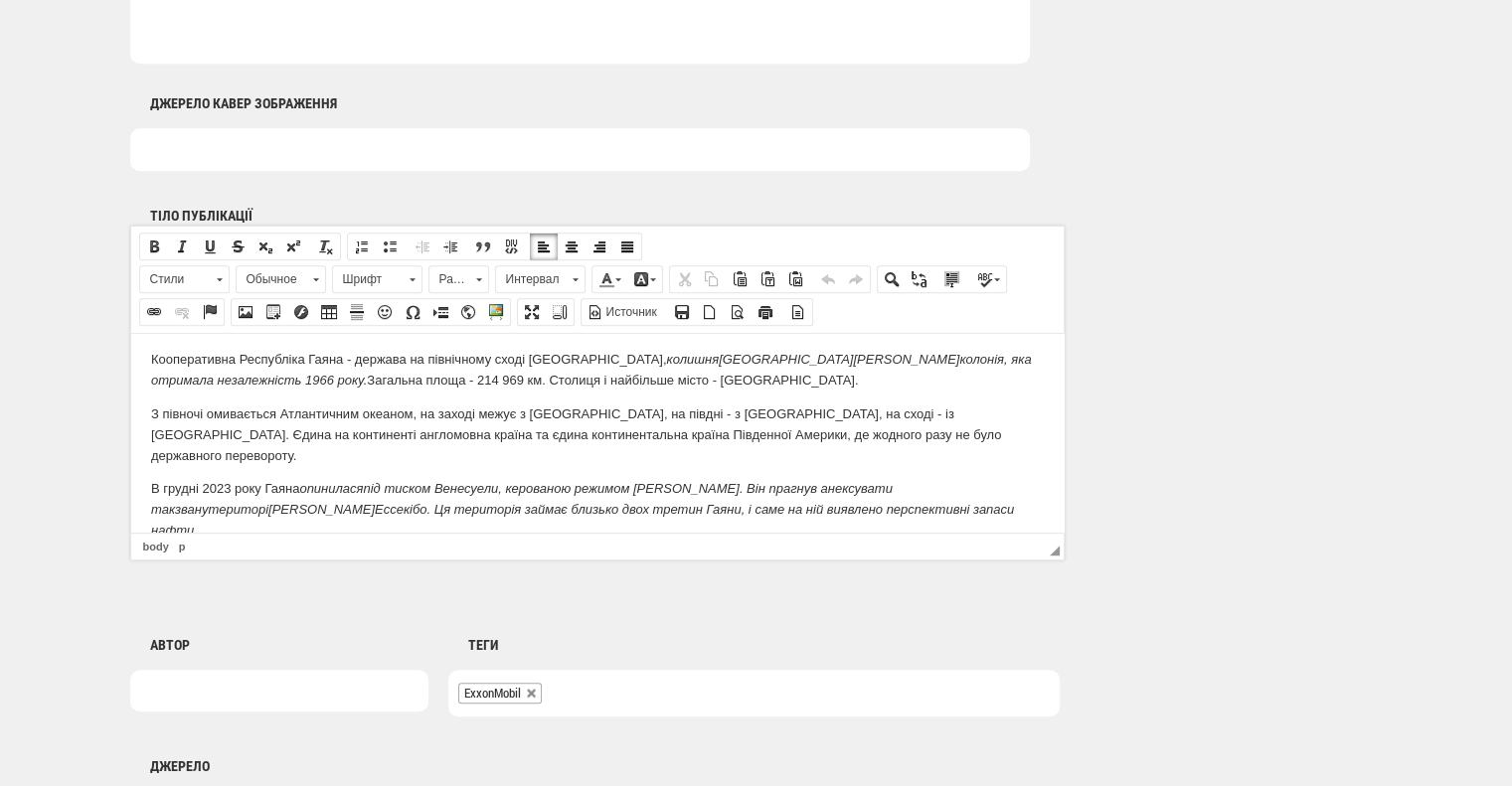 drag, startPoint x: 141, startPoint y: 362, endPoint x: 610, endPoint y: 507, distance: 490.90325 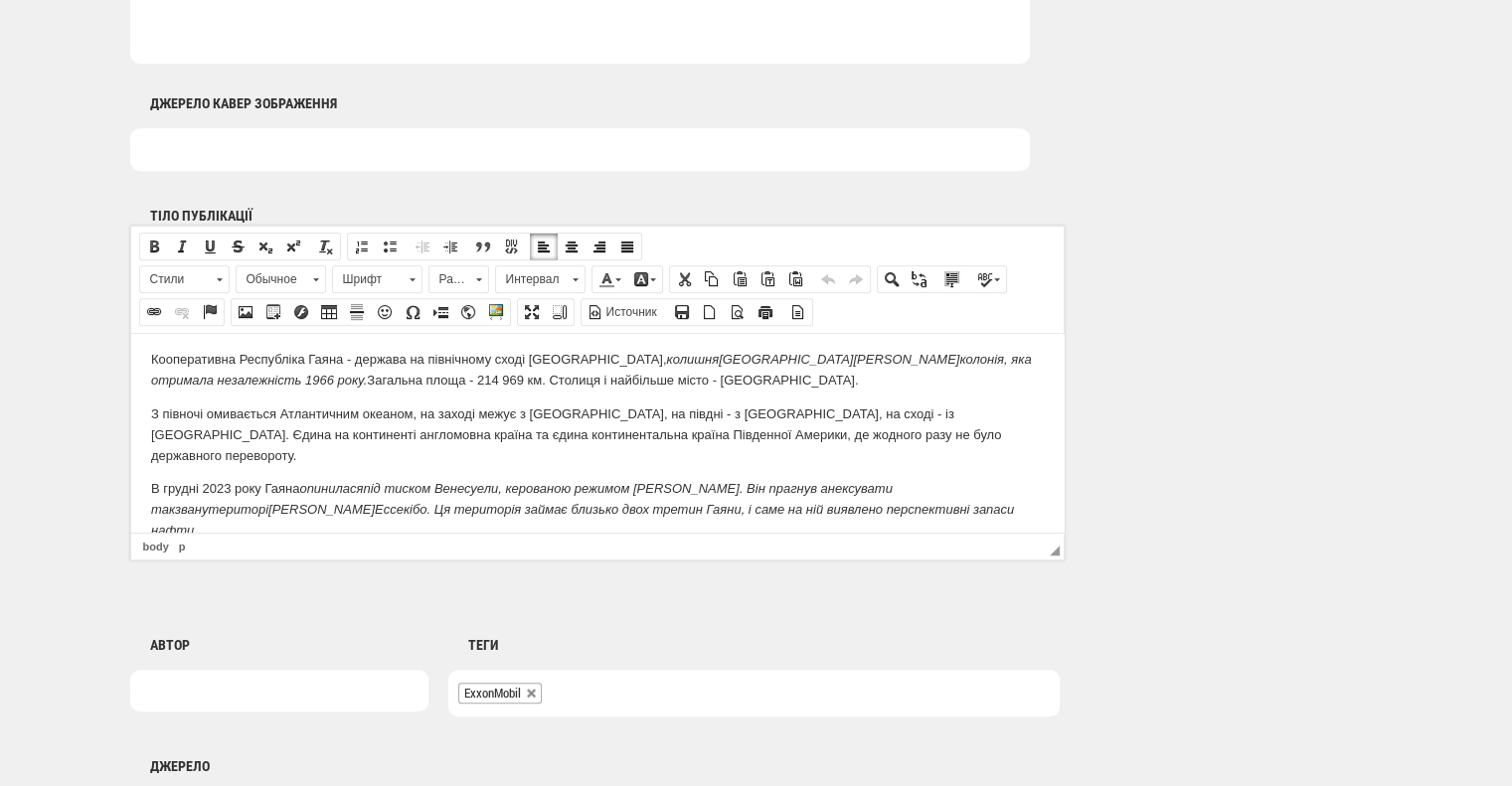 copy on "Американська нафтогазова корпорація Chevron виграла затяжну судову суперечку зі своїм головним конкурентом Exxon Mobil і отримала можливість закрити найбільшу за останні десятиліття угоду – про придбання компанії Hess за $53 млрд із доступом до великого родовища нафти в Гаяні, яке є одним з найперспективніших в світі. «Українська енергетика»  розібралася в наслідках цієї події для лідерів нафтового ринку в США, а також в геополітичних складових, які визначають перспективи їх бізнесу  - зокрема, в Гаяні, що стала ласим шматком в боротьбі за контроль над ресурсами «чорного золота». Стратегічні переваги Як  повідомило  видання The Wall Street Journal, арбітражна комісія з трьох міжнародних суддів минулого тижня дозволила Chevron завершити угоду щодо купівлі компанії Hess, відхиливши контрактну скаргу Exxon про пріоритетне право на частку Hess у масштабному нафтовому проєкті в південноамериканській країні Гаяна, що межує з Венесуелою. Після цього рішення Chevron оперативно закрила угоду та оголосила про намір ..." 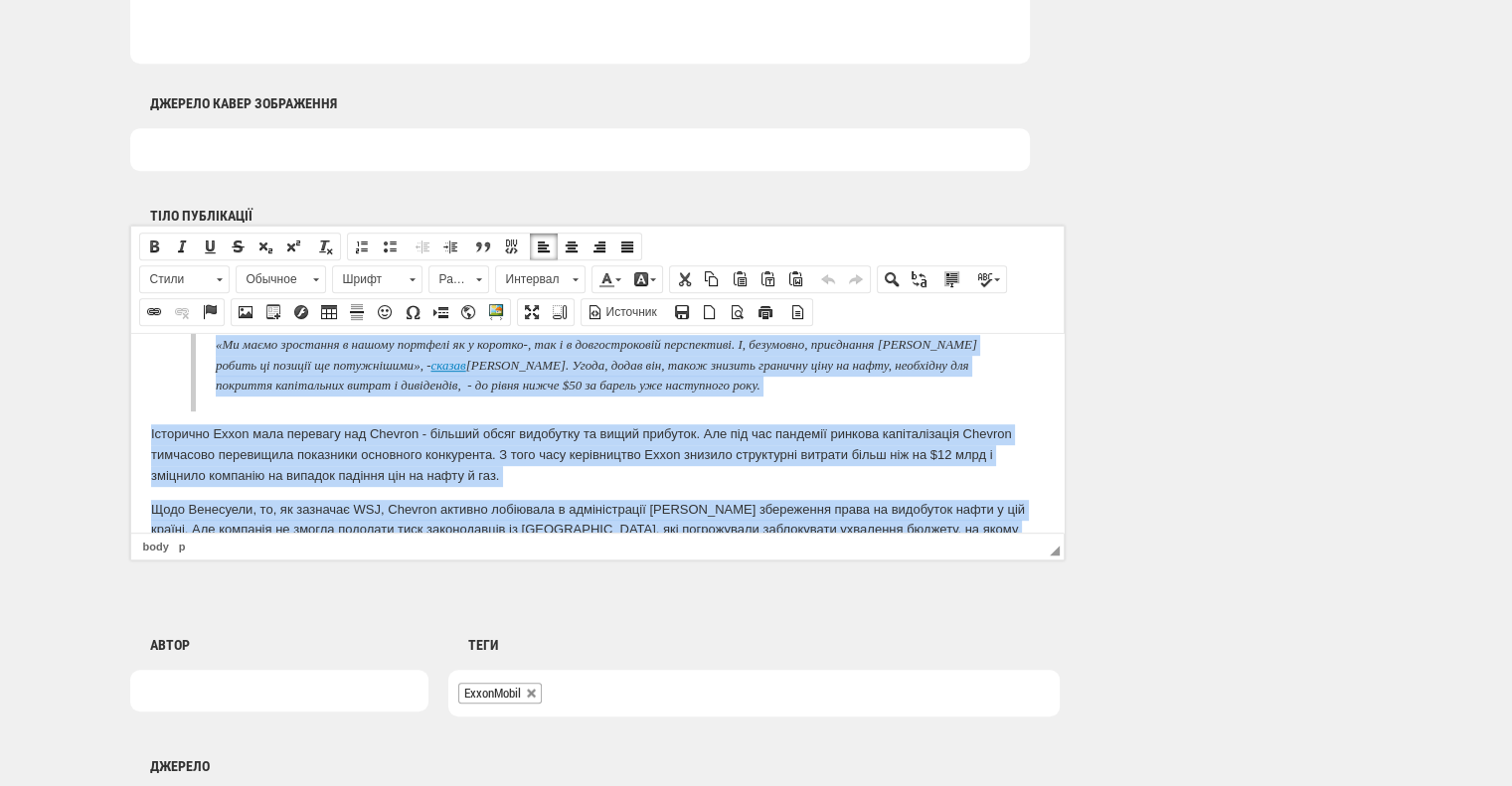scroll, scrollTop: 1143, scrollLeft: 0, axis: vertical 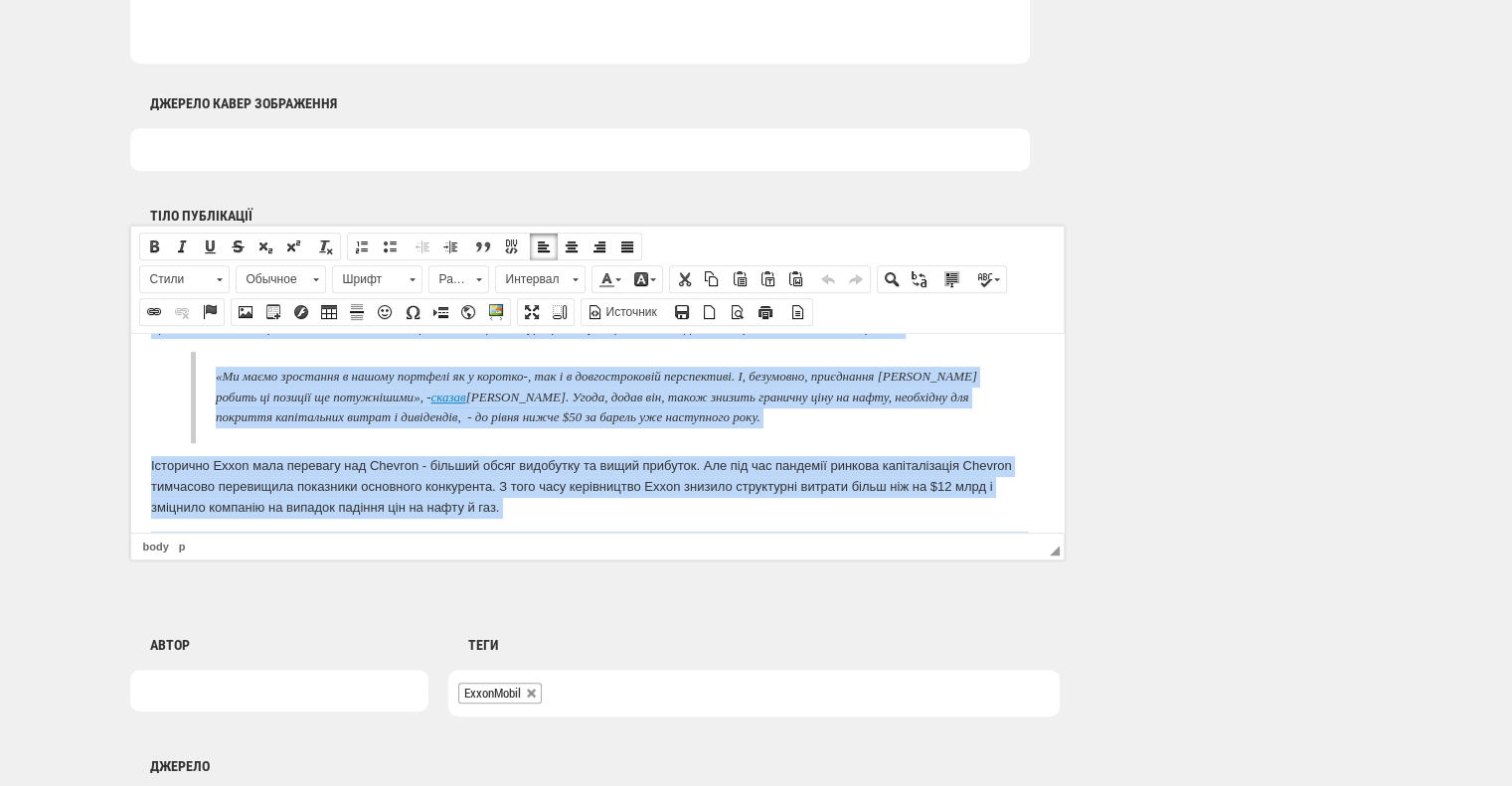 click on "Американська нафтогазова корпорація Chevron виграла затяжну судову суперечку зі своїм головним конкурентом Exxon Mobil і отримала можливість закрити найбільшу за останні десятиліття угоду – про придбання компанії Hess за $53 млрд із доступом до великого родовища нафти в Гаяні, яке є одним з найперспективніших в світі. «Українська енергетика» Стратегічні переваги Як  повідомило Вперше про плани з обʼєднання компанії оголосили восени 2023 року. Тепер  Chevron  отримала змогу наростити  свої видобувні потужності більш ніж на 10% розширит и ого  родовищ а в  Гаяні Exxon 11 м у" at bounding box center (596, 438) 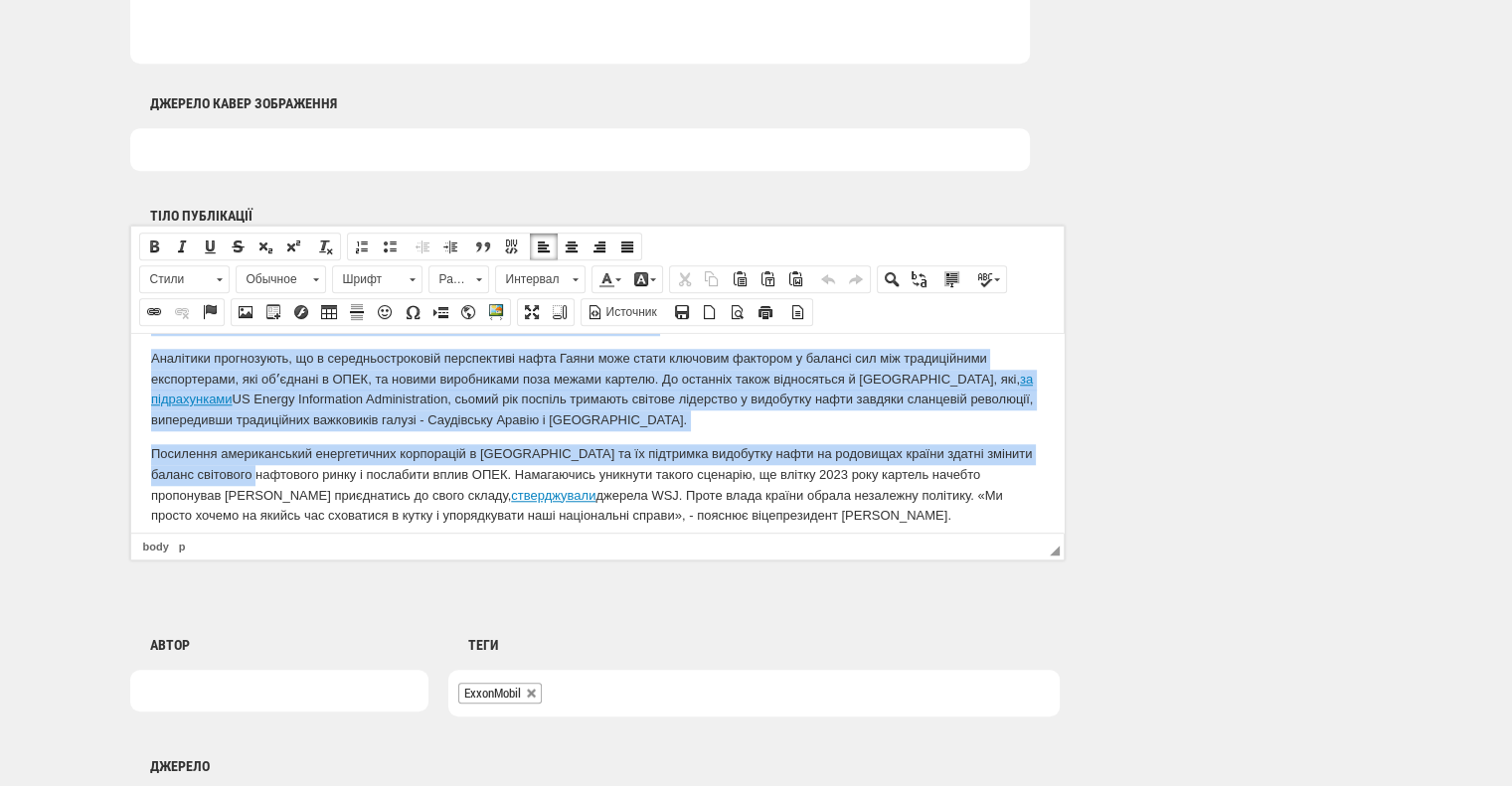 scroll, scrollTop: 2236, scrollLeft: 0, axis: vertical 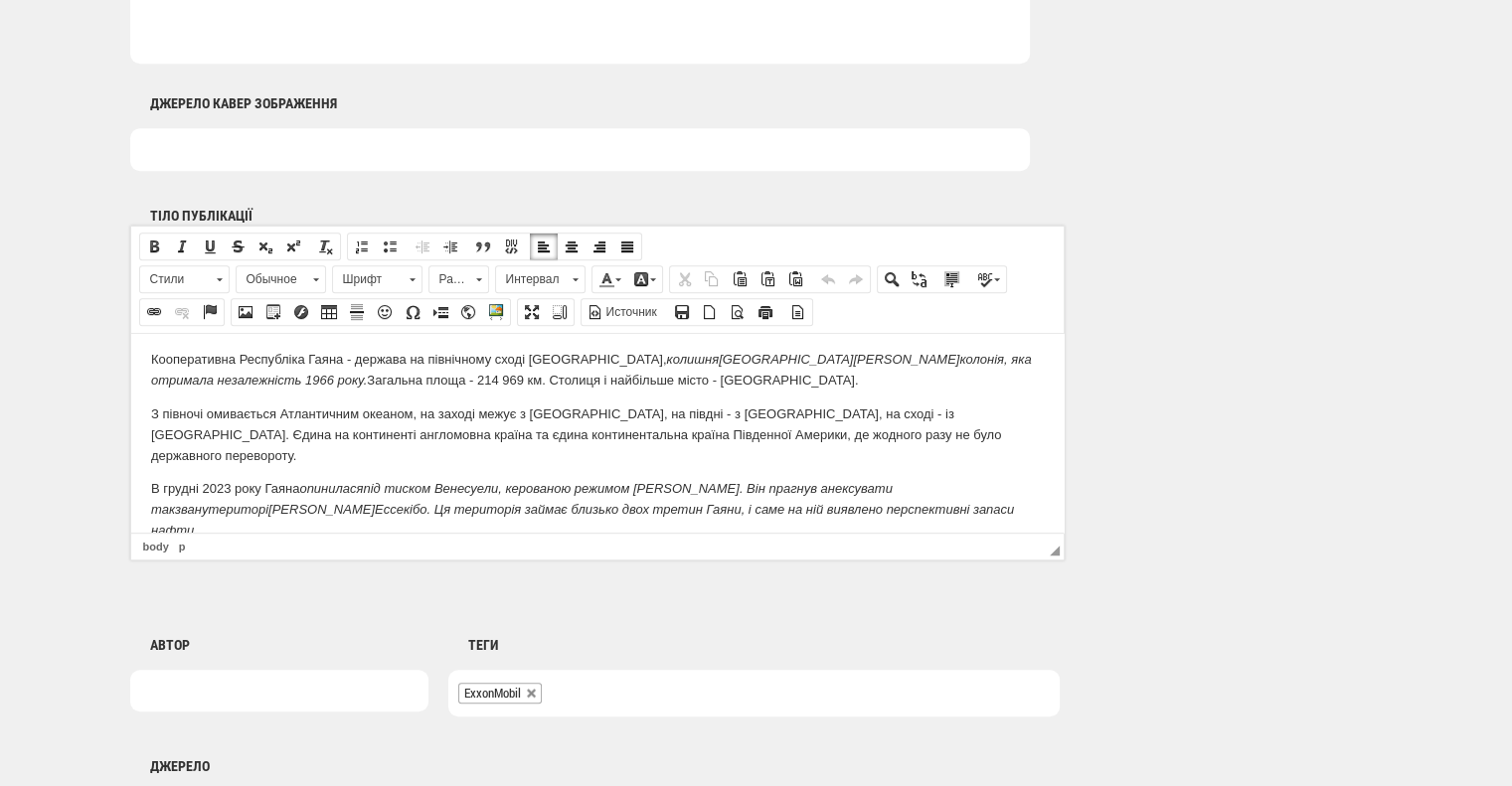 drag, startPoint x: 149, startPoint y: 423, endPoint x: 584, endPoint y: 500, distance: 441.7624 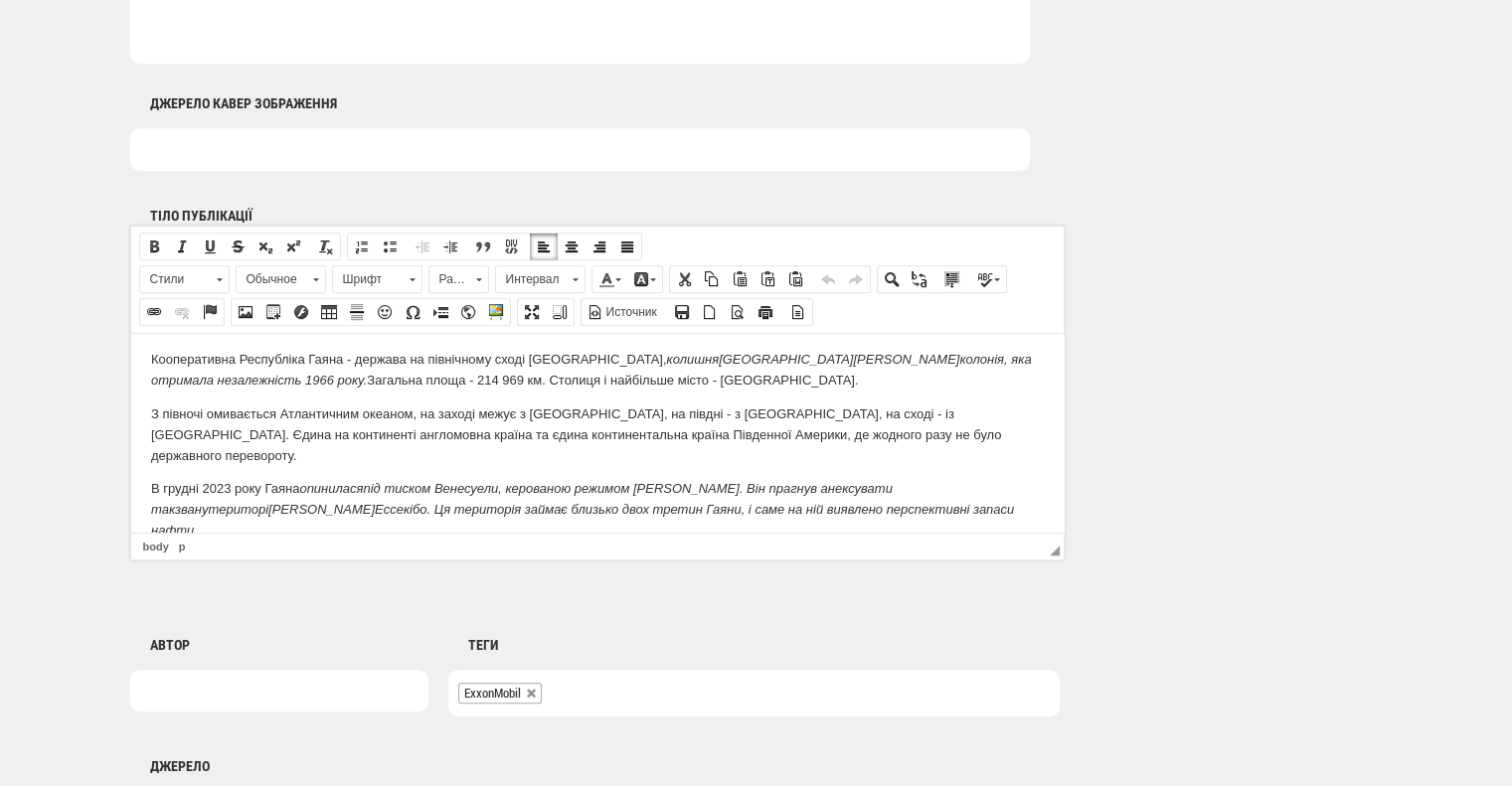 copy on "Історично Exxon мала перевагу над Chevron - більший обсяг видобутку та вищий прибуток. Але під час пандемії ринкова капіталізація Chevron тимчасово перевищила показники основного конкурента. З того часу керівництво Exxon знизило структурні витрати більш ніж на $12 млрд і зміцнило компанію на випадок падіння цін на нафту й газ. Щодо Венесуели, то, як зазначає WSJ, Chevron активно лобіювала в адміністрації Дональда Трампа збереження права на видобуток нафти у цій країні. Але компанія не змогла подолати тиск законодавців із Флориди, які погрожували заблокувати ухвалення бюджету, на якому наполягав Трамп, якщо він не змусить Chevron піти з Венесуели. У результаті Білий дім в квітні  погодився  надати Chevron обмежену ліцензію на обслуговування ключової інфраструктури, однак заборонив імпортувати нафту. Це було частиною кампанії тиску на Каракас із метою переговорів щодо впровадження демократичних реформ. Таке рішення фактично поставило Chevron у режим очікування щодо одного з її ключових активів, подібно до тр..." 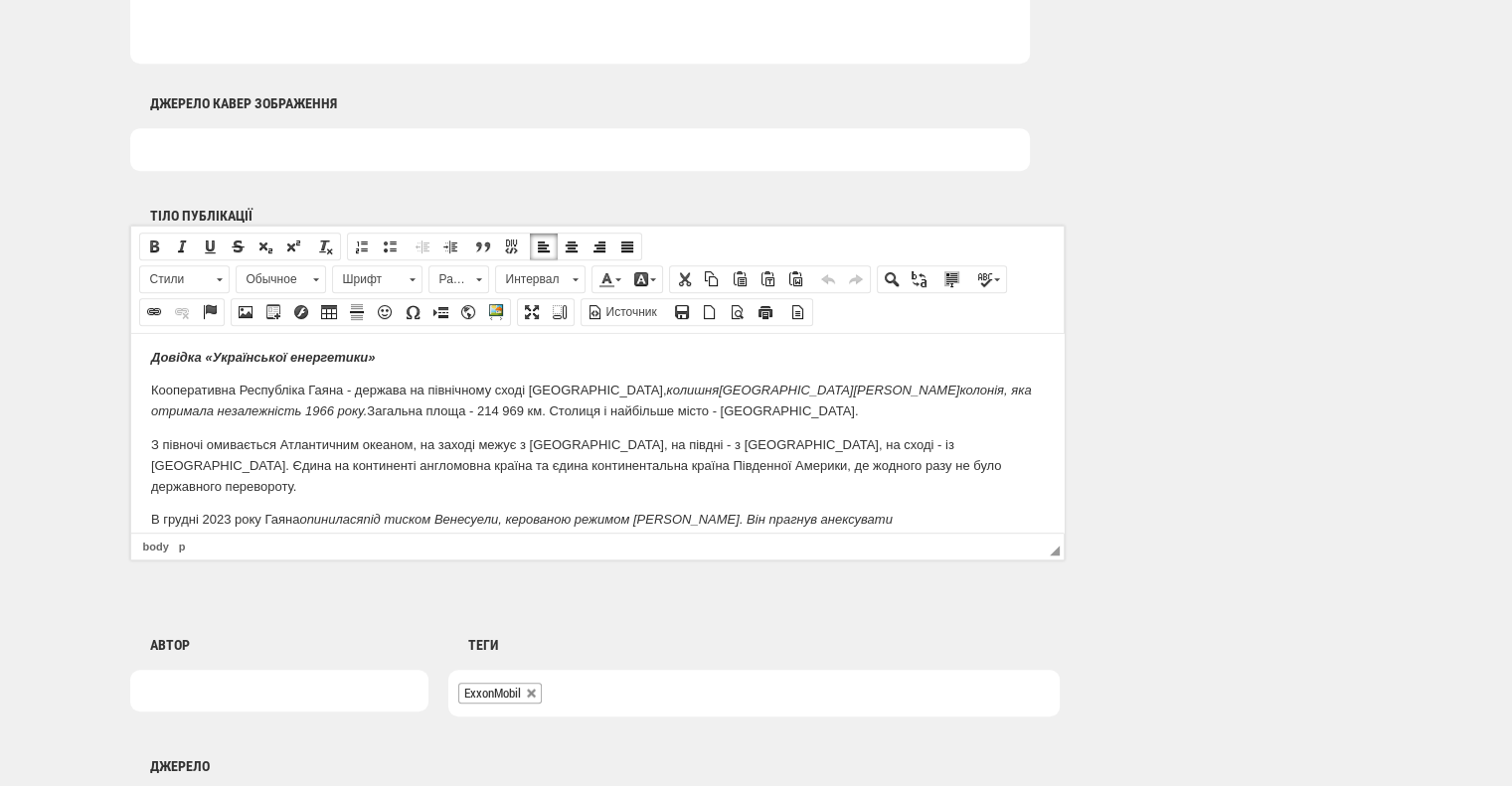 scroll, scrollTop: 2236, scrollLeft: 0, axis: vertical 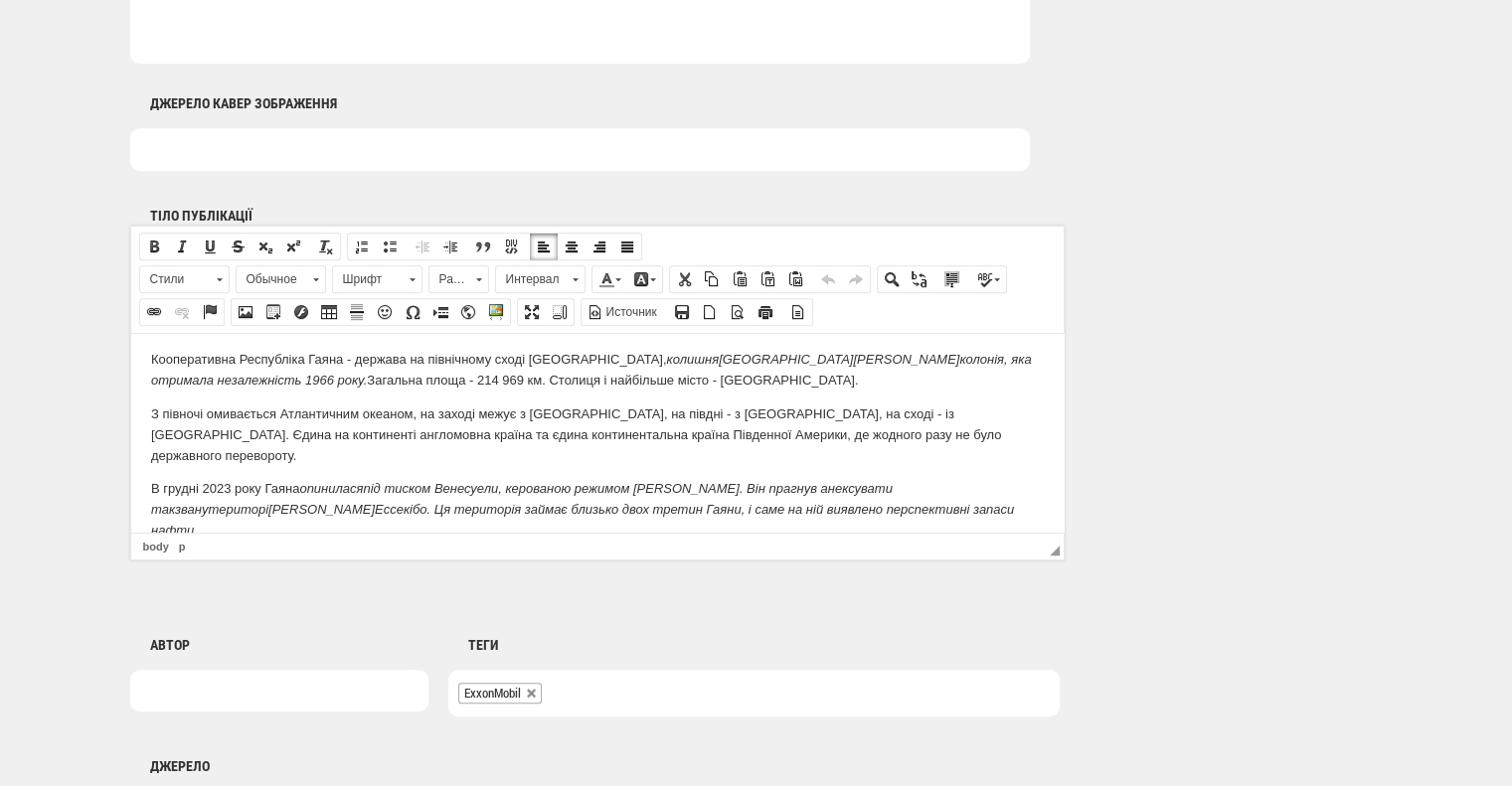click on ". Ця територія займає близько двох третин Гаяни, і саме на ній виявлено перспективні запаси нафти." at bounding box center [582, 519] 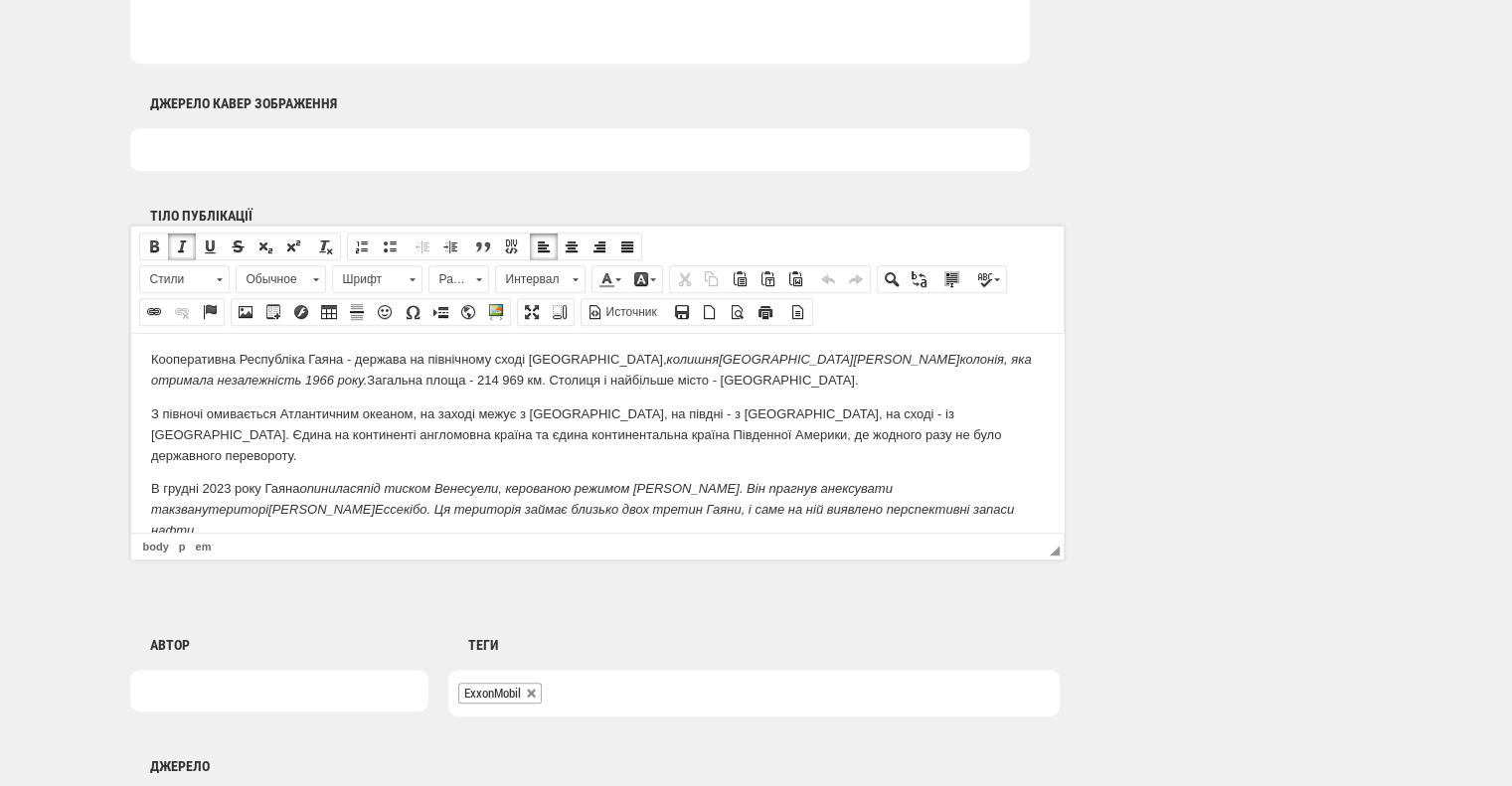 drag, startPoint x: 153, startPoint y: 447, endPoint x: 606, endPoint y: 500, distance: 456.0899 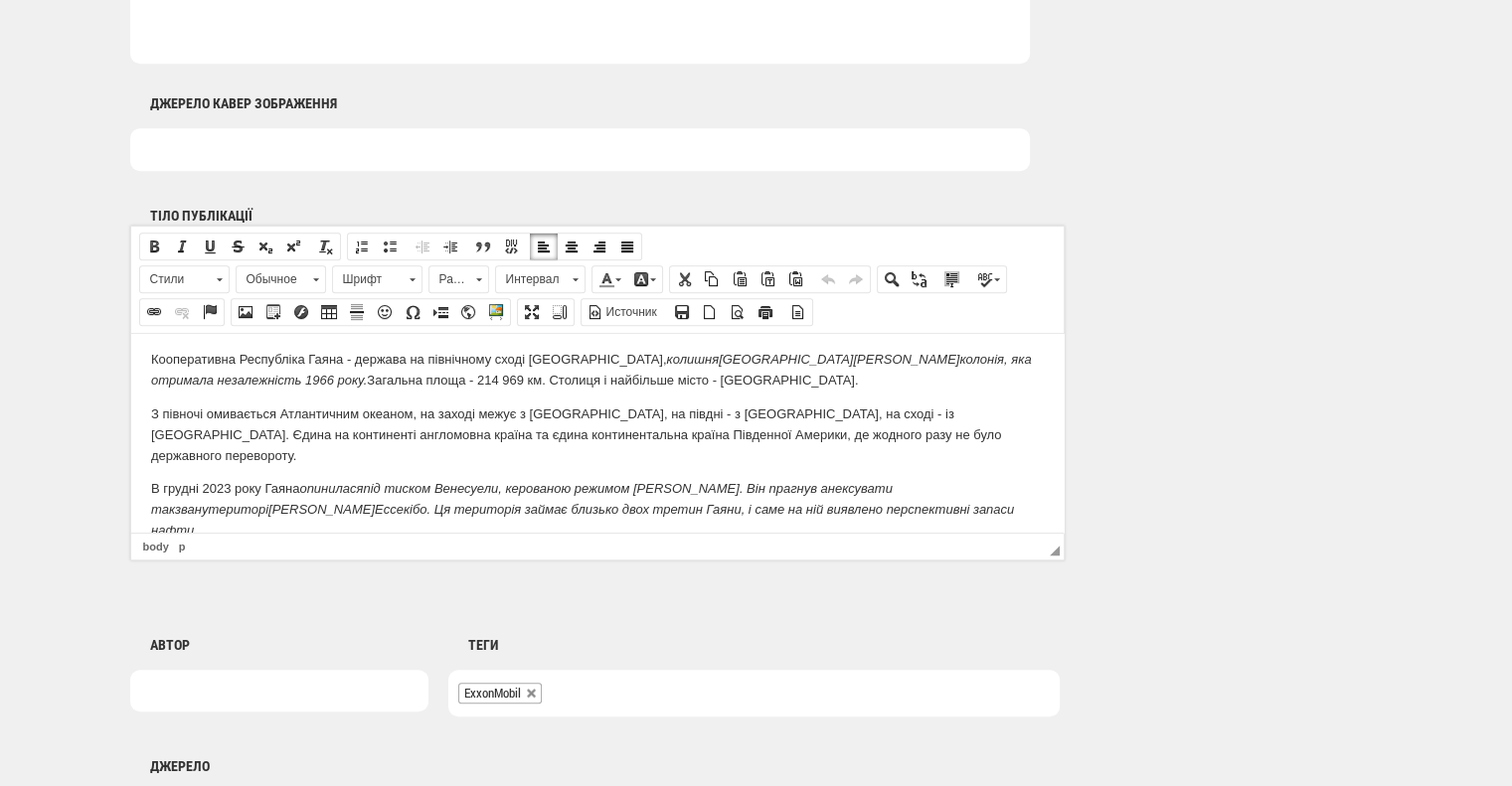 copy on "В грудні 2023 року Гаяна  опинилася  під тиском Венесуели, керованою режимом Ніколаса Мадуро. Він прагнув анексувати так  зван у  територі ю  Ессекібо . Ця територія займає близько двох третин Гаяни, і саме на ній виявлено перспективні запаси нафти. Світлана Долінчук, спеціально для «Української енергетики»" 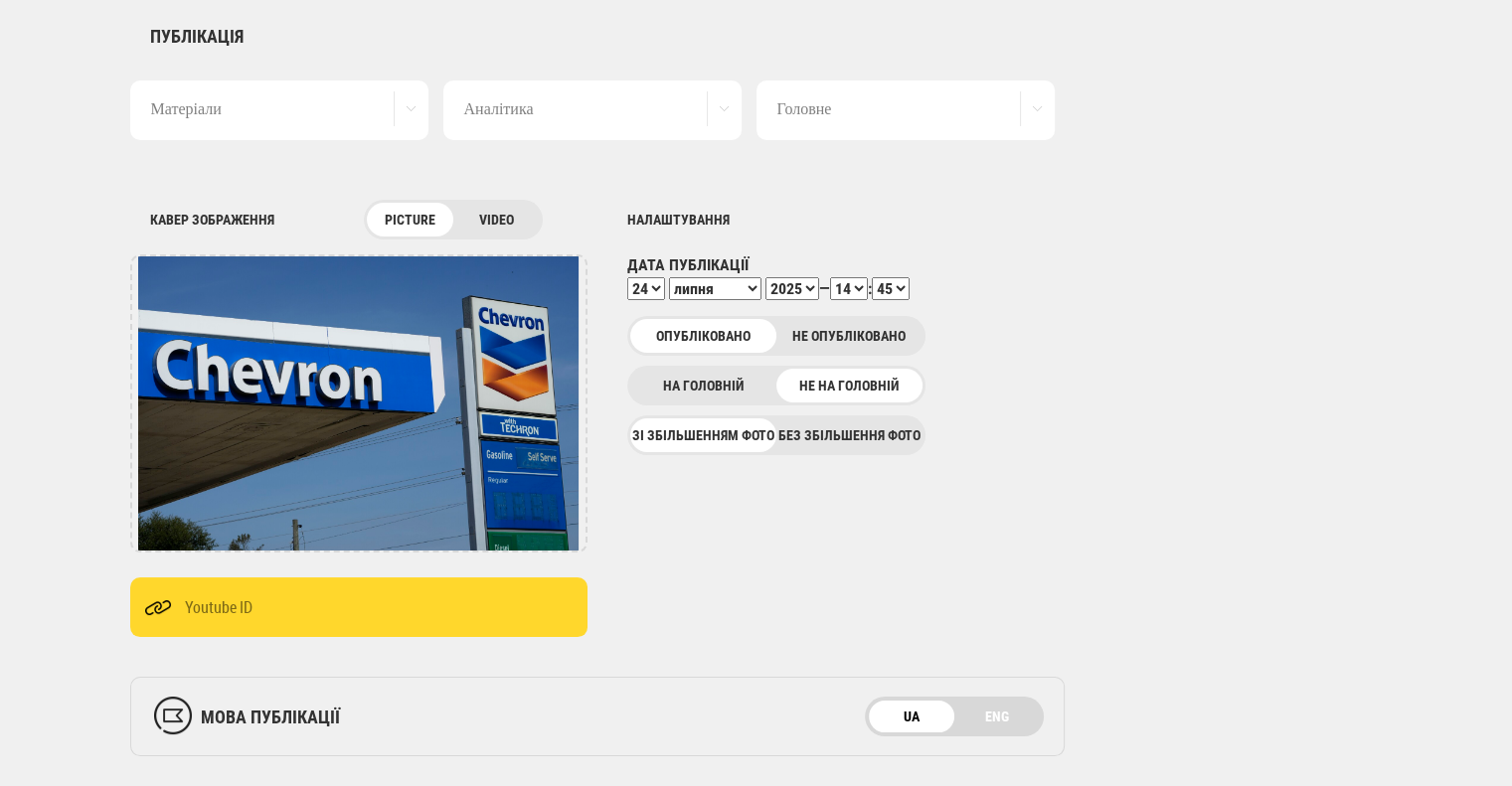 scroll, scrollTop: 0, scrollLeft: 0, axis: both 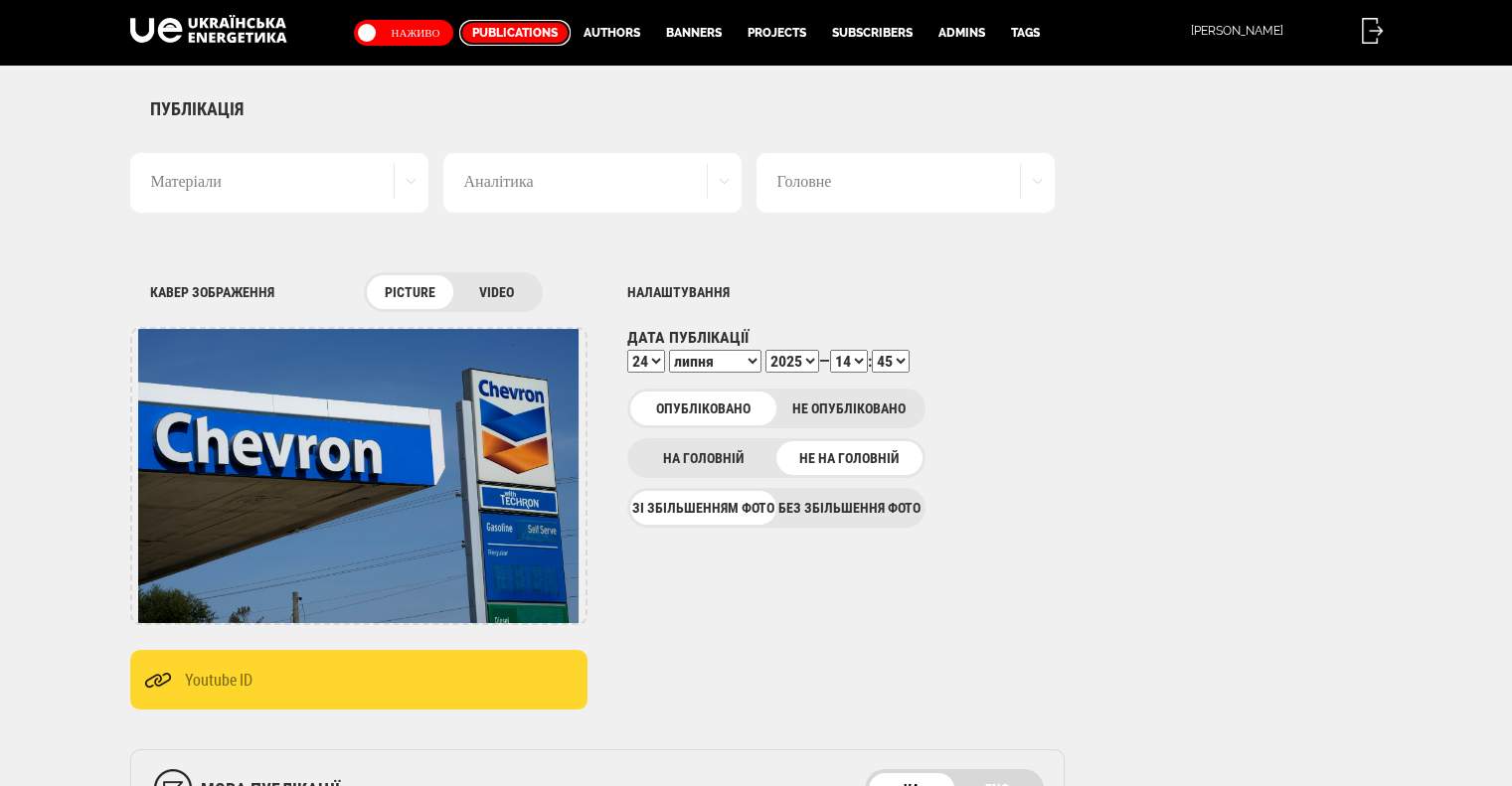 click on "Publications" at bounding box center [515, 33] 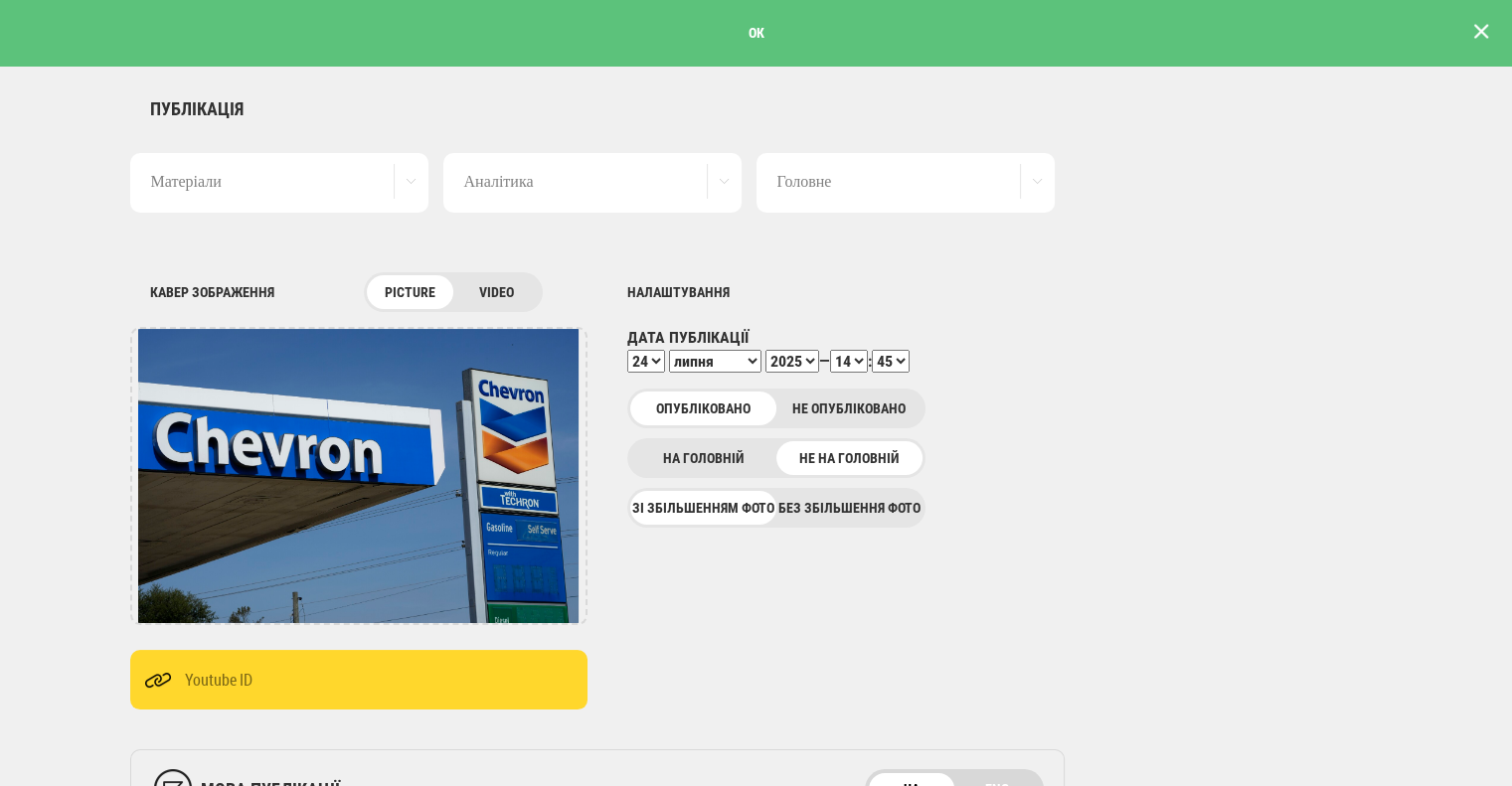 scroll, scrollTop: 0, scrollLeft: 0, axis: both 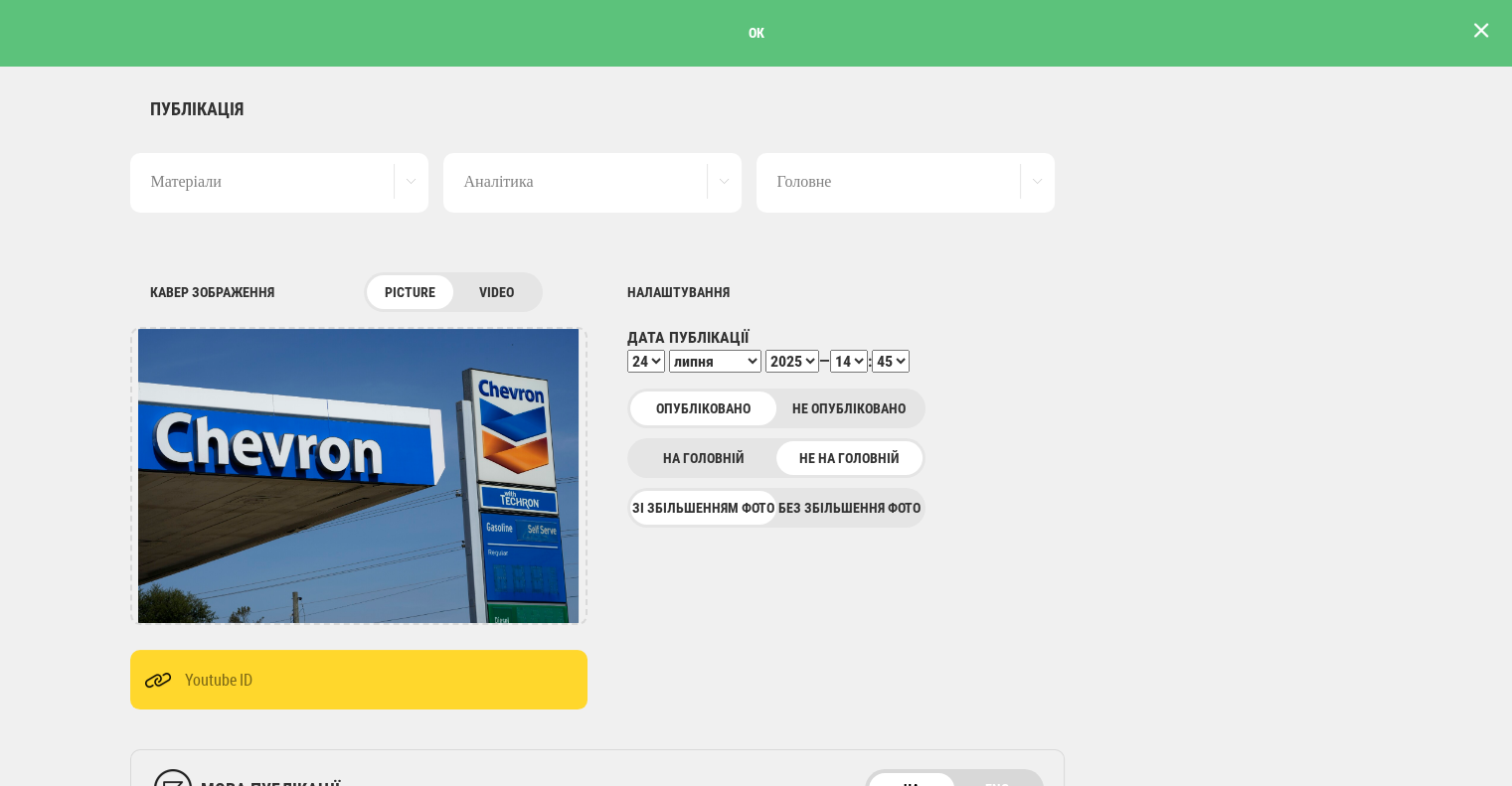 click at bounding box center (1481, 31) 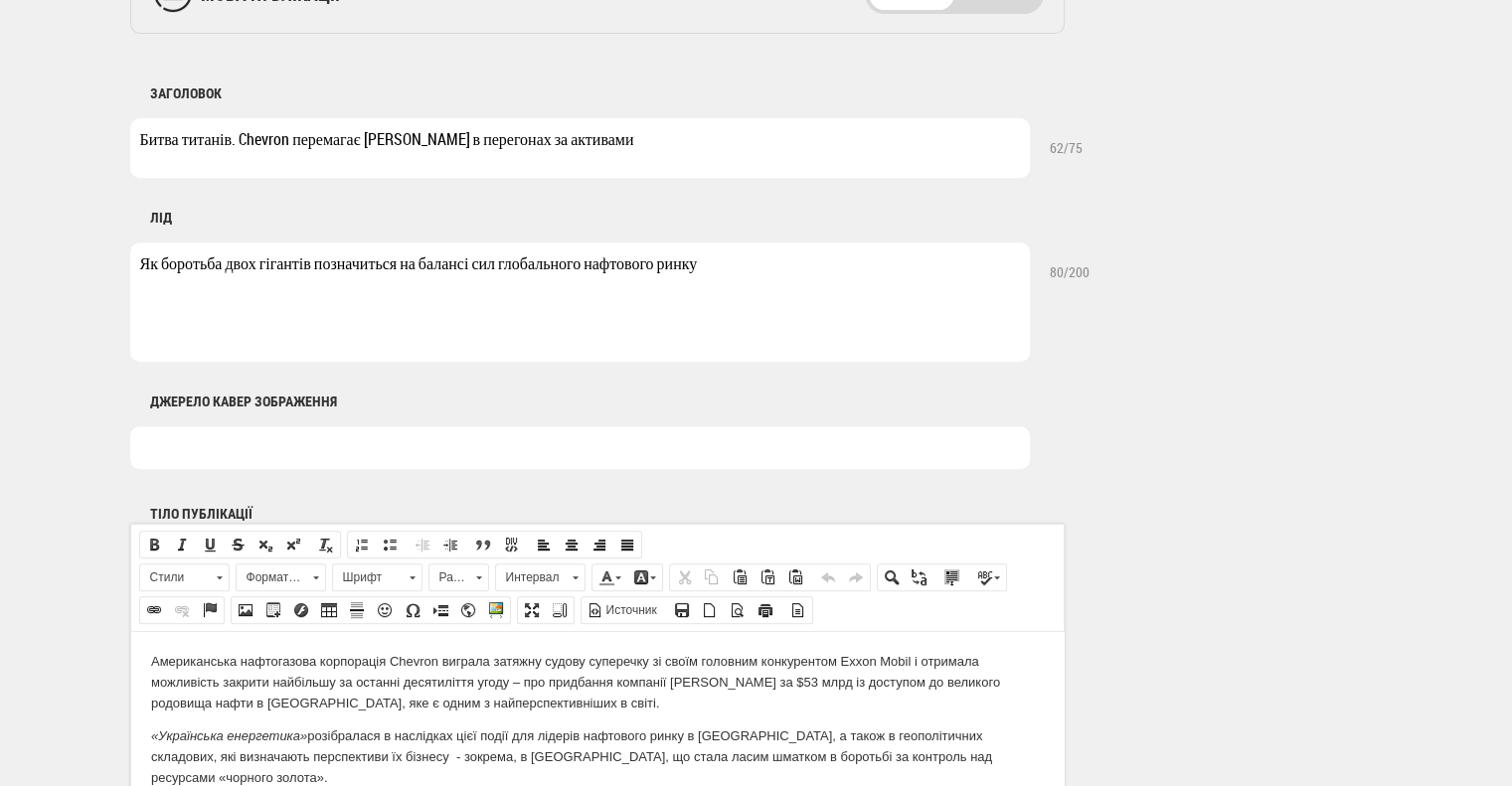 scroll, scrollTop: 497, scrollLeft: 0, axis: vertical 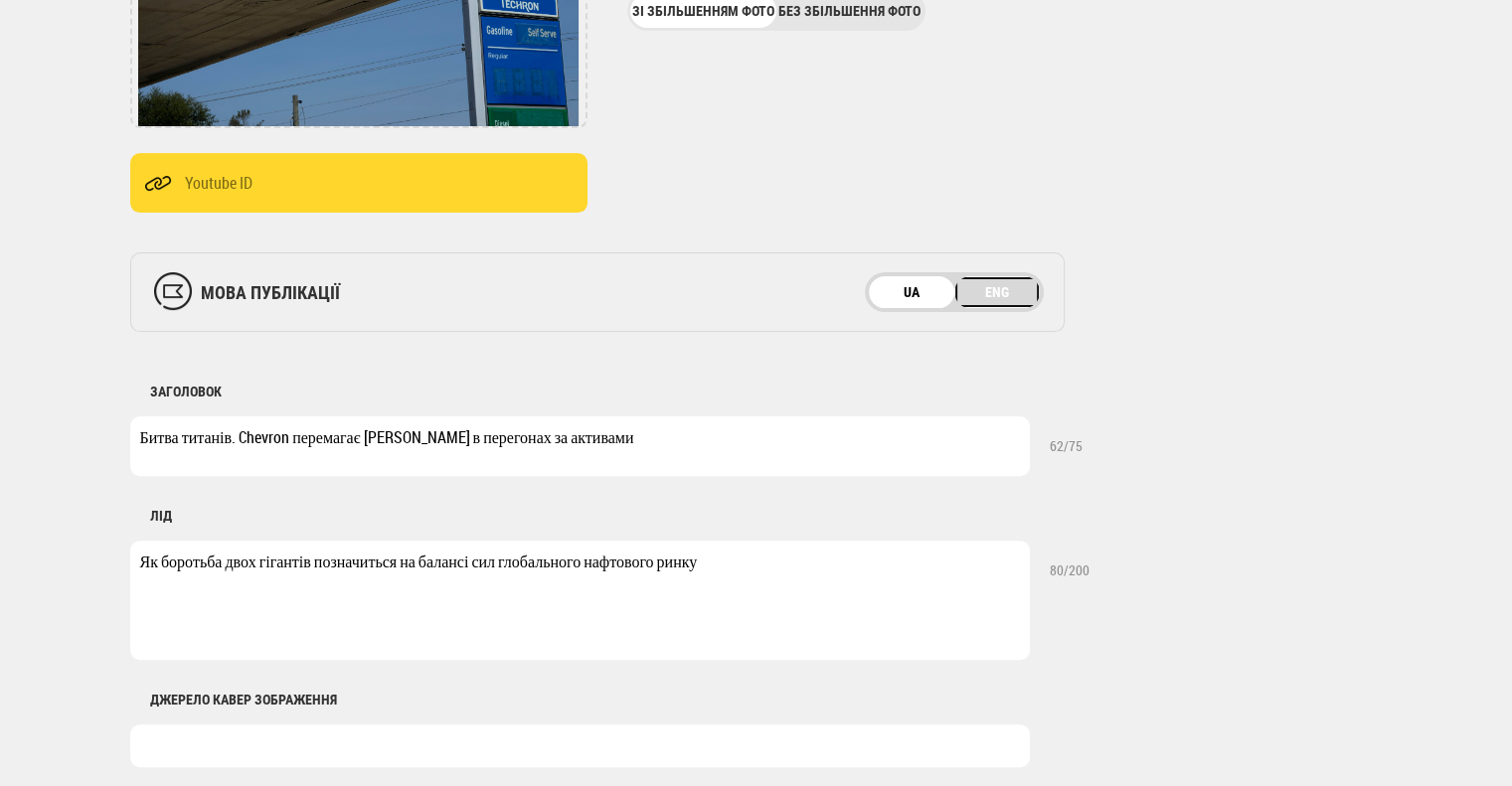 click on "ENG" at bounding box center [997, 292] 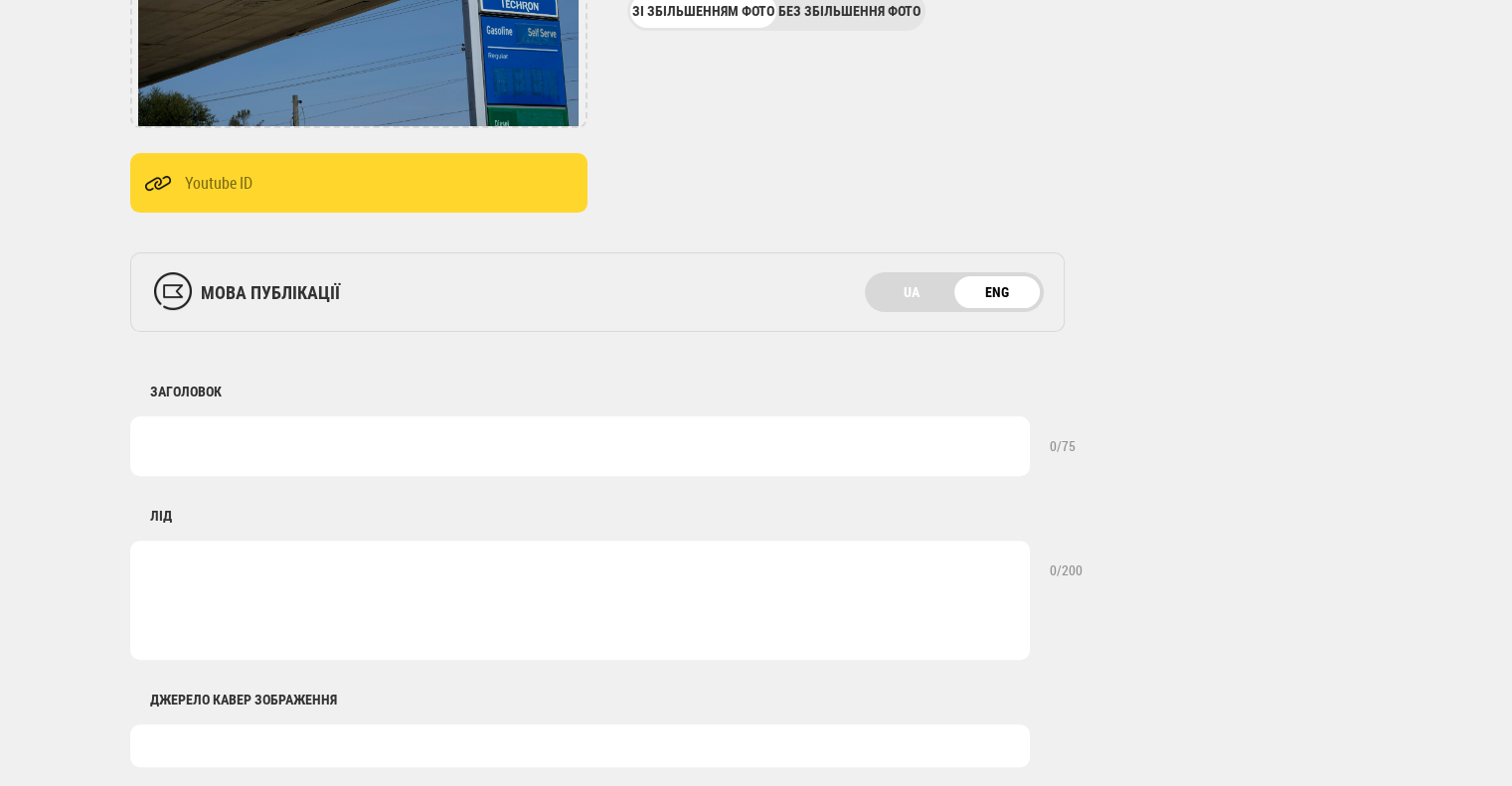 click at bounding box center (580, 446) 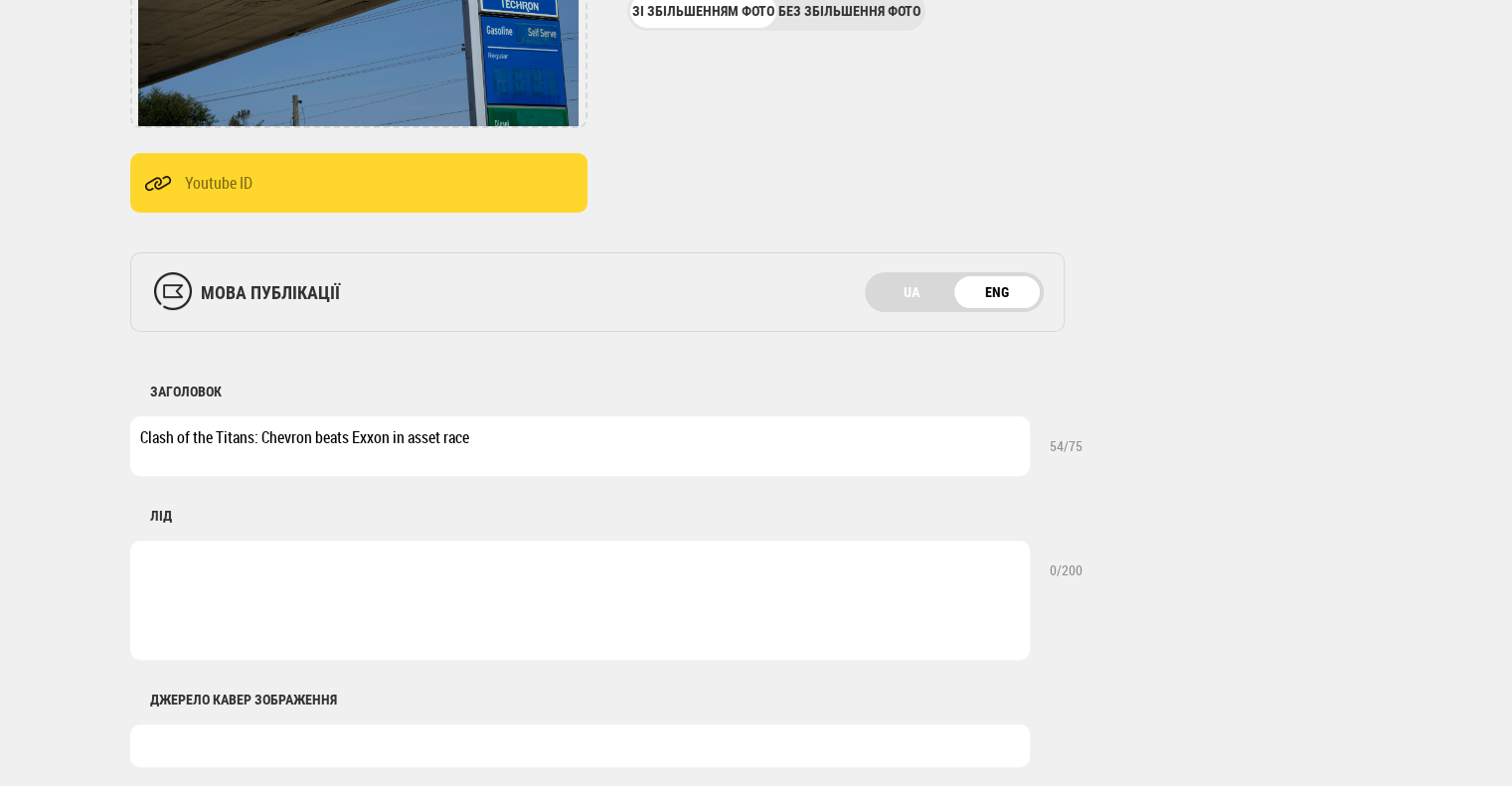 type on "Clash of the Titans: Chevron beats Exxon in asset race" 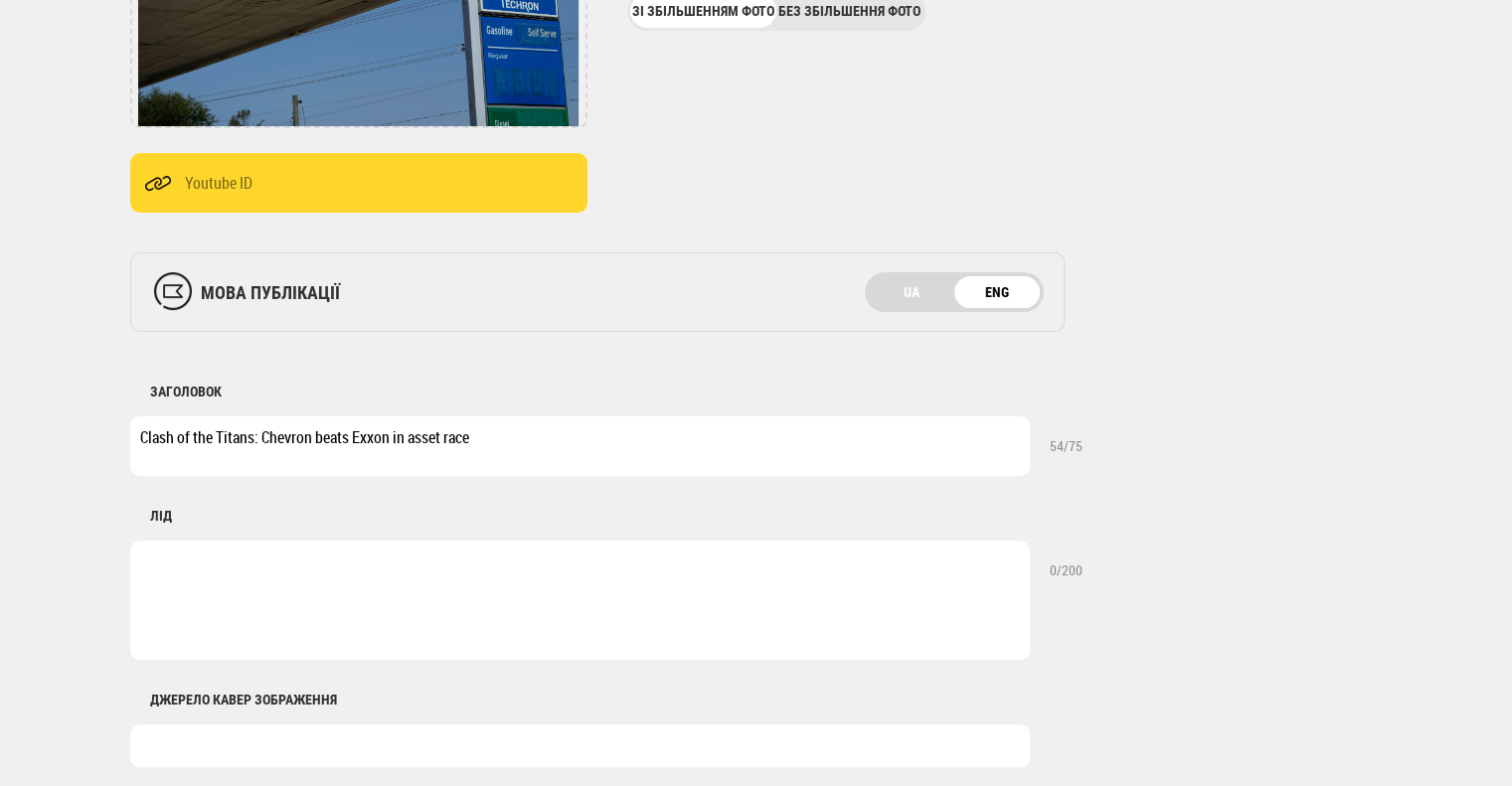 click at bounding box center [580, 600] 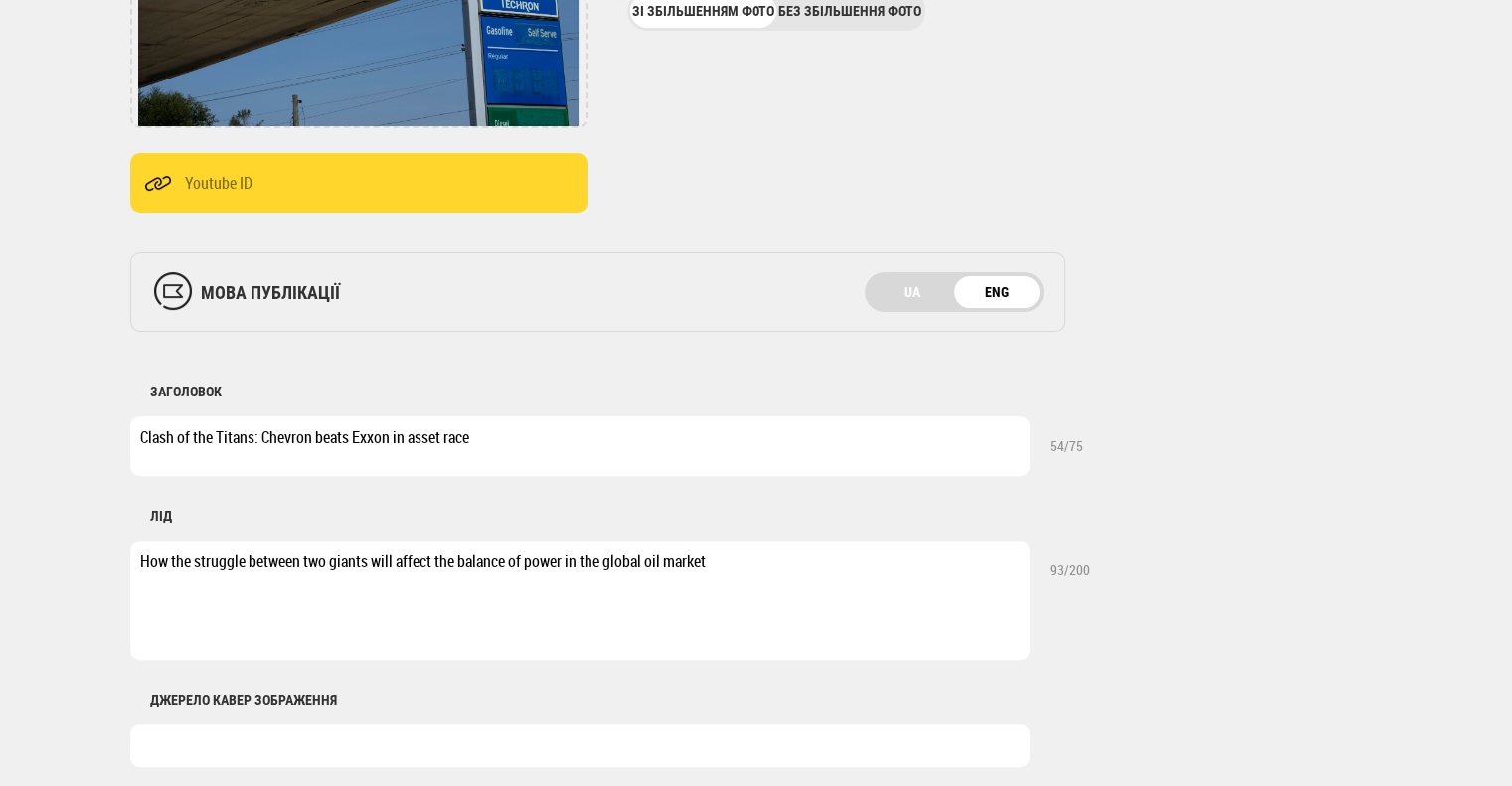 type on "How the struggle between two giants will affect the balance of power in the global oil market" 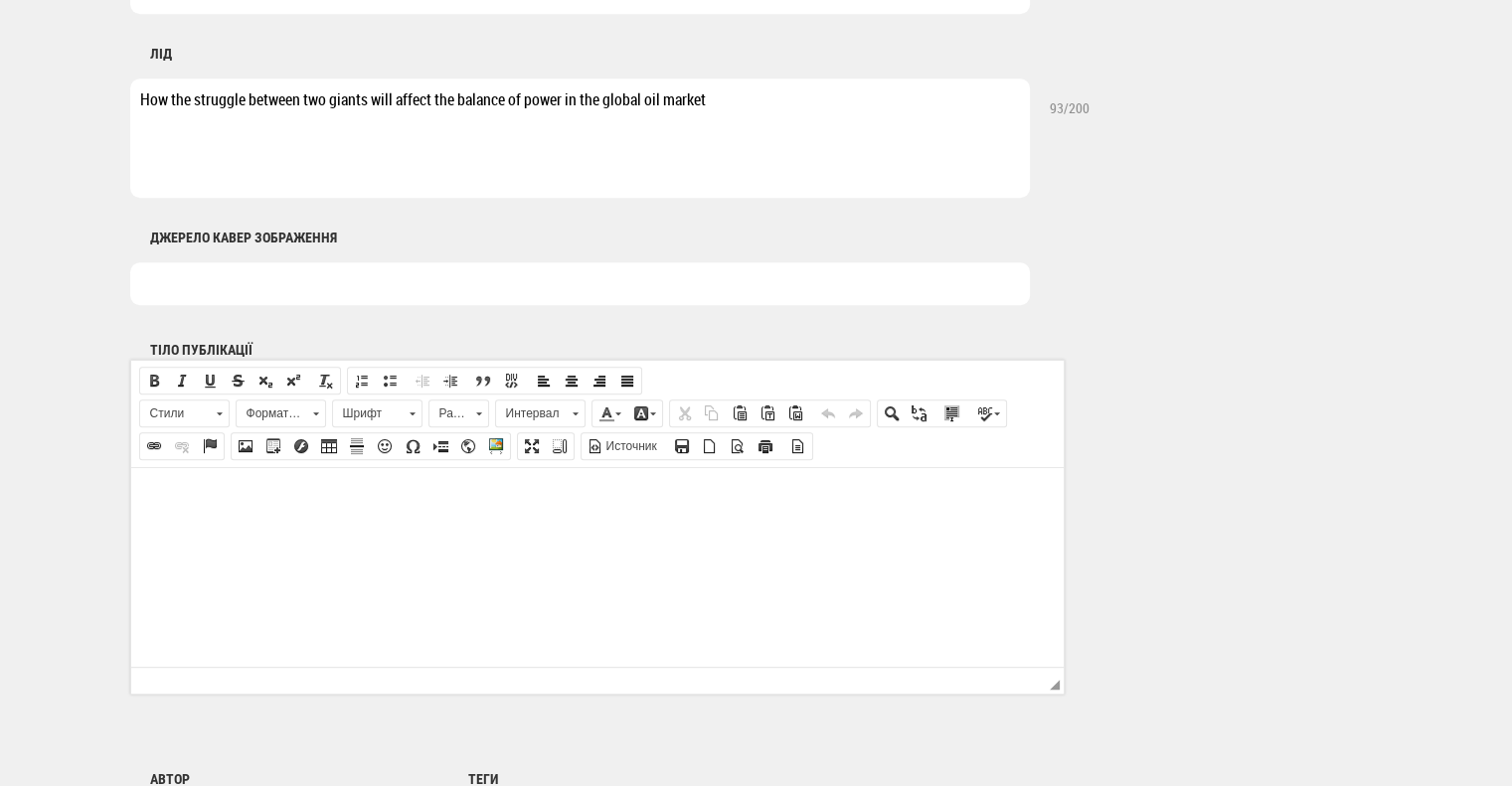 scroll, scrollTop: 994, scrollLeft: 0, axis: vertical 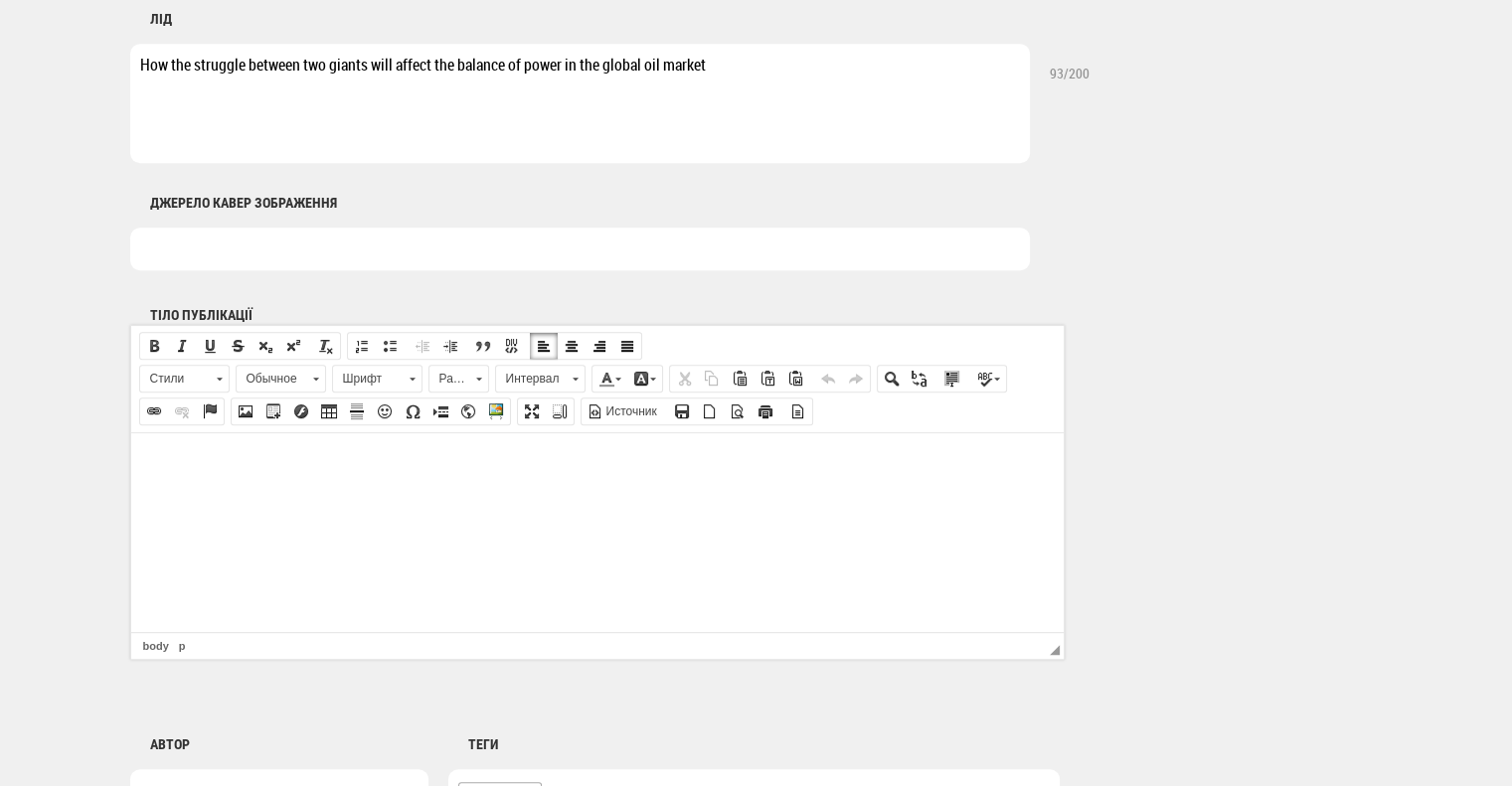 click at bounding box center [596, 462] 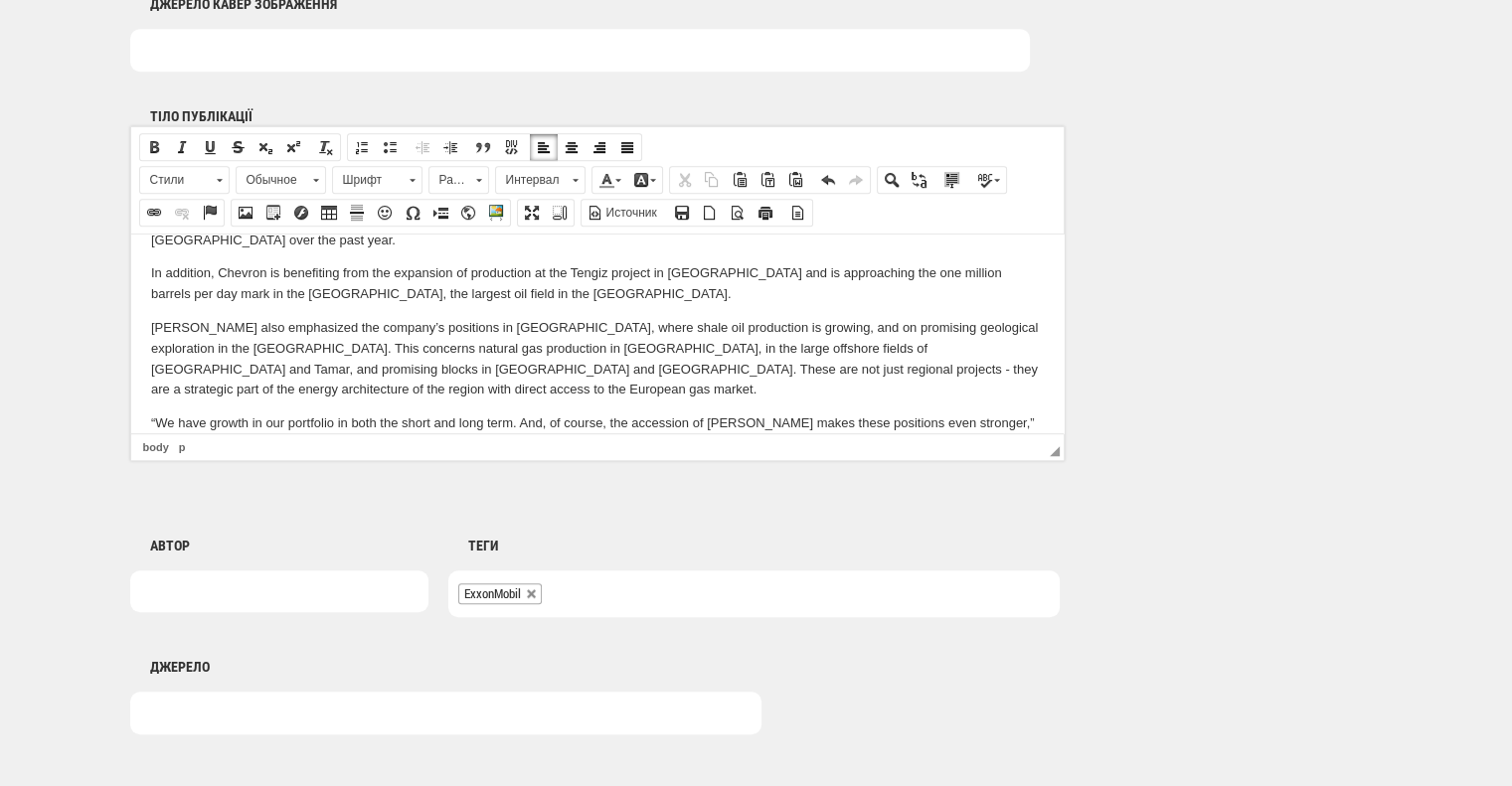 scroll, scrollTop: 920, scrollLeft: 0, axis: vertical 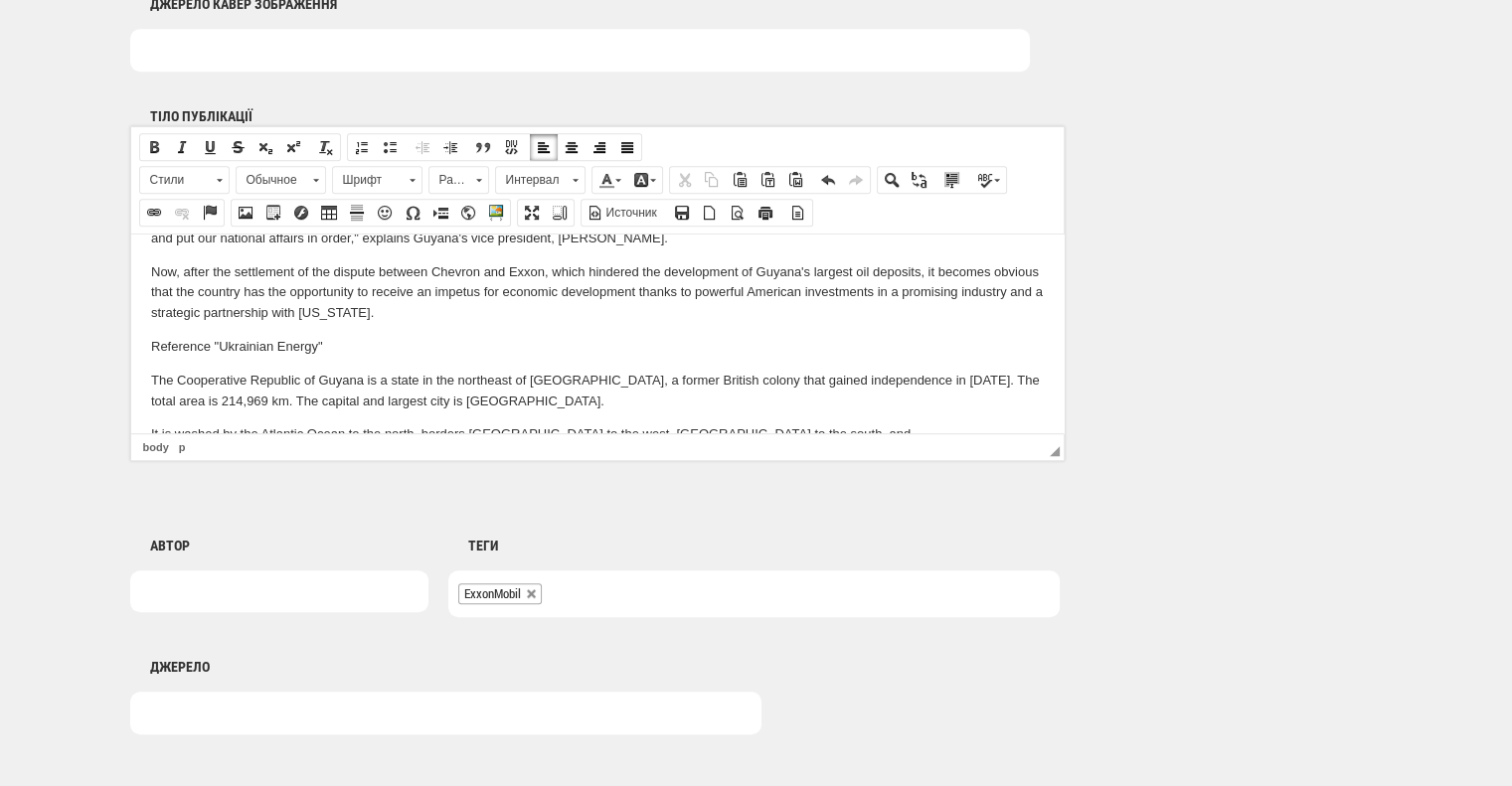 drag, startPoint x: 783, startPoint y: 395, endPoint x: 817, endPoint y: 388, distance: 34.71311 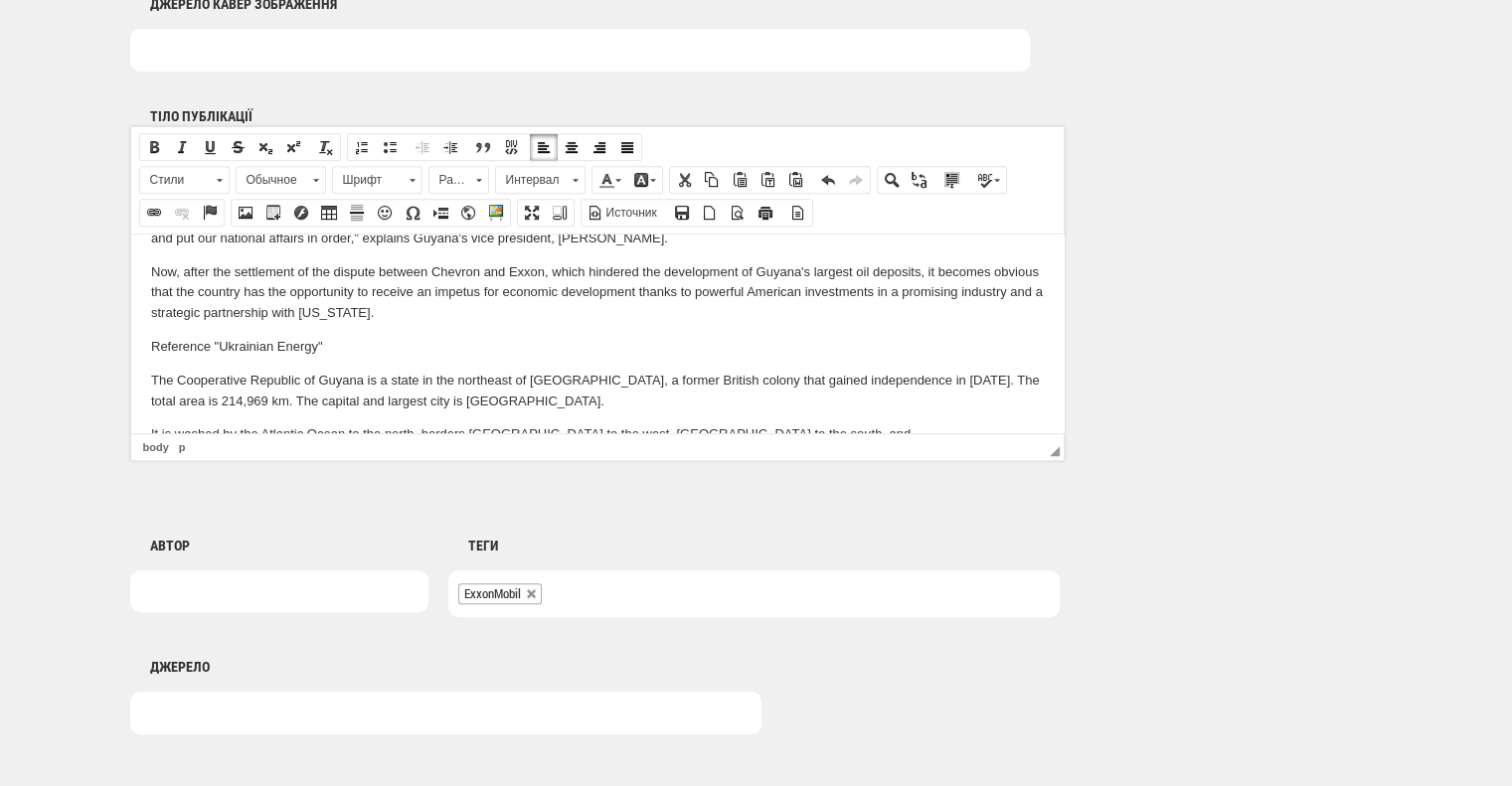 type 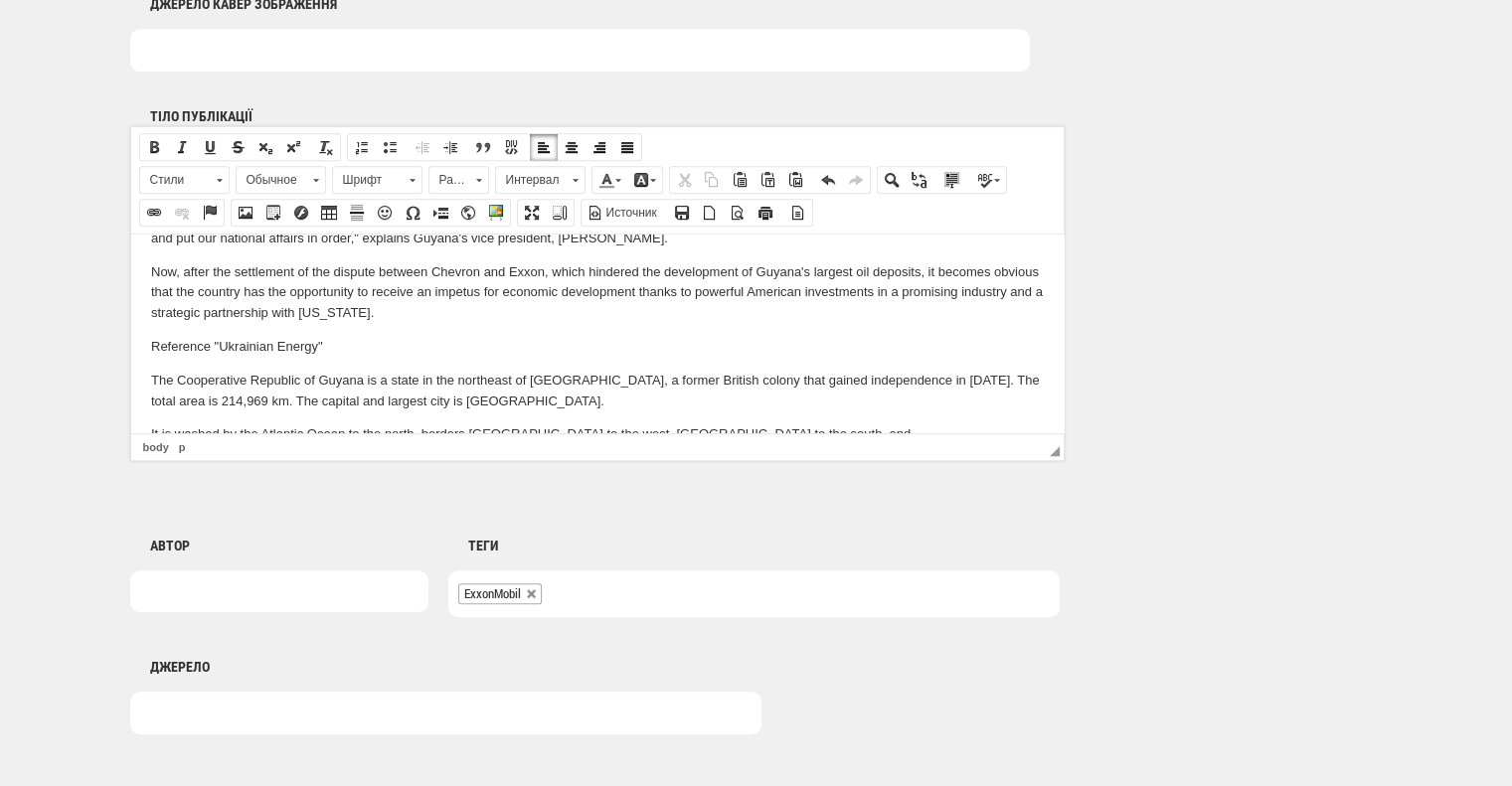 click on "It is washed by the Atlantic Ocean to the north, borders Venezuela to the west, Brazil to the south, and Suriname to the east. The only English-speaking country on the continent and the only continental country in South America where there has never been a coup." at bounding box center [596, 454] 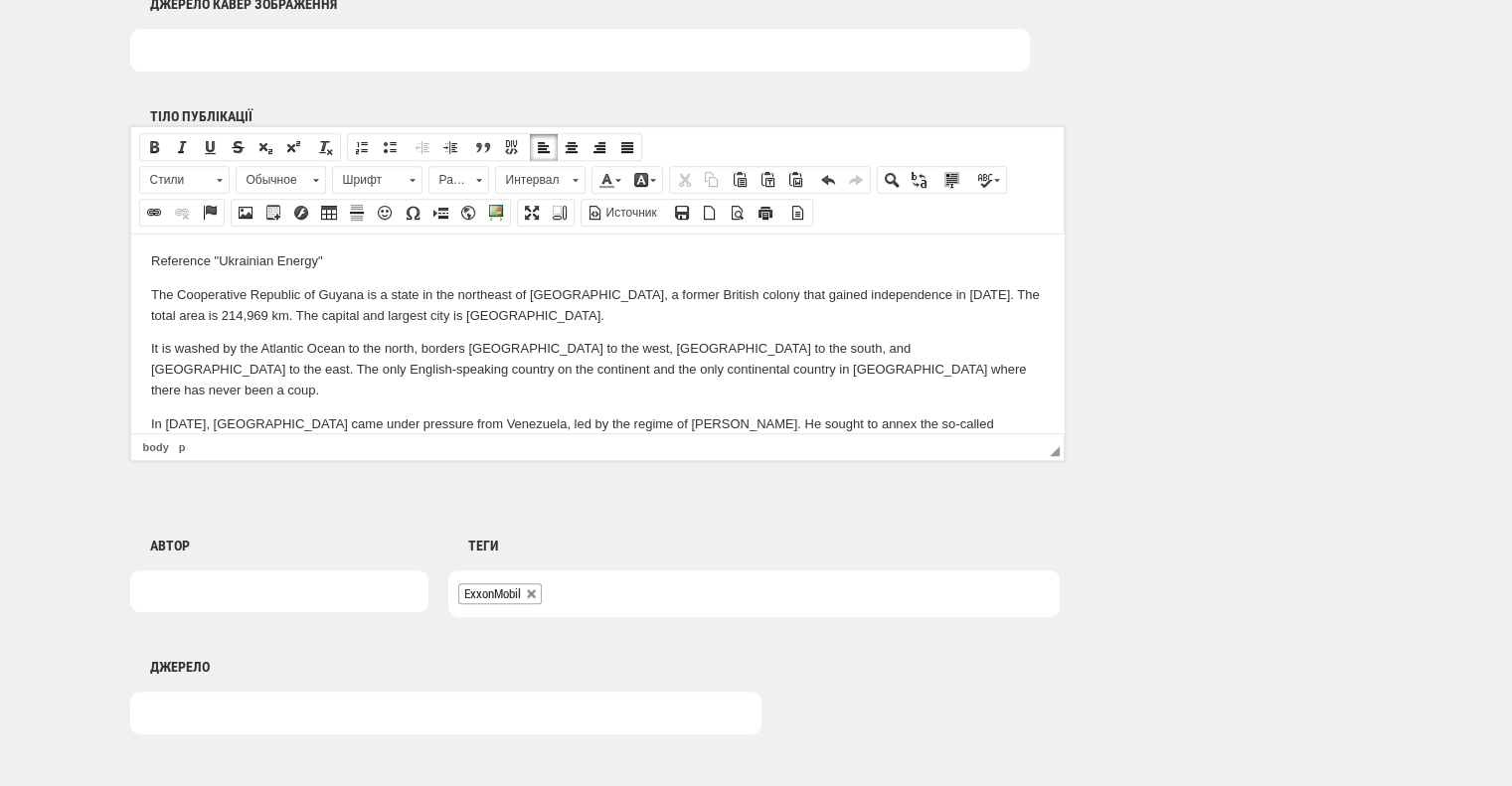 scroll, scrollTop: 2126, scrollLeft: 0, axis: vertical 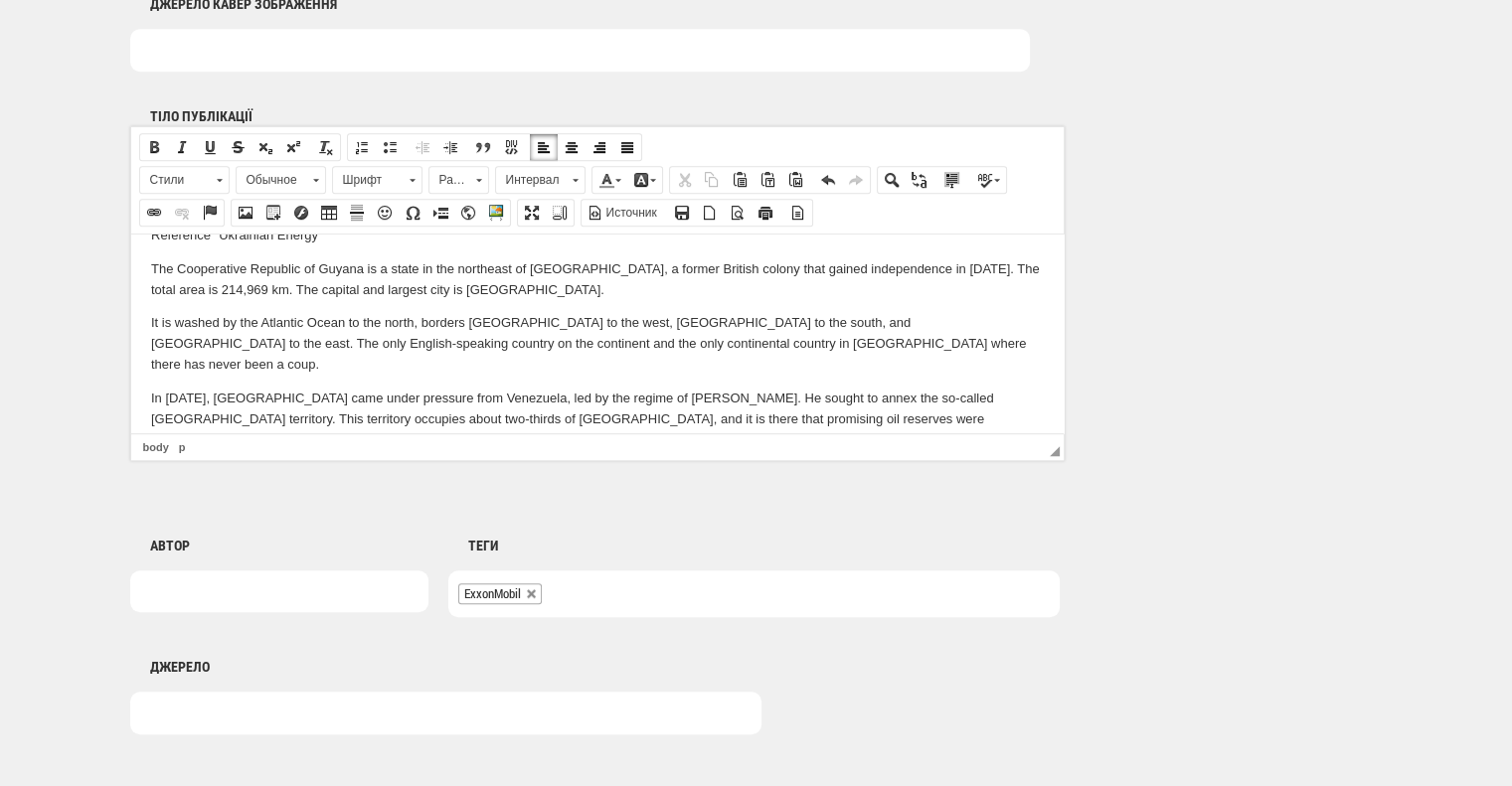 drag, startPoint x: 461, startPoint y: 365, endPoint x: 130, endPoint y: 372, distance: 331.07401 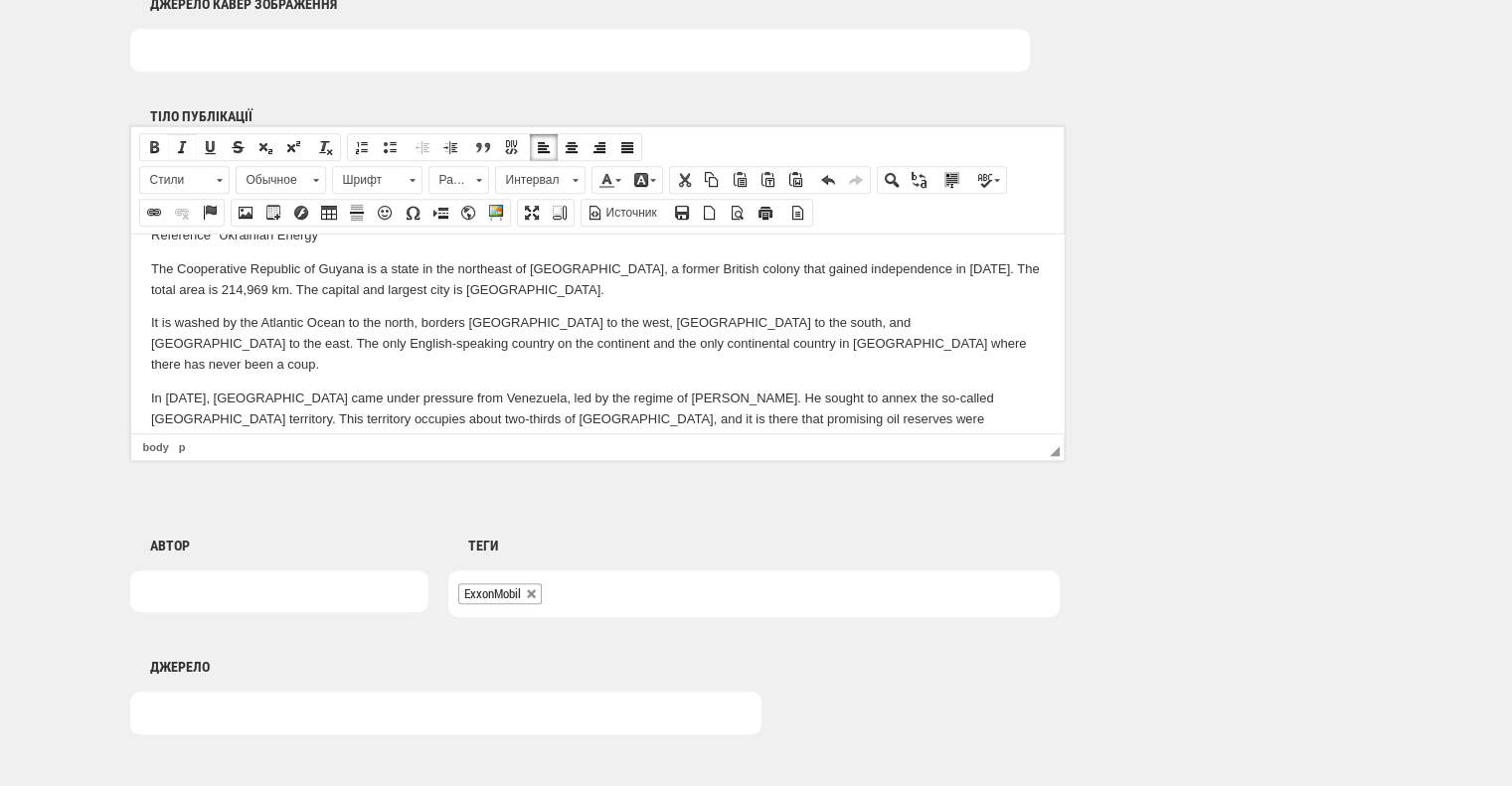 click at bounding box center (182, 147) 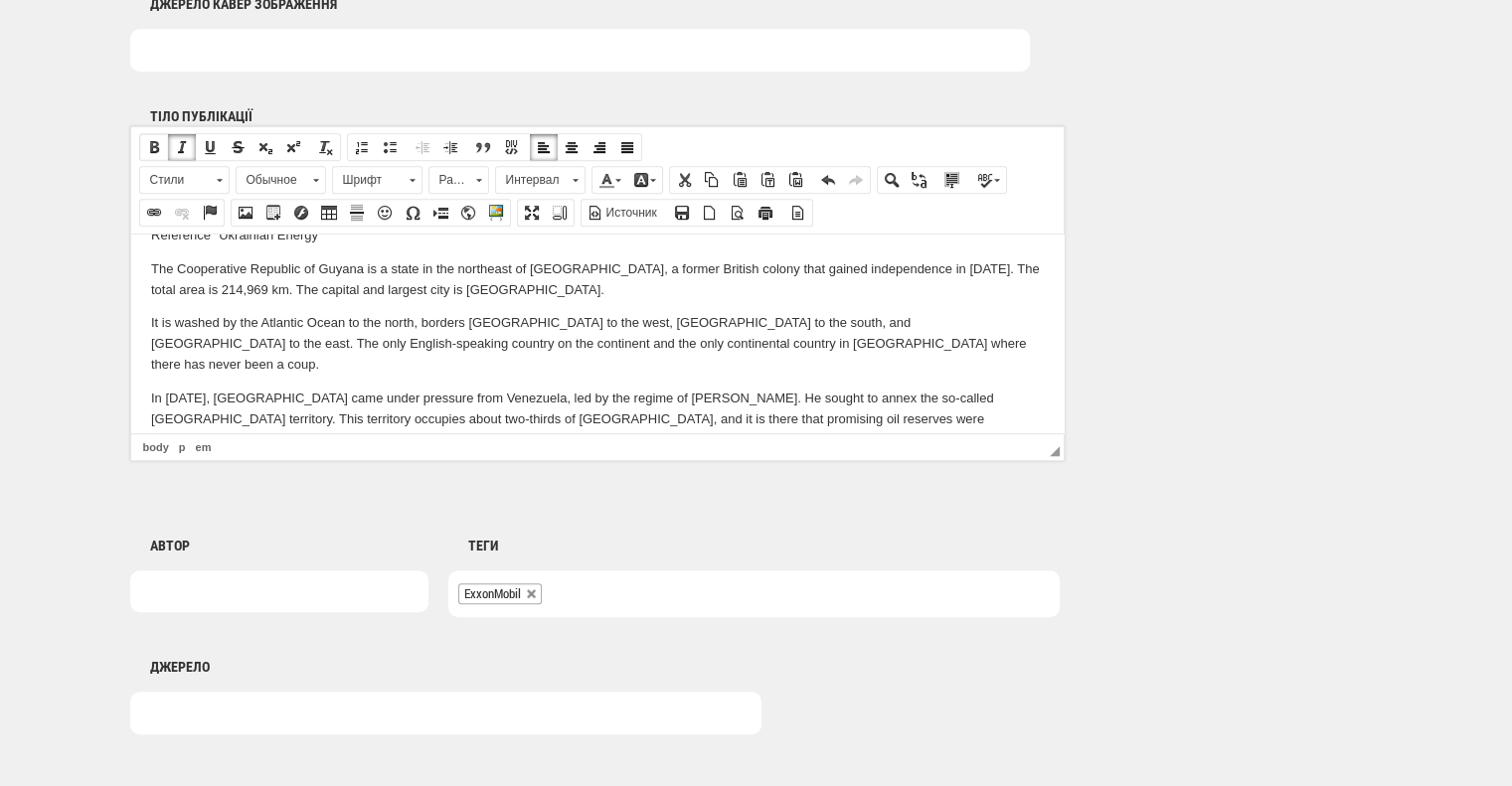 click at bounding box center (154, 147) 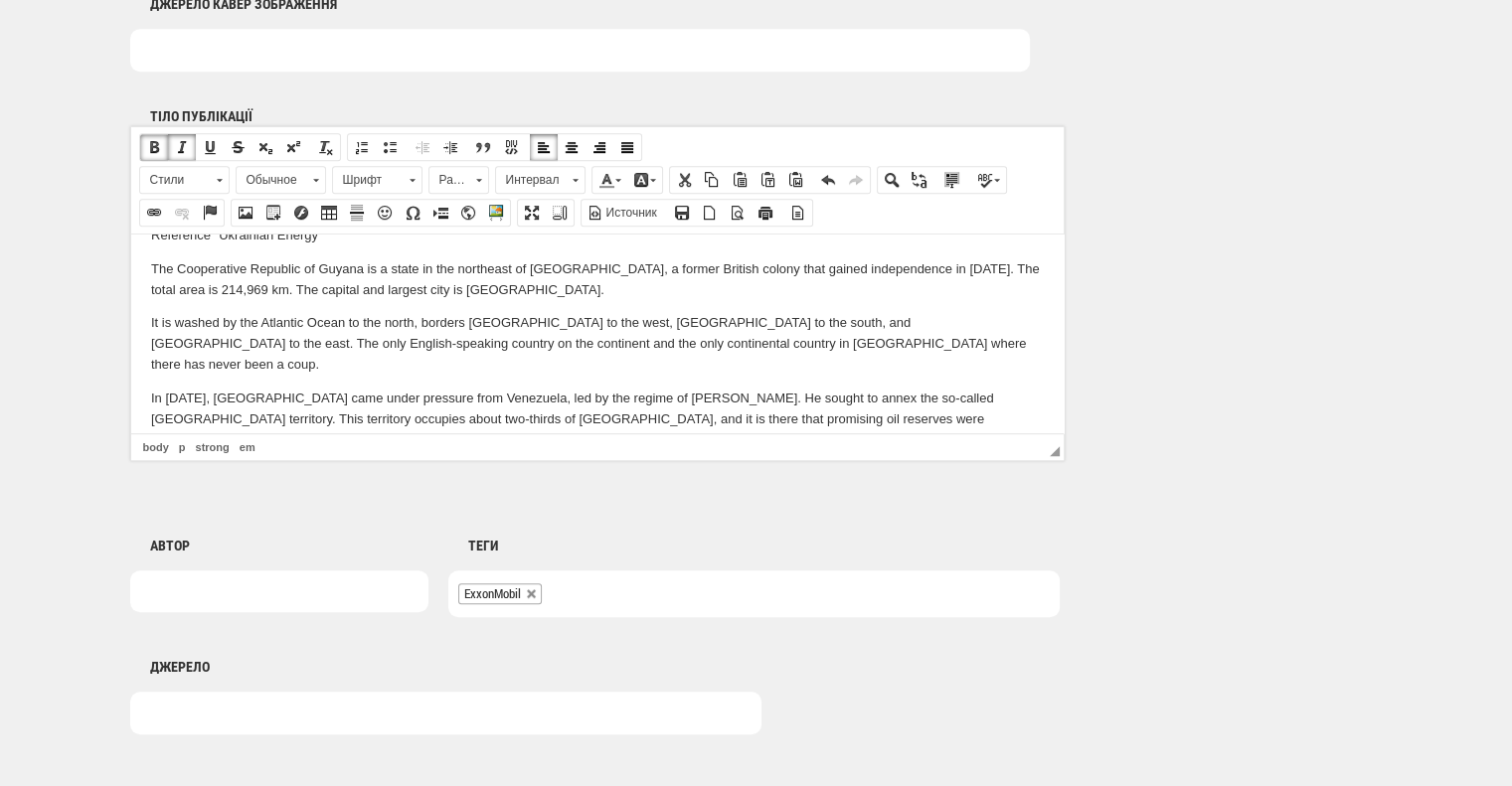 click on "Svitlana Dolinchuk, specially for "Ukrainian Energy"" at bounding box center (596, 472) 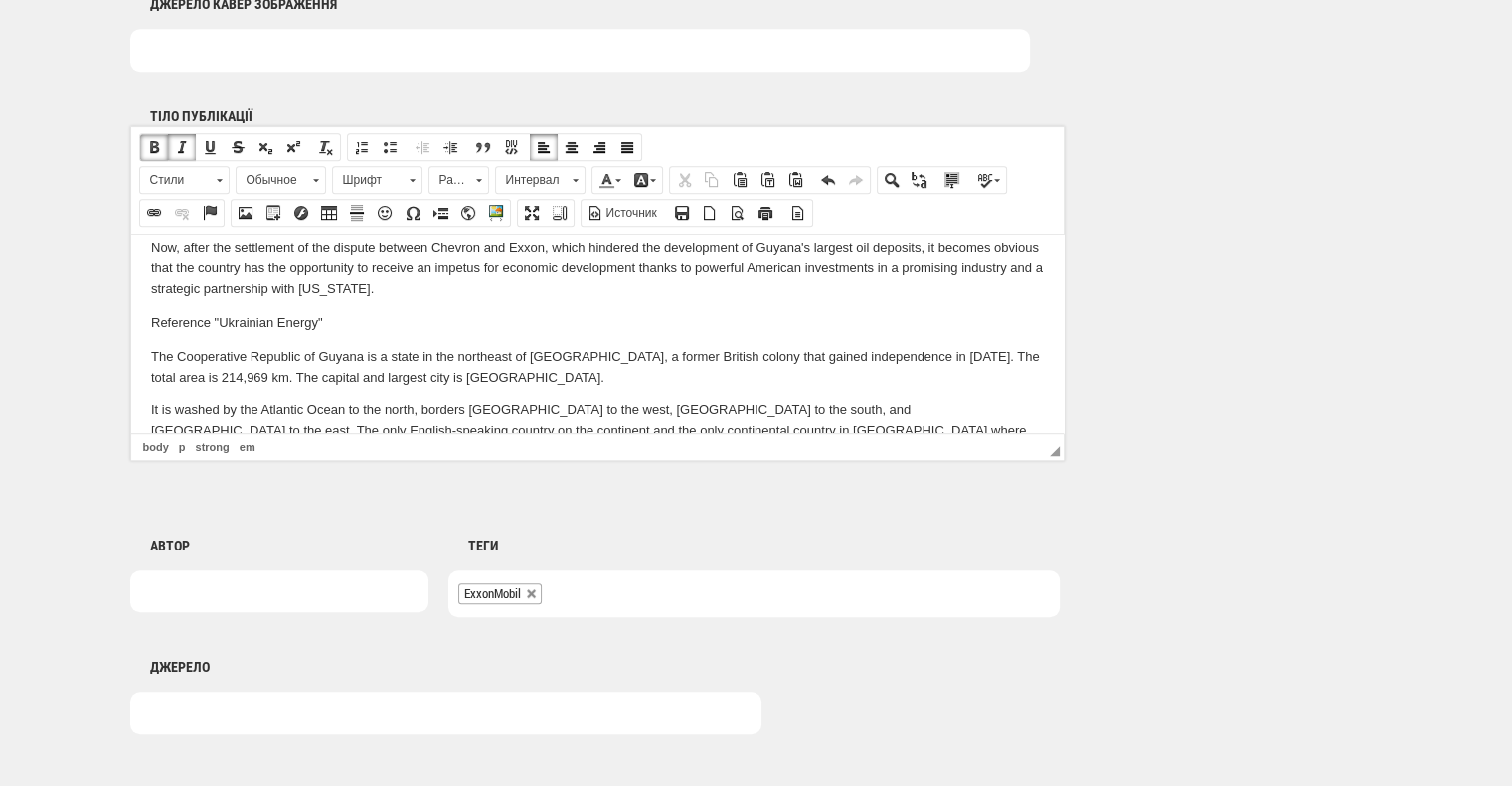 scroll, scrollTop: 1994, scrollLeft: 0, axis: vertical 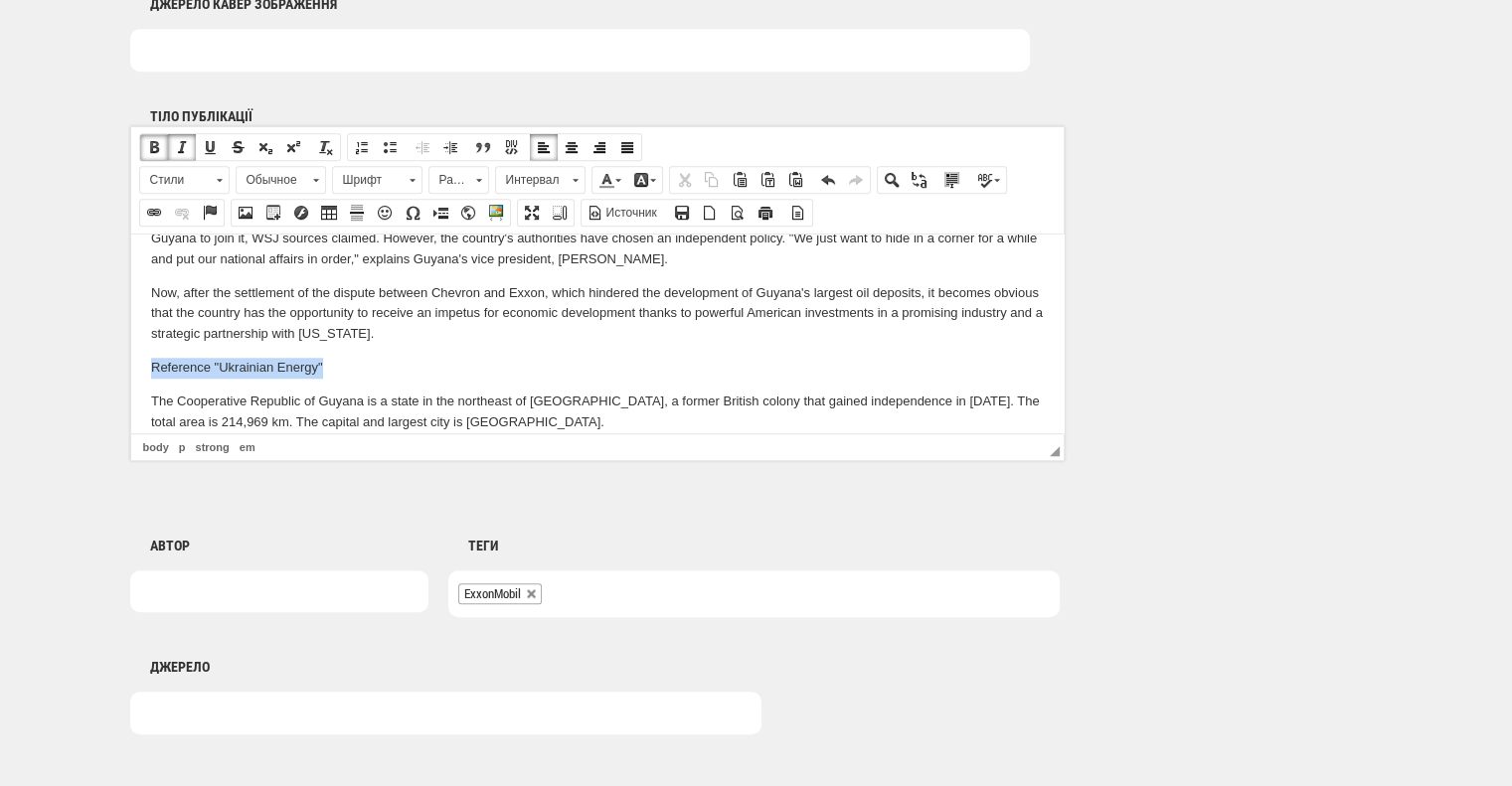 drag, startPoint x: 331, startPoint y: 298, endPoint x: 133, endPoint y: 302, distance: 198.0404 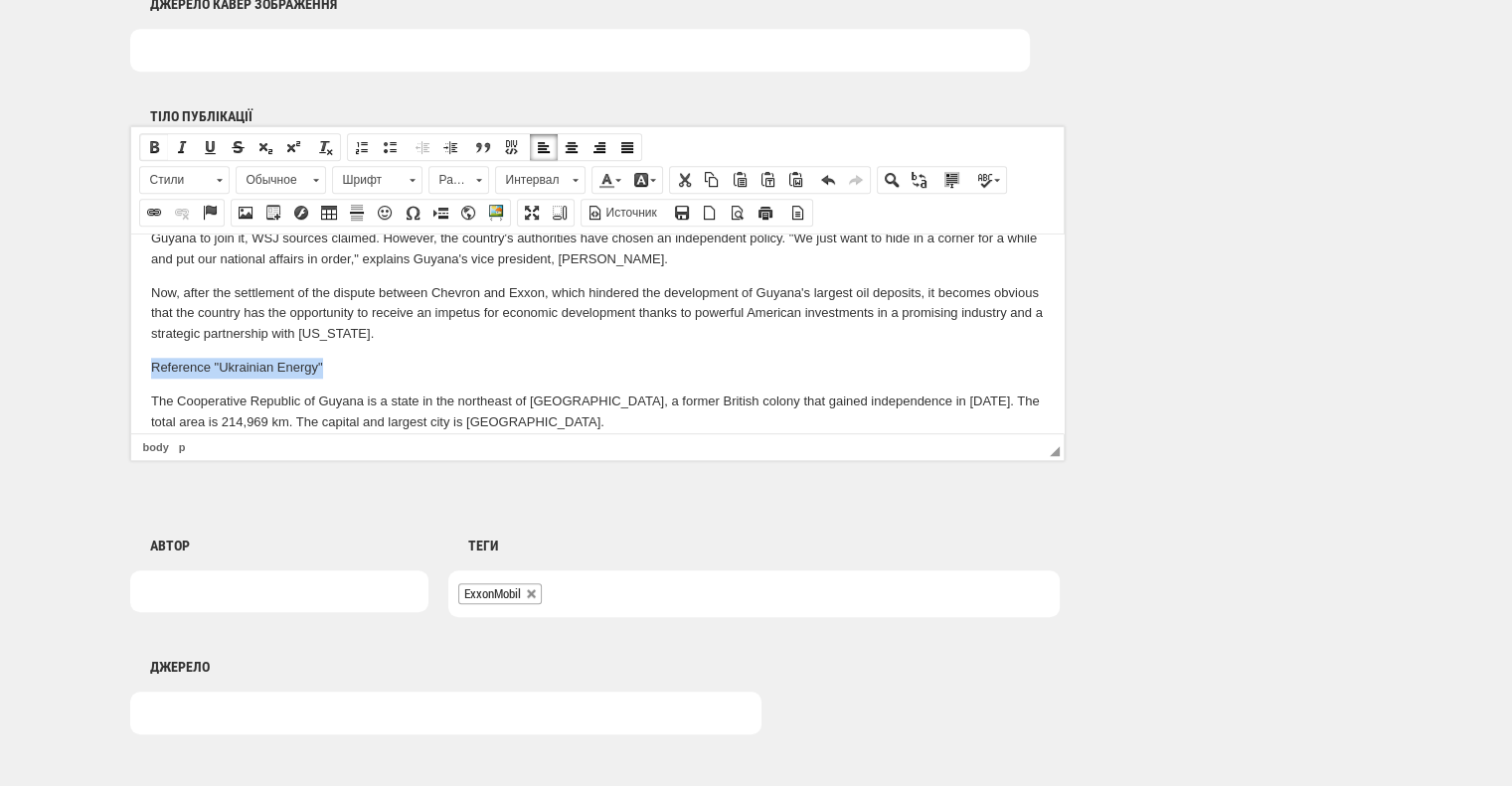 click at bounding box center (154, 147) 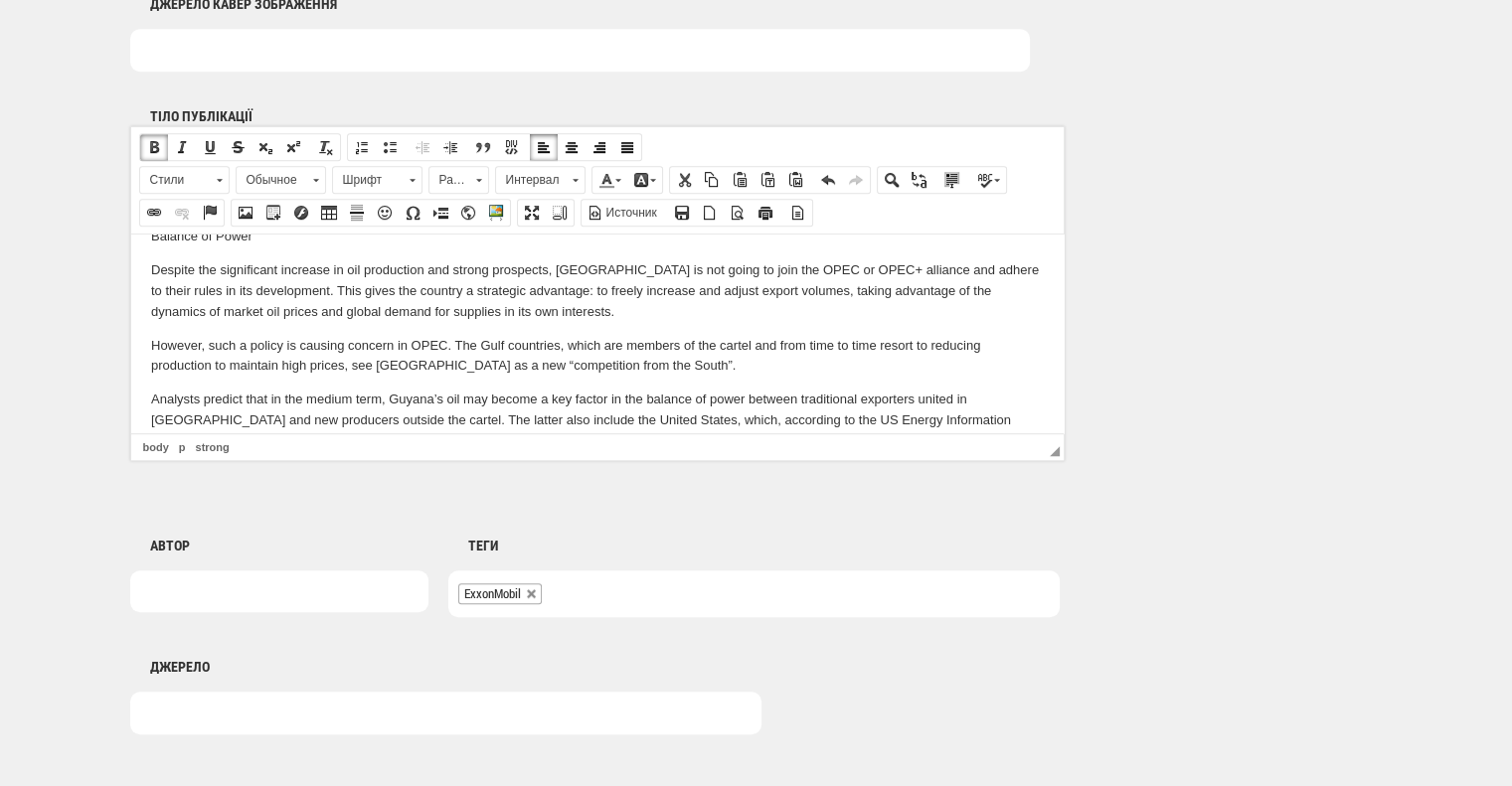 scroll, scrollTop: 1597, scrollLeft: 0, axis: vertical 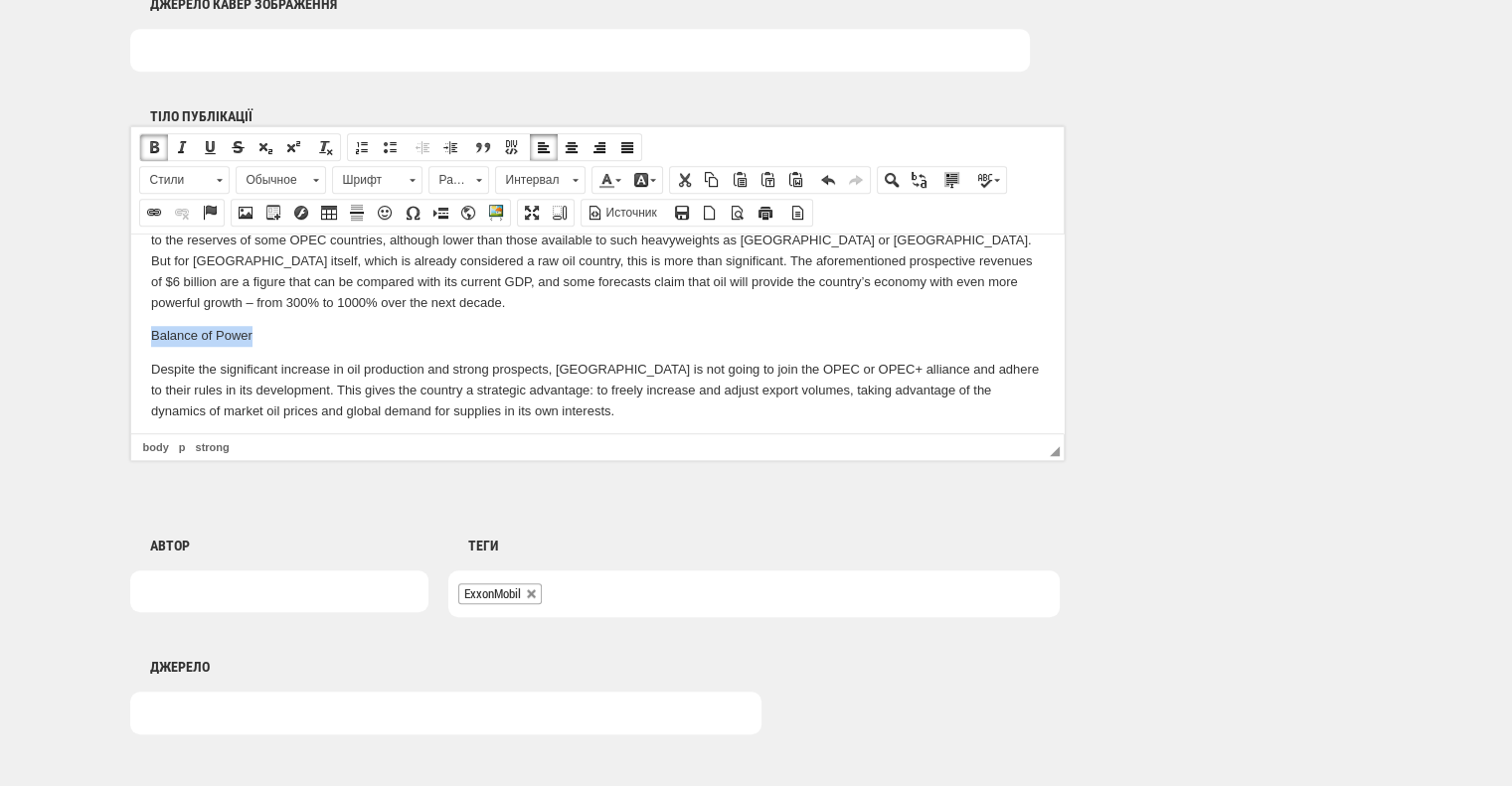 drag, startPoint x: 261, startPoint y: 274, endPoint x: 134, endPoint y: 248, distance: 129.6341 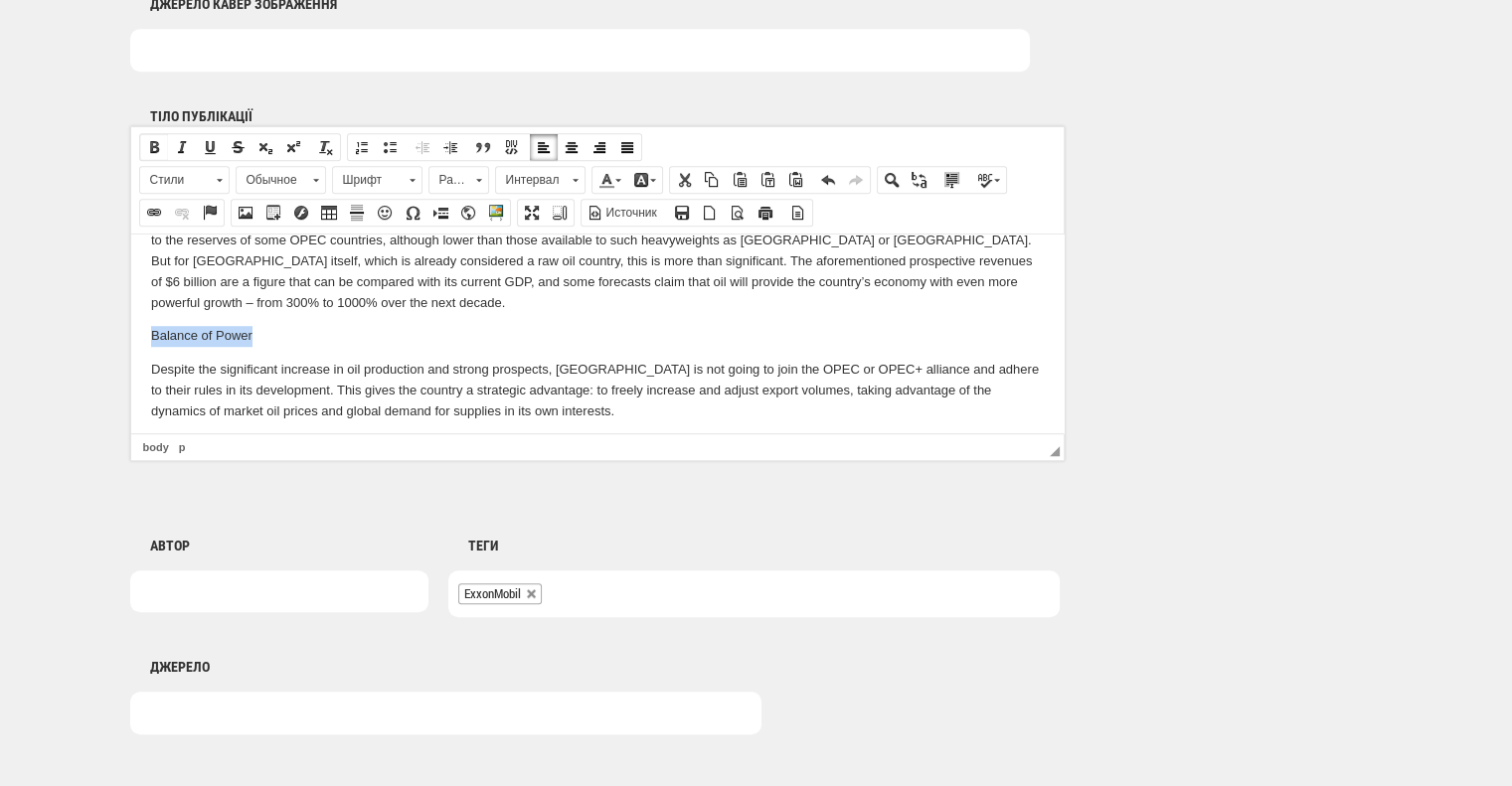 click at bounding box center (154, 147) 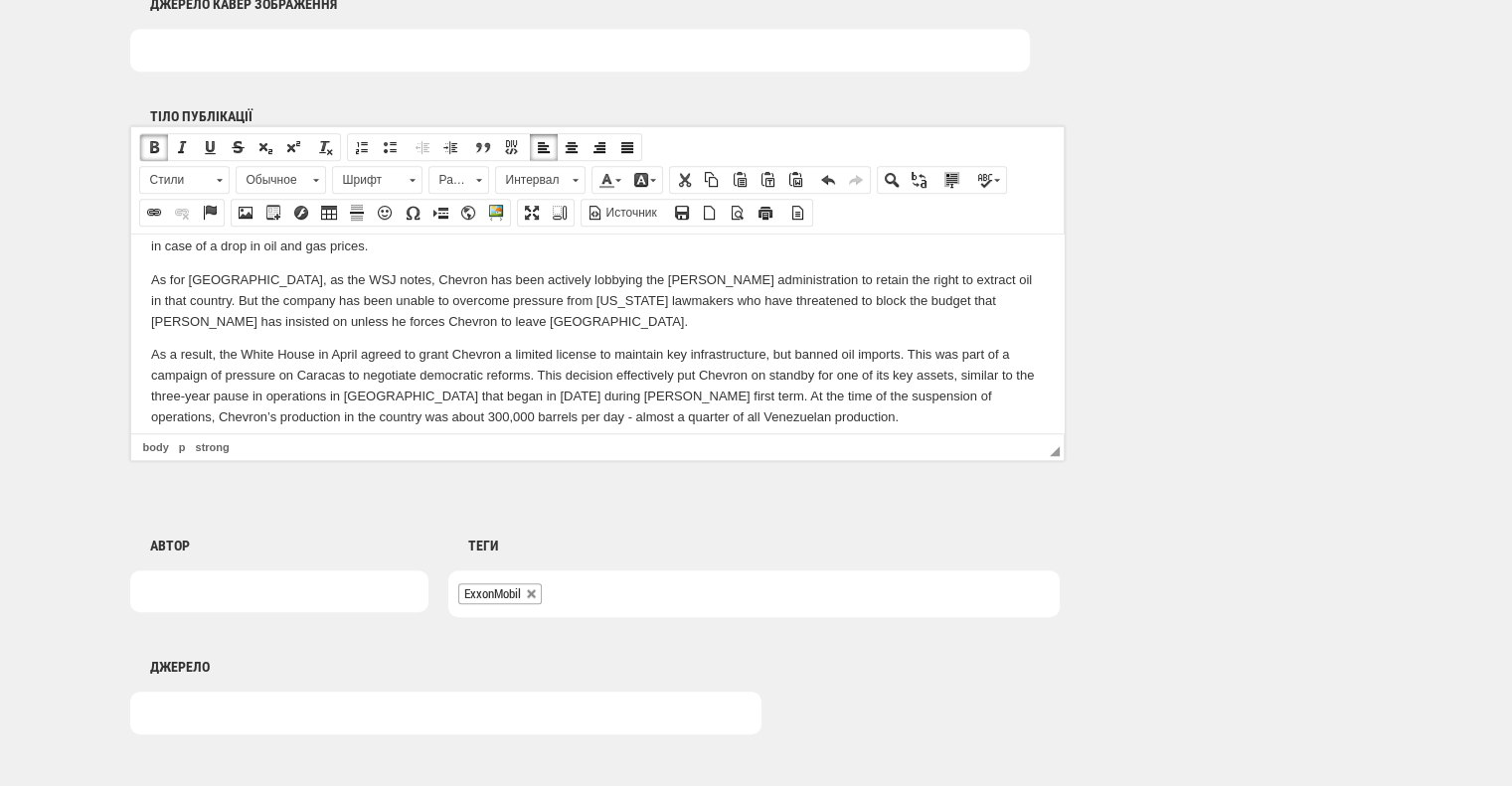 scroll, scrollTop: 1199, scrollLeft: 0, axis: vertical 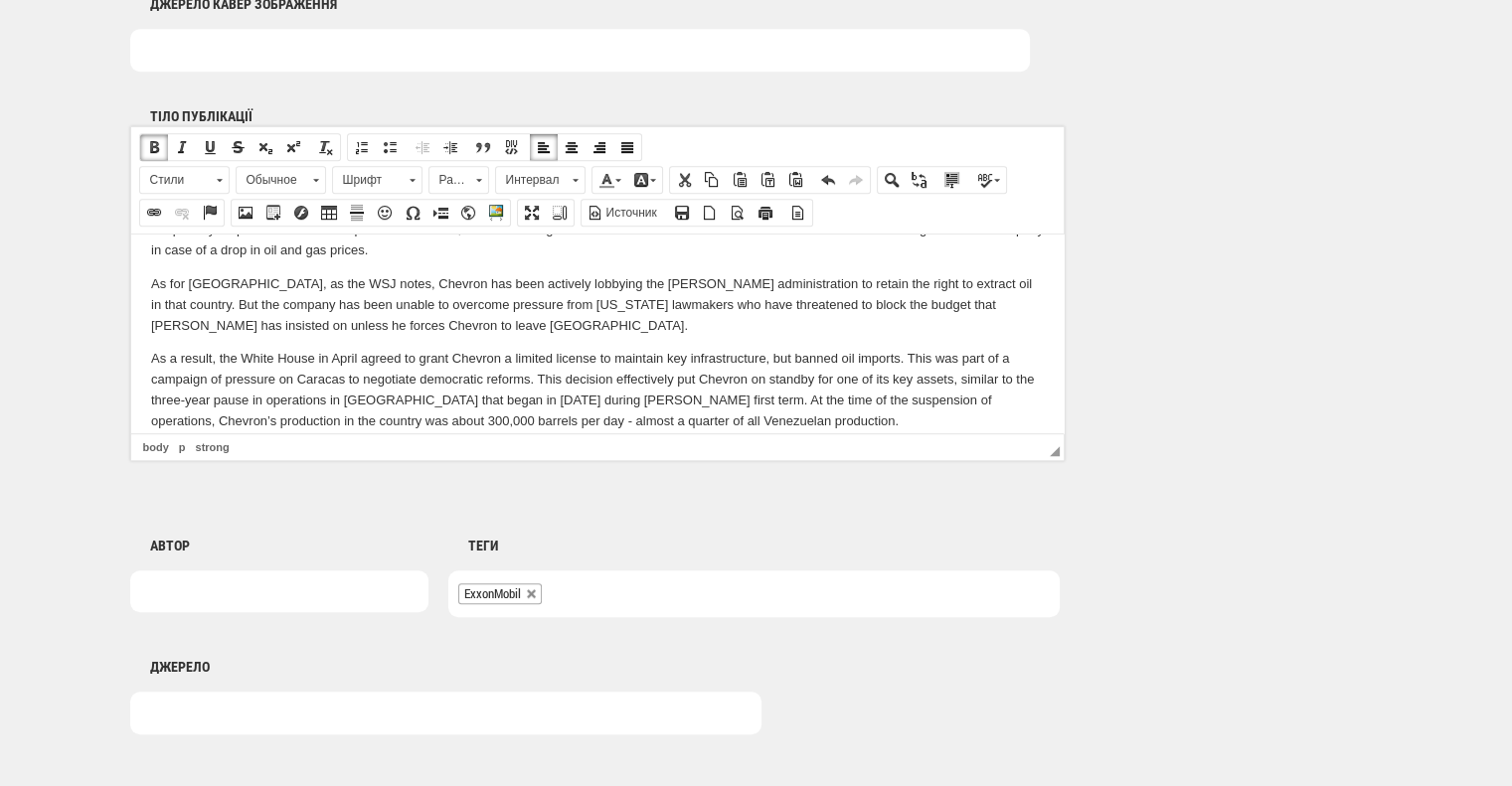 drag, startPoint x: 288, startPoint y: 390, endPoint x: 82, endPoint y: 381, distance: 206.19651 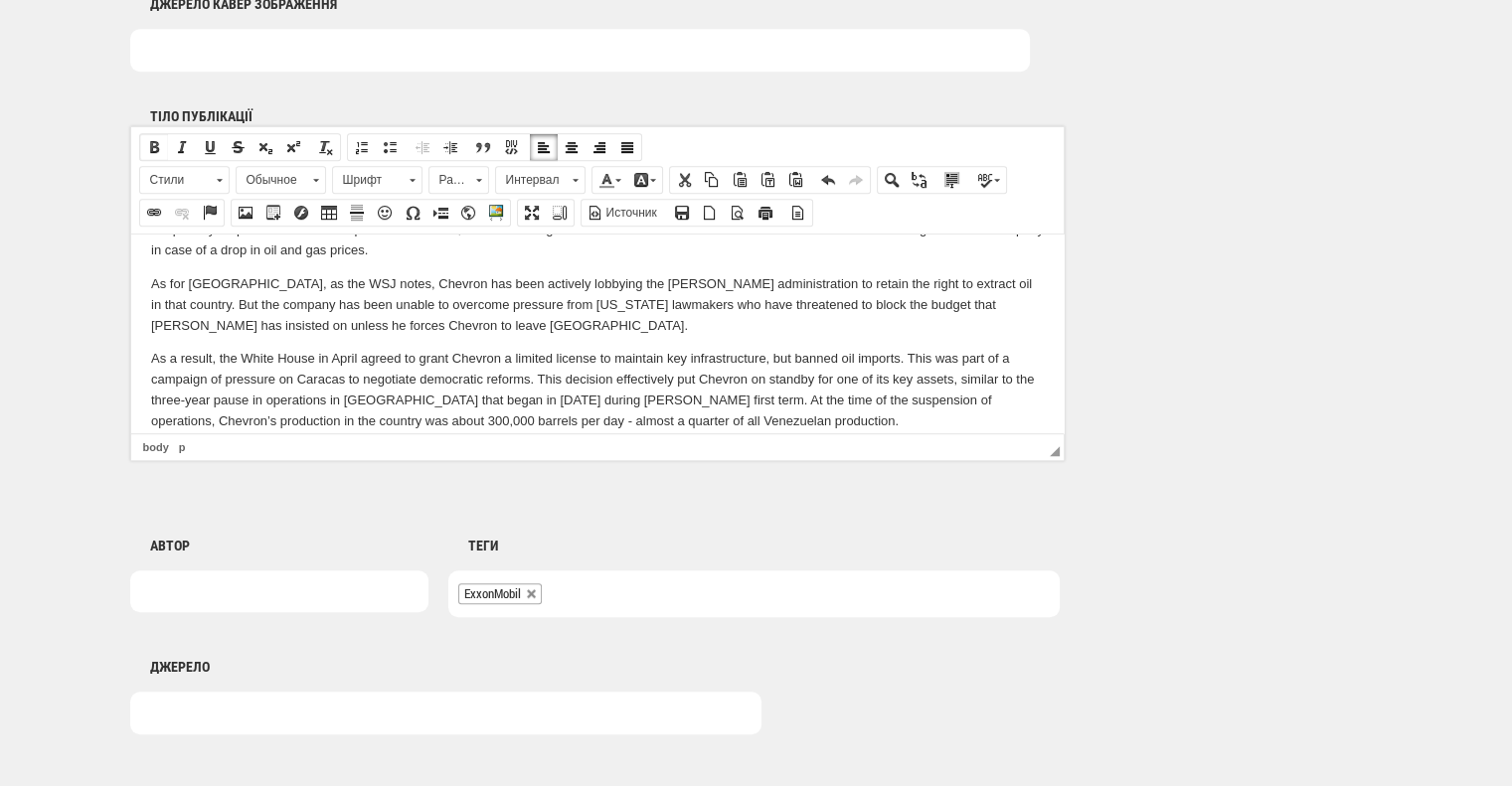 click at bounding box center [154, 147] 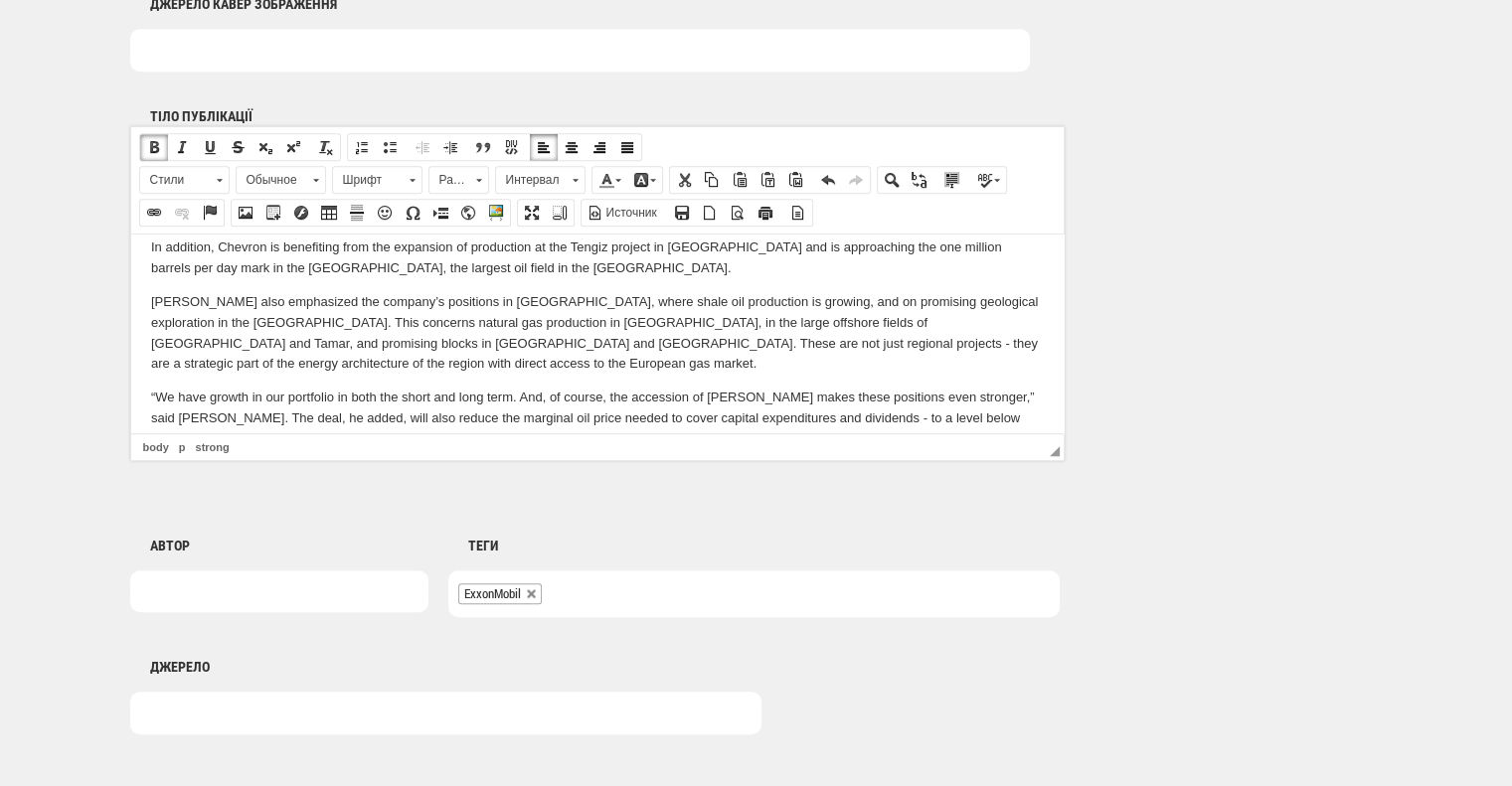 scroll, scrollTop: 901, scrollLeft: 0, axis: vertical 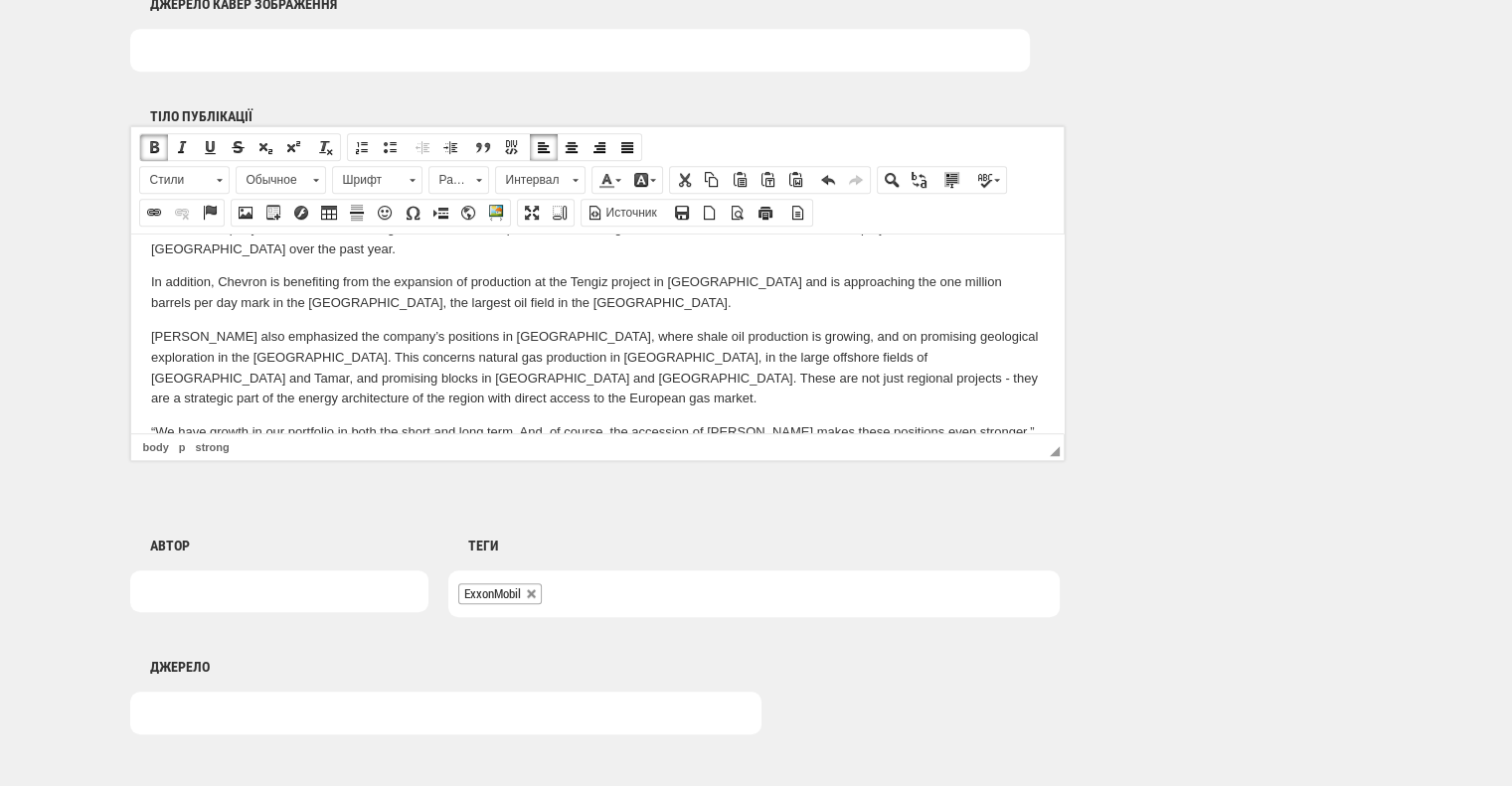 click on "“We have growth in our portfolio in both the short and long term. And, of course, the accession of Hess makes these positions even stronger,” said Mike Wirth. The deal, he added, will also reduce the marginal oil price needed to cover capital expenditures and dividends - to a level below $50 per barrel as early as next year." at bounding box center [596, 452] 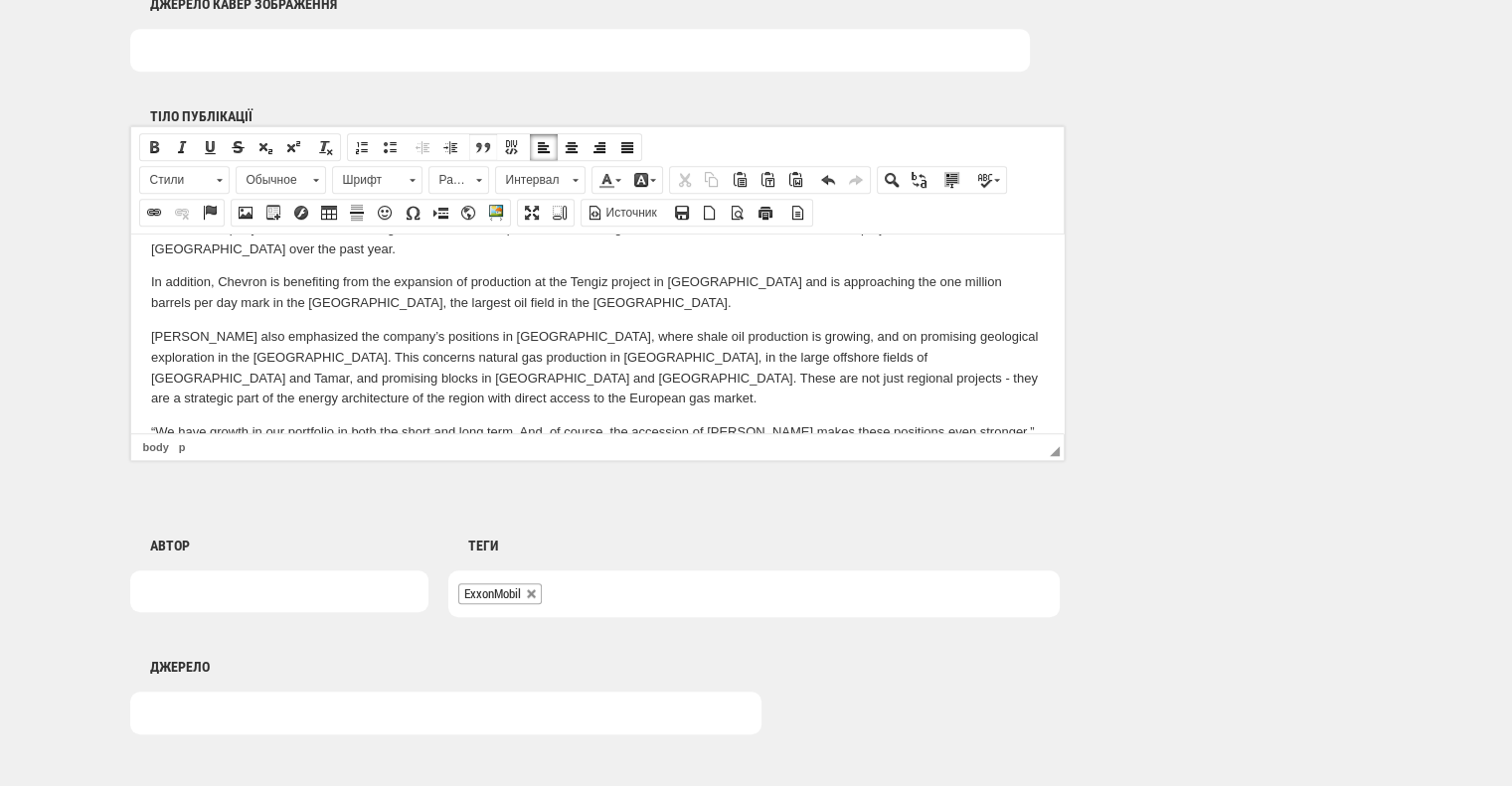 click at bounding box center (483, 147) 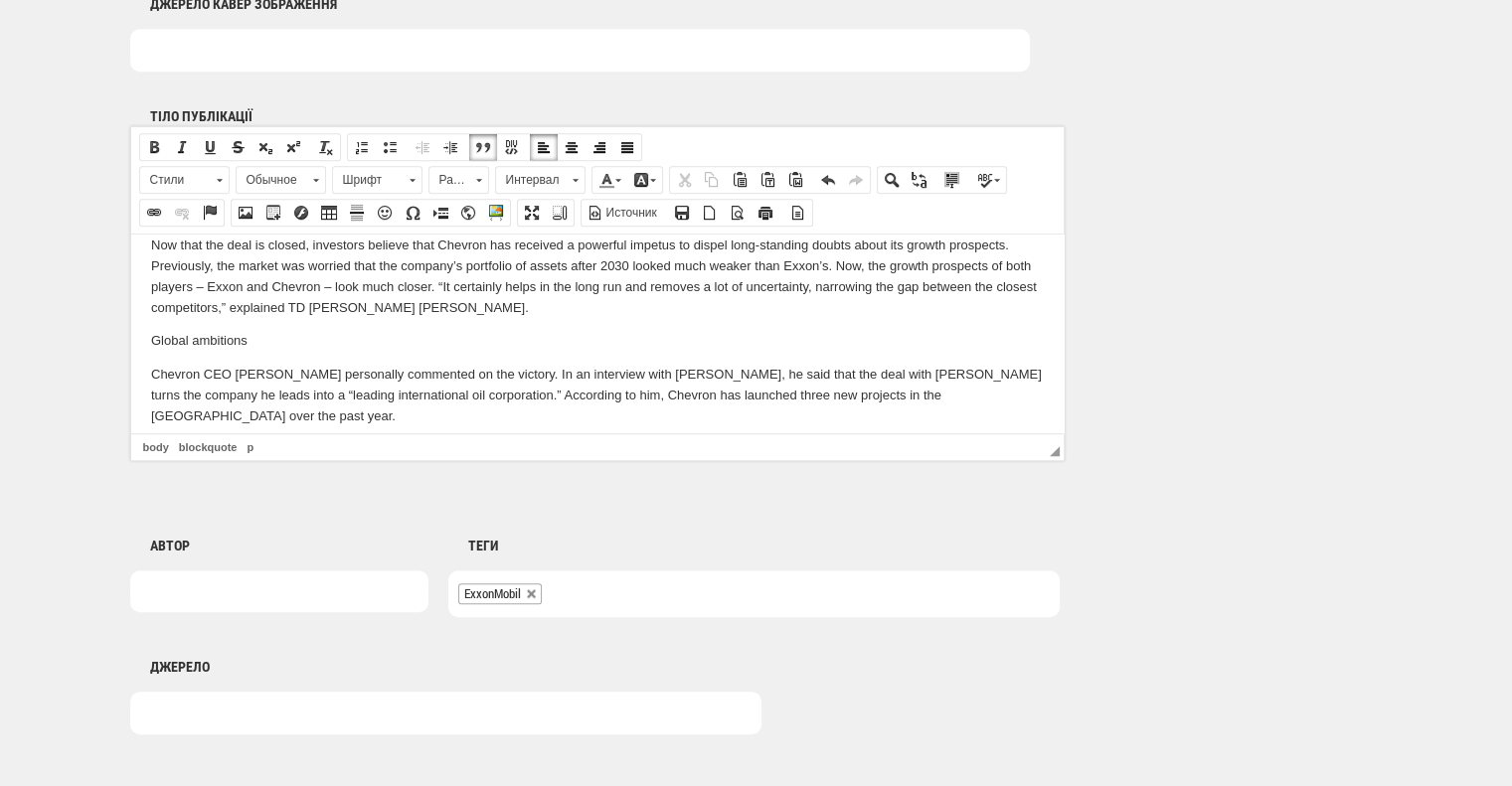 scroll, scrollTop: 703, scrollLeft: 0, axis: vertical 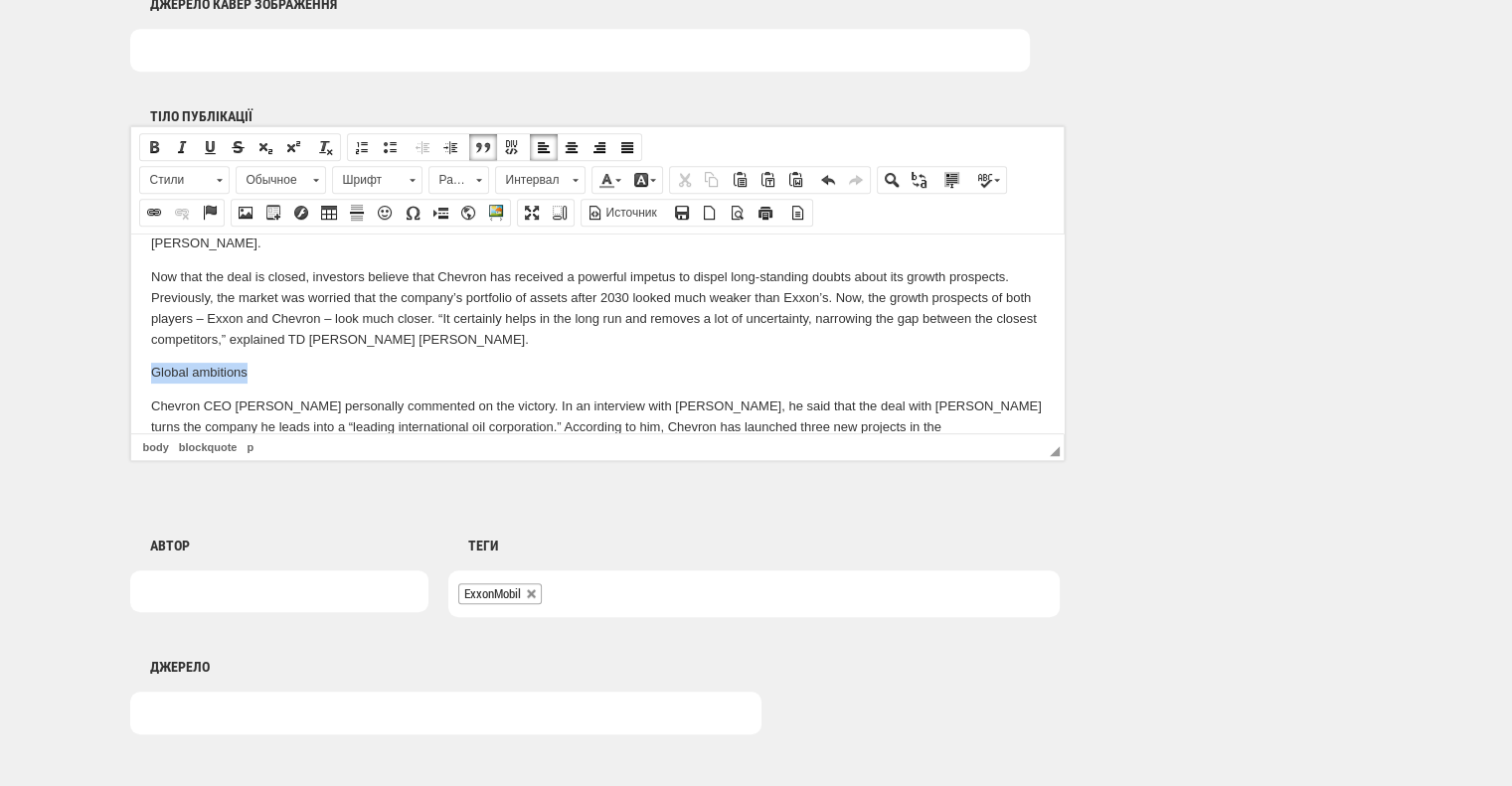 drag, startPoint x: 299, startPoint y: 332, endPoint x: 172, endPoint y: 535, distance: 239.4535 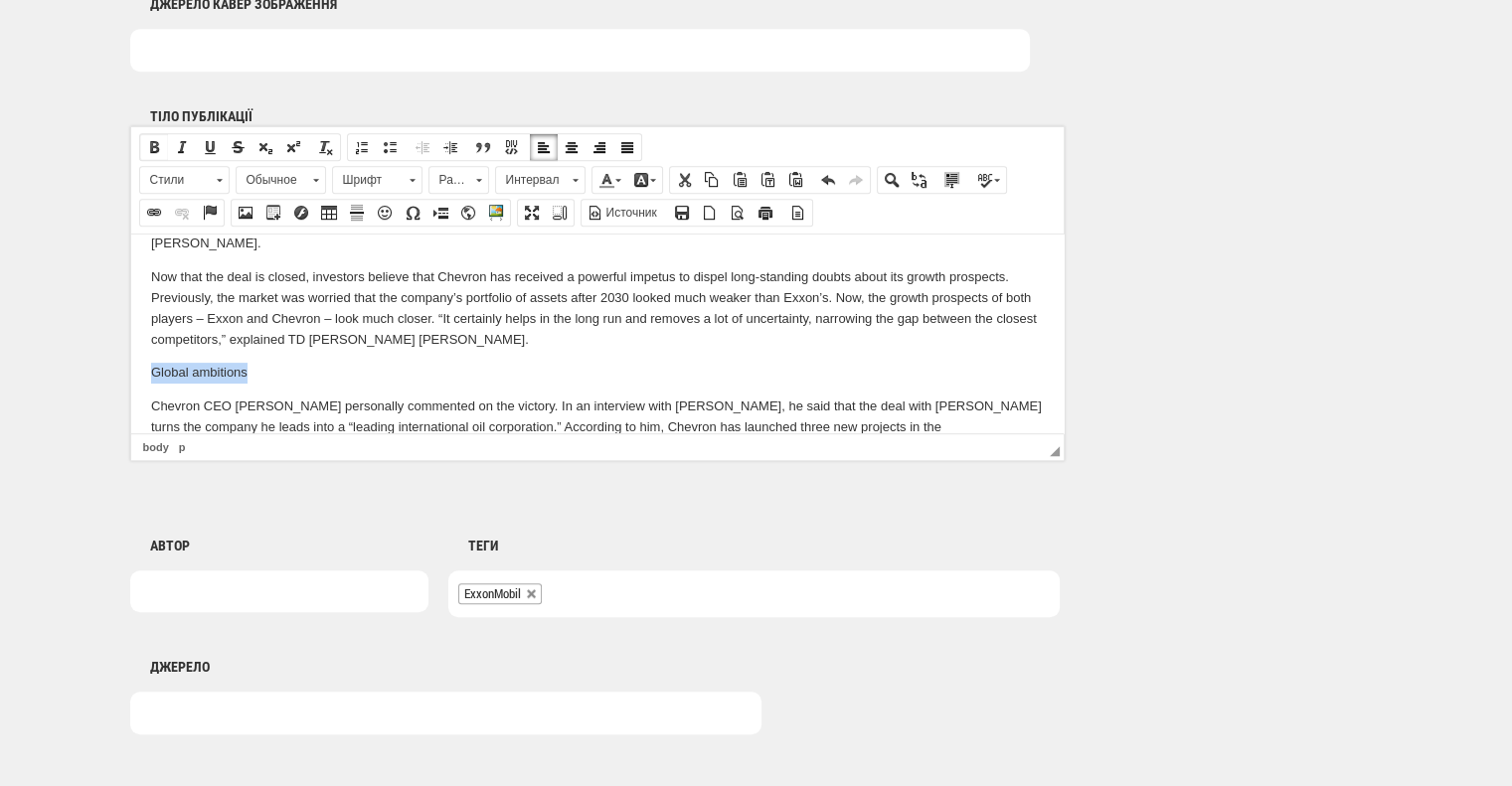 click at bounding box center [154, 147] 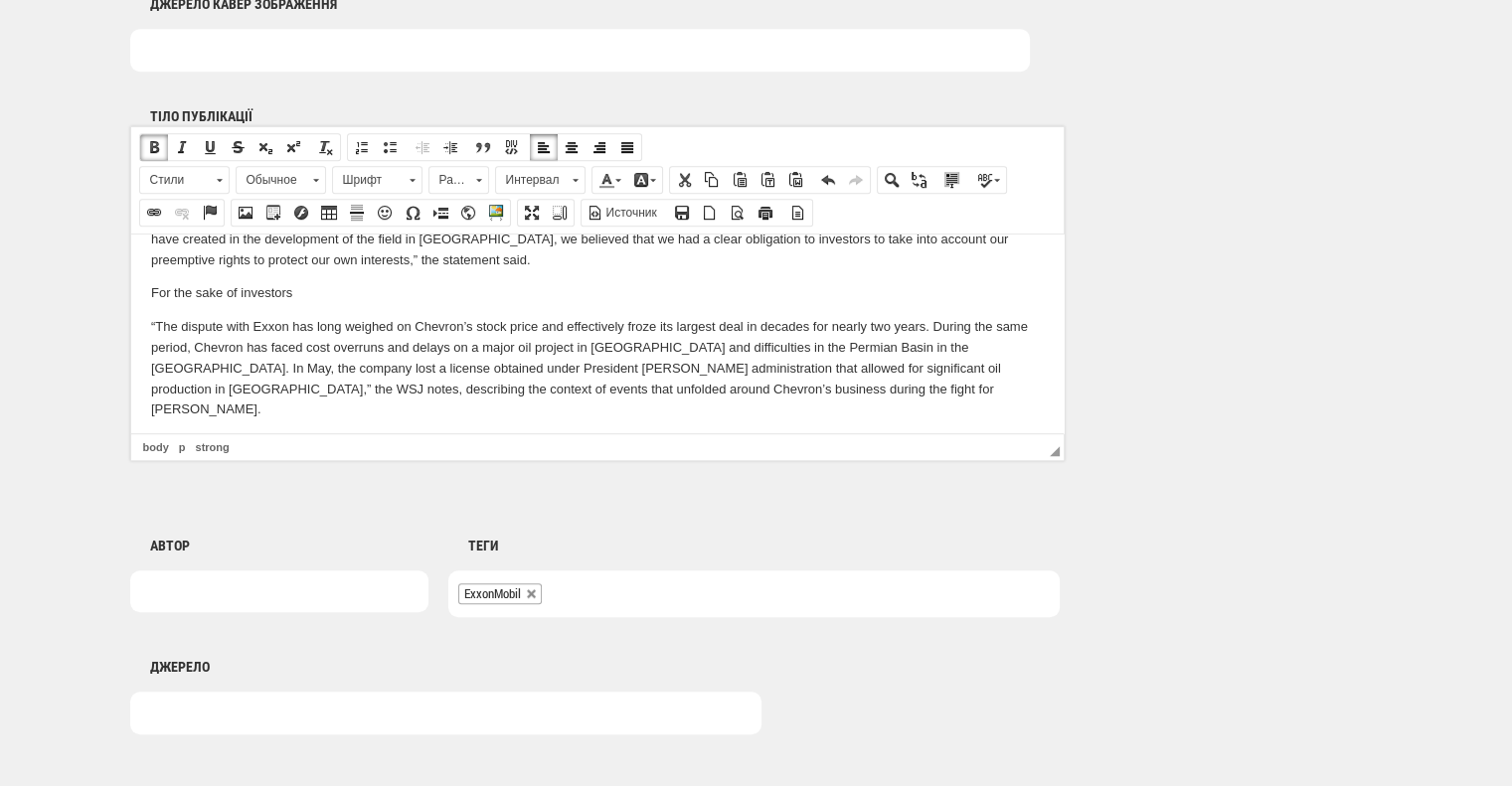 scroll, scrollTop: 504, scrollLeft: 0, axis: vertical 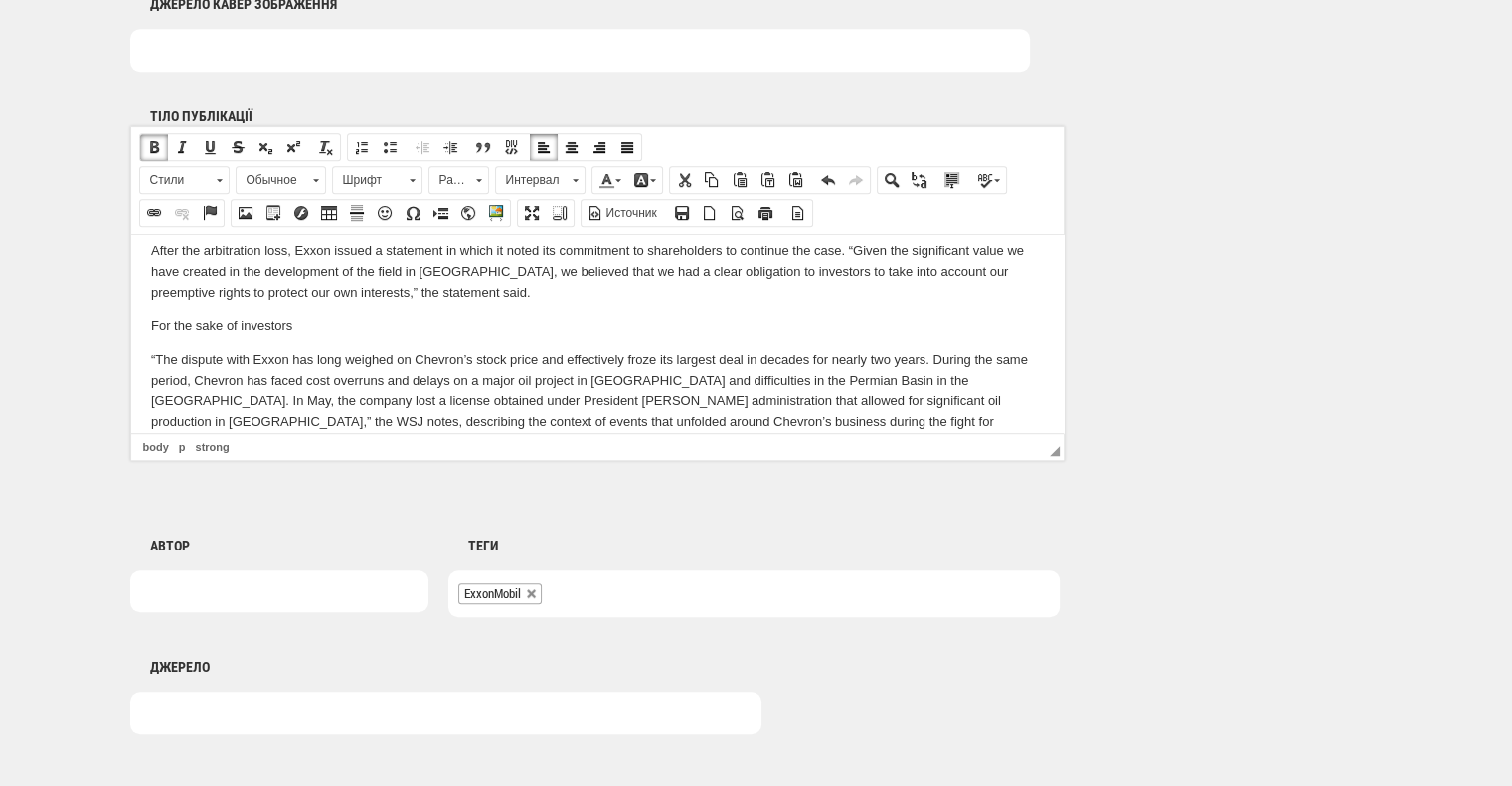 click on "“The dispute with Exxon has long weighed on Chevron’s stock price and effectively froze its largest deal in decades for nearly two years. During the same period, Chevron has faced cost overruns and delays on a major oil project in Kazakhstan and difficulties in the Permian Basin in the United States. In May, the company lost a license obtained under President Joe Biden’s administration that allowed for significant oil production in Venezuela,” the WSJ notes, describing the context of events that unfolded around Chevron’s business during the fight for Hess." at bounding box center (596, 400) 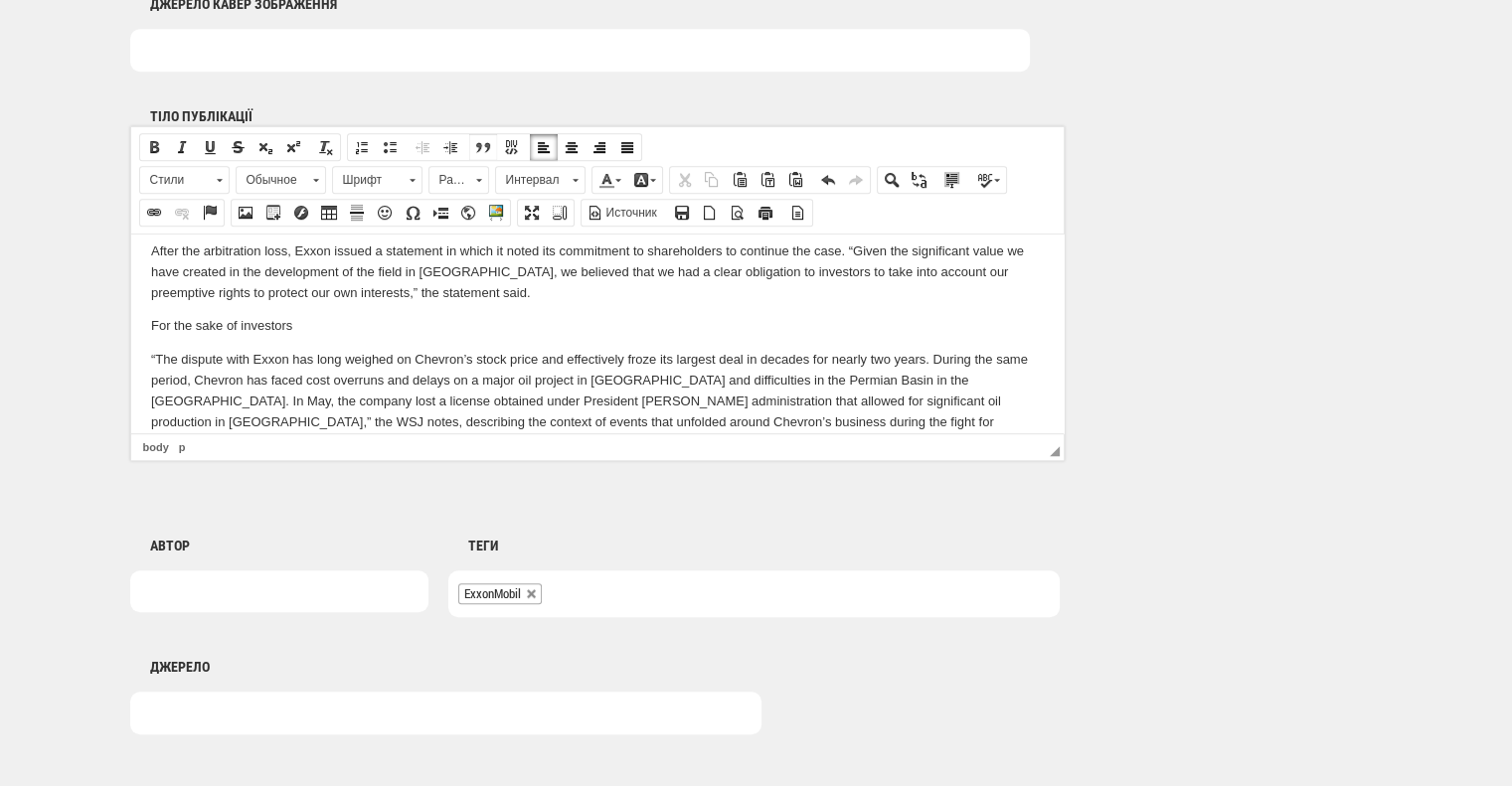 click at bounding box center [483, 147] 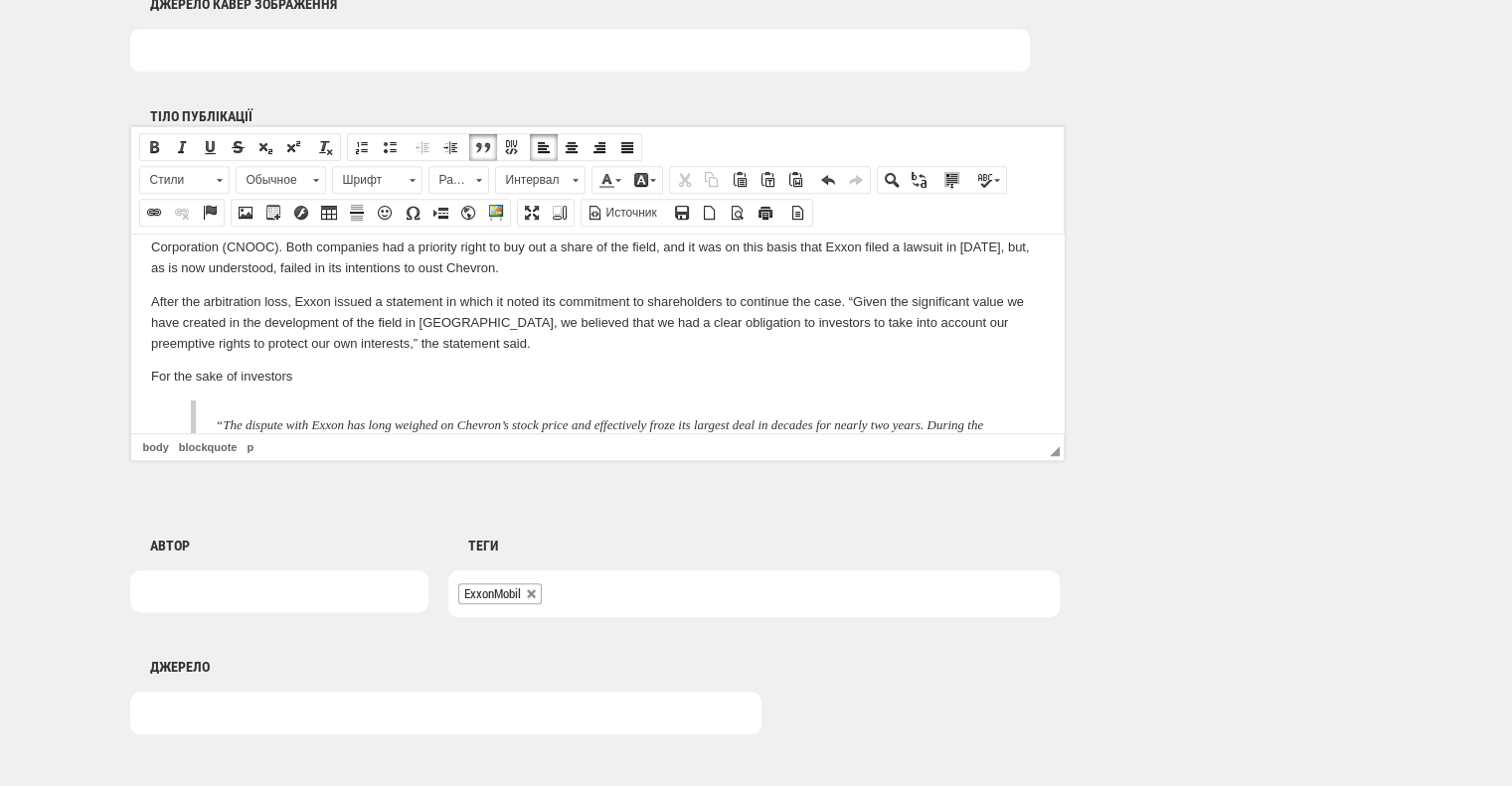 scroll, scrollTop: 404, scrollLeft: 0, axis: vertical 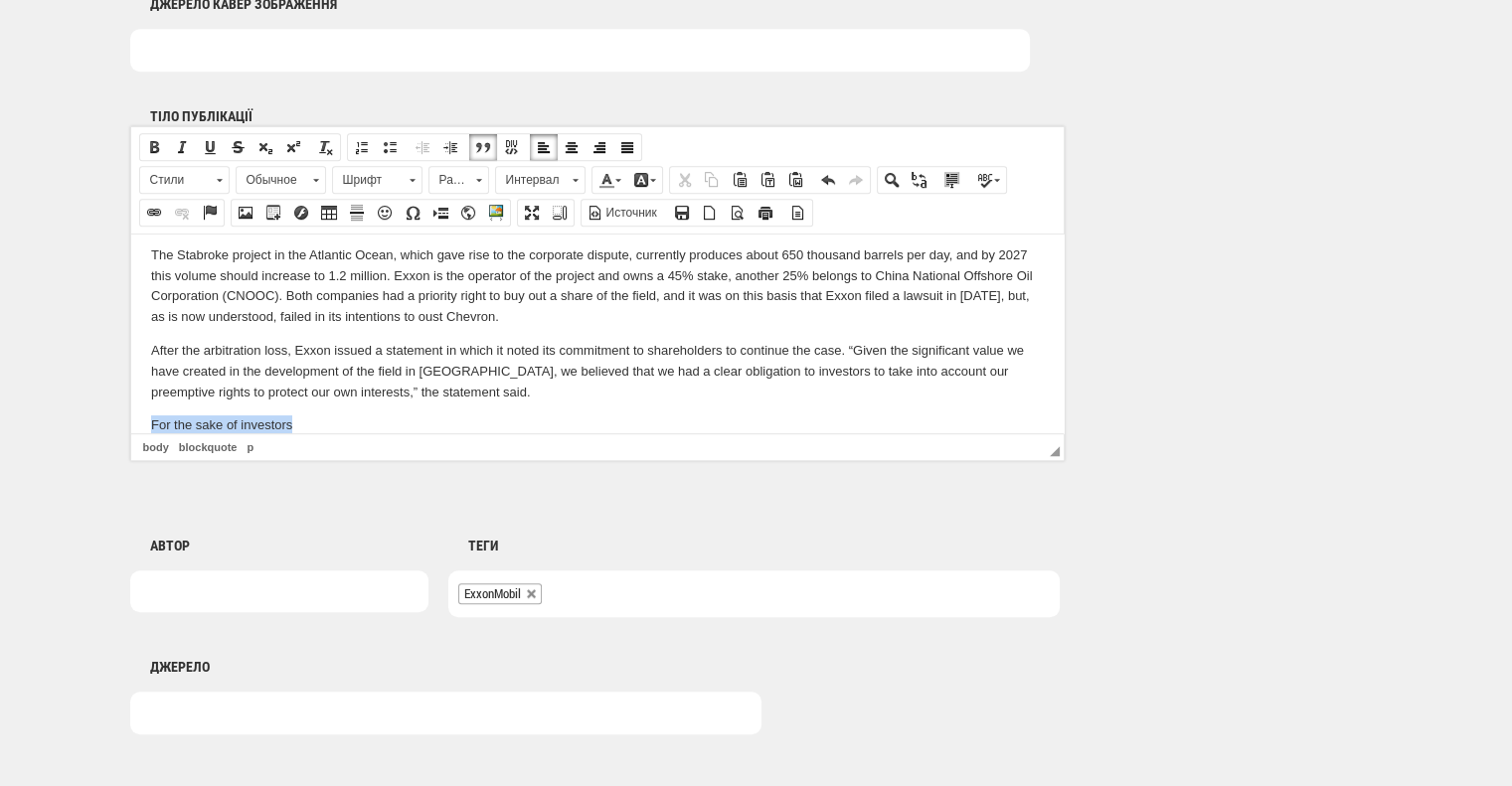drag, startPoint x: 305, startPoint y: 400, endPoint x: 107, endPoint y: 395, distance: 198.0631 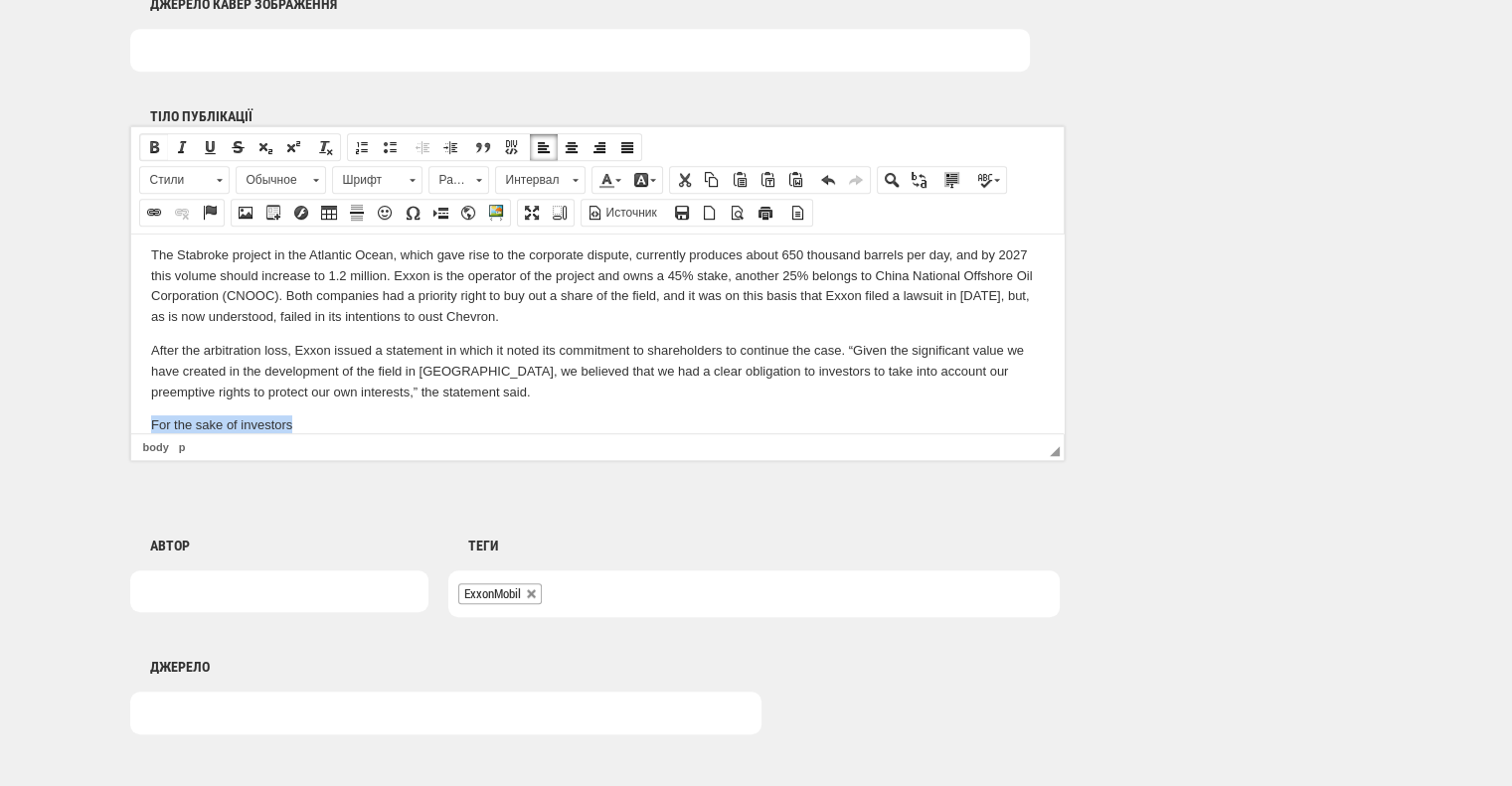 click at bounding box center (154, 147) 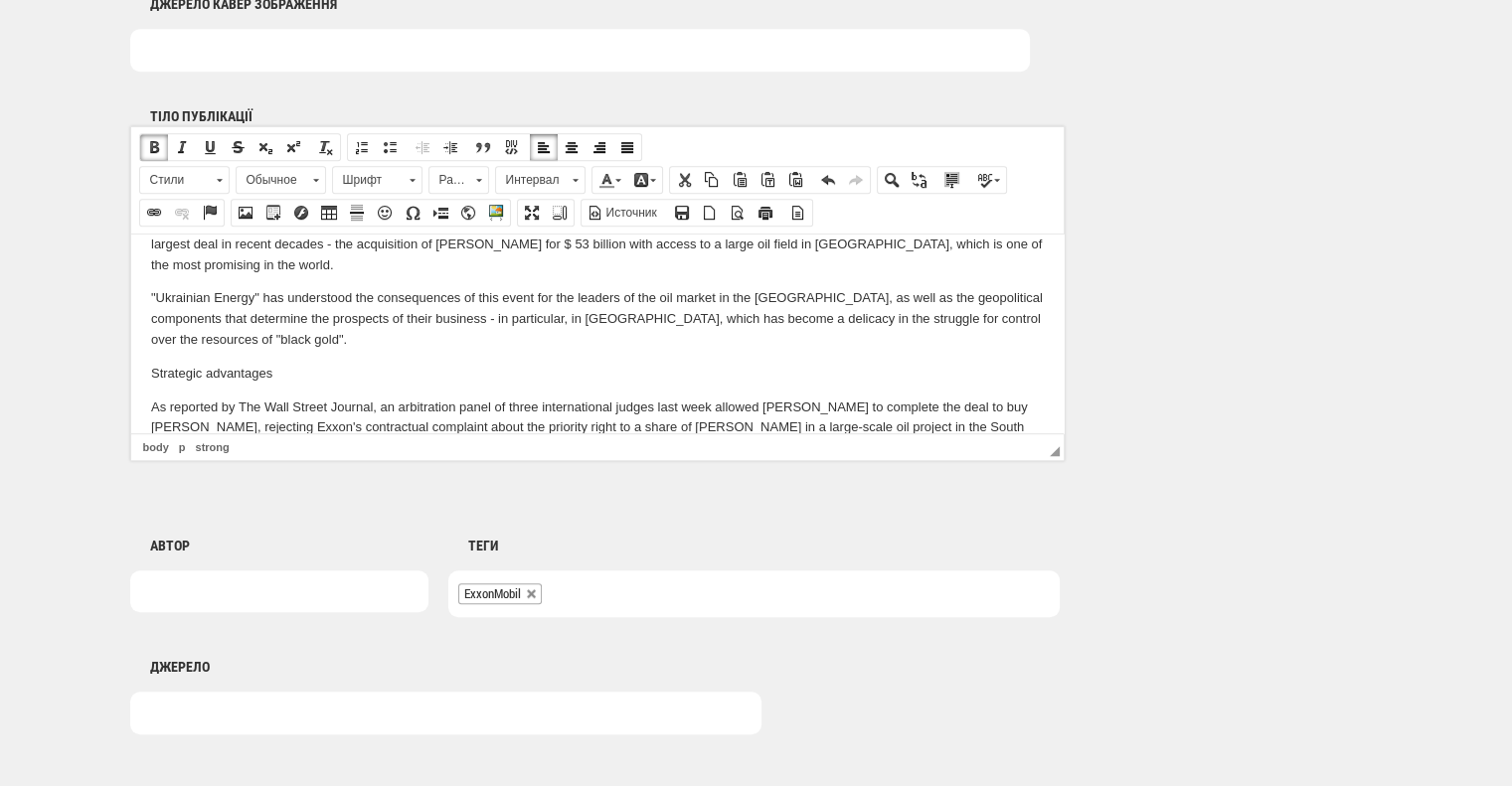 scroll, scrollTop: 7, scrollLeft: 0, axis: vertical 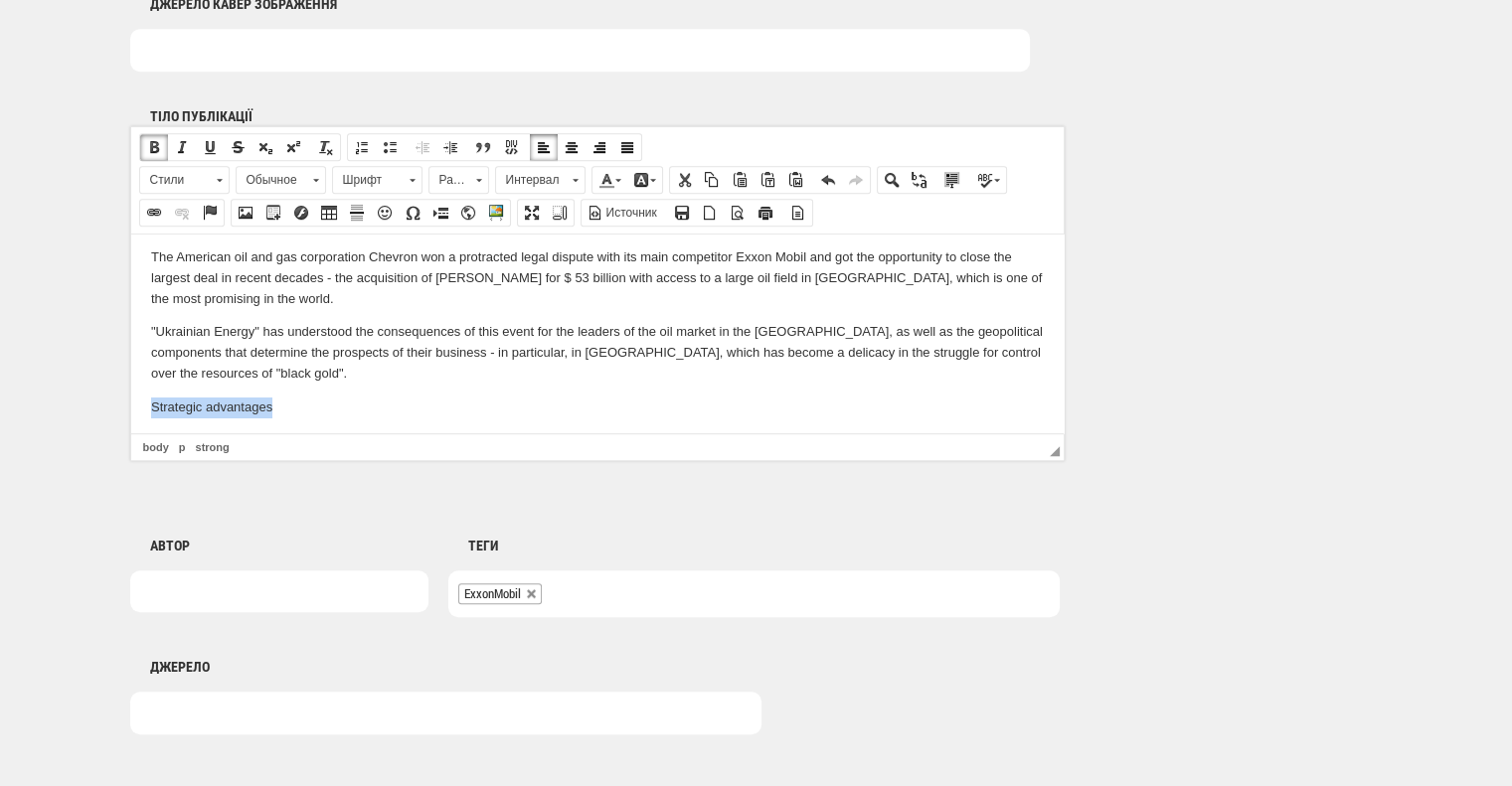 drag, startPoint x: 295, startPoint y: 395, endPoint x: 39, endPoint y: 388, distance: 256.096 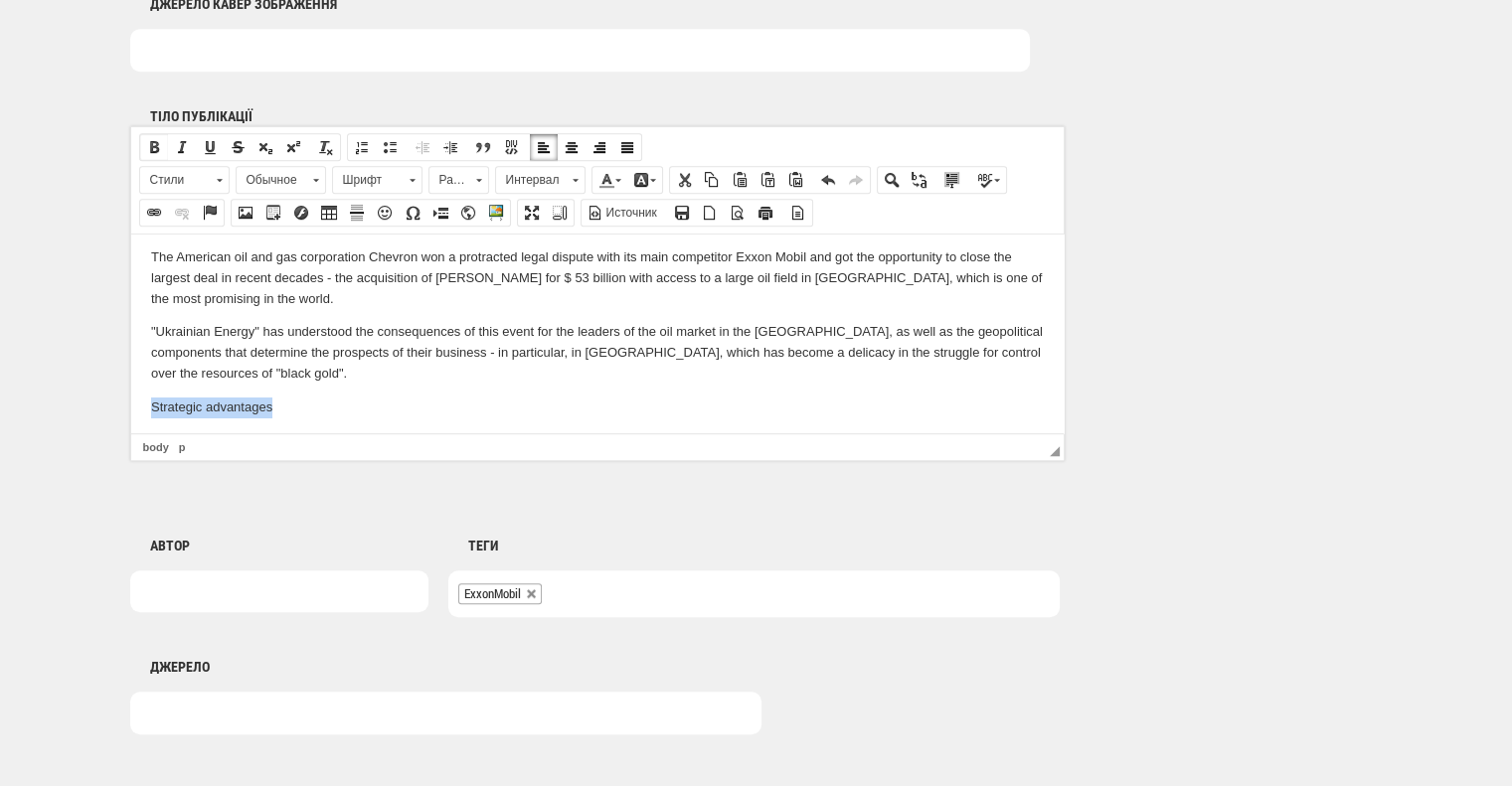 click at bounding box center [154, 147] 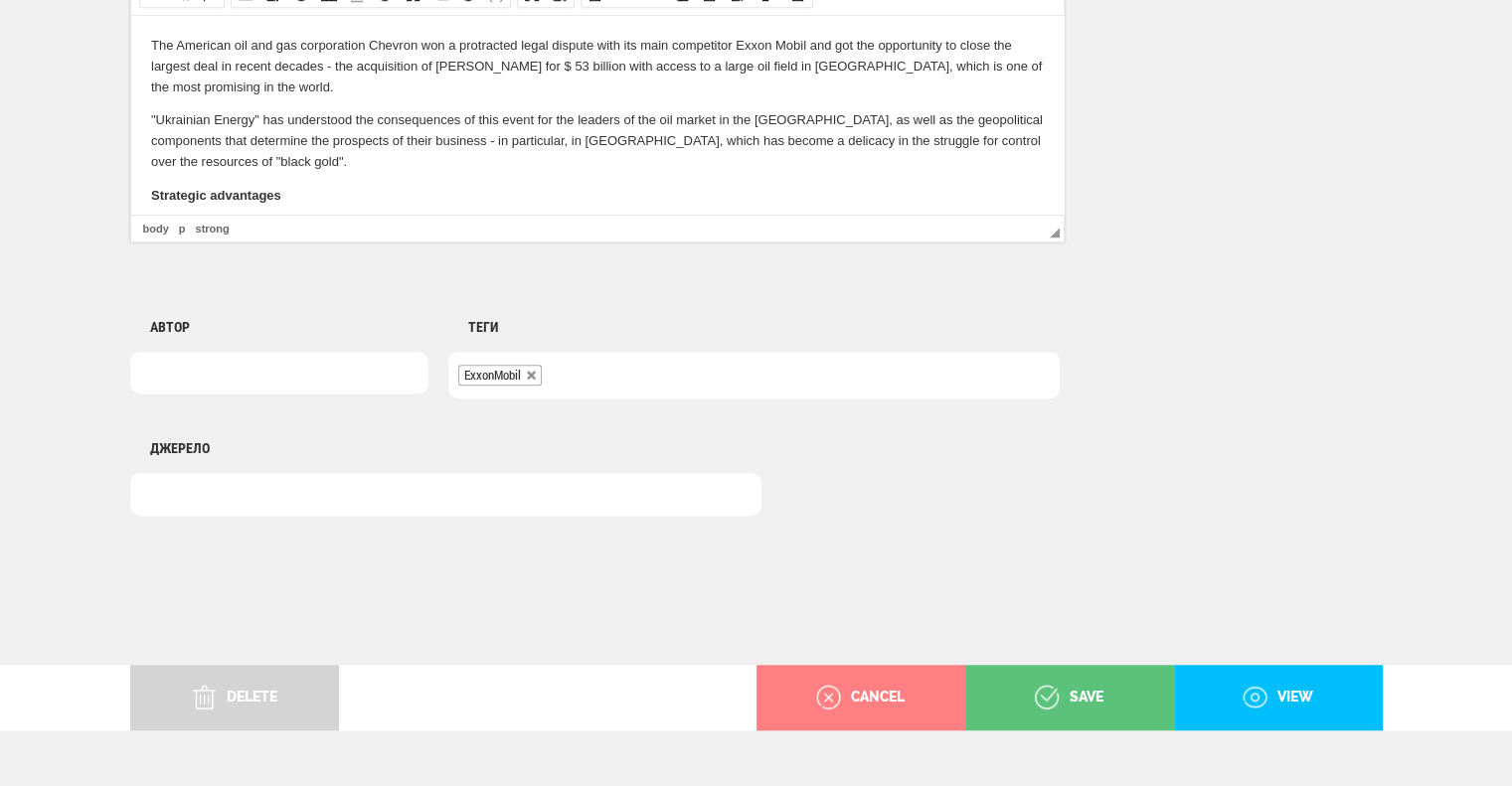 scroll, scrollTop: 1431, scrollLeft: 0, axis: vertical 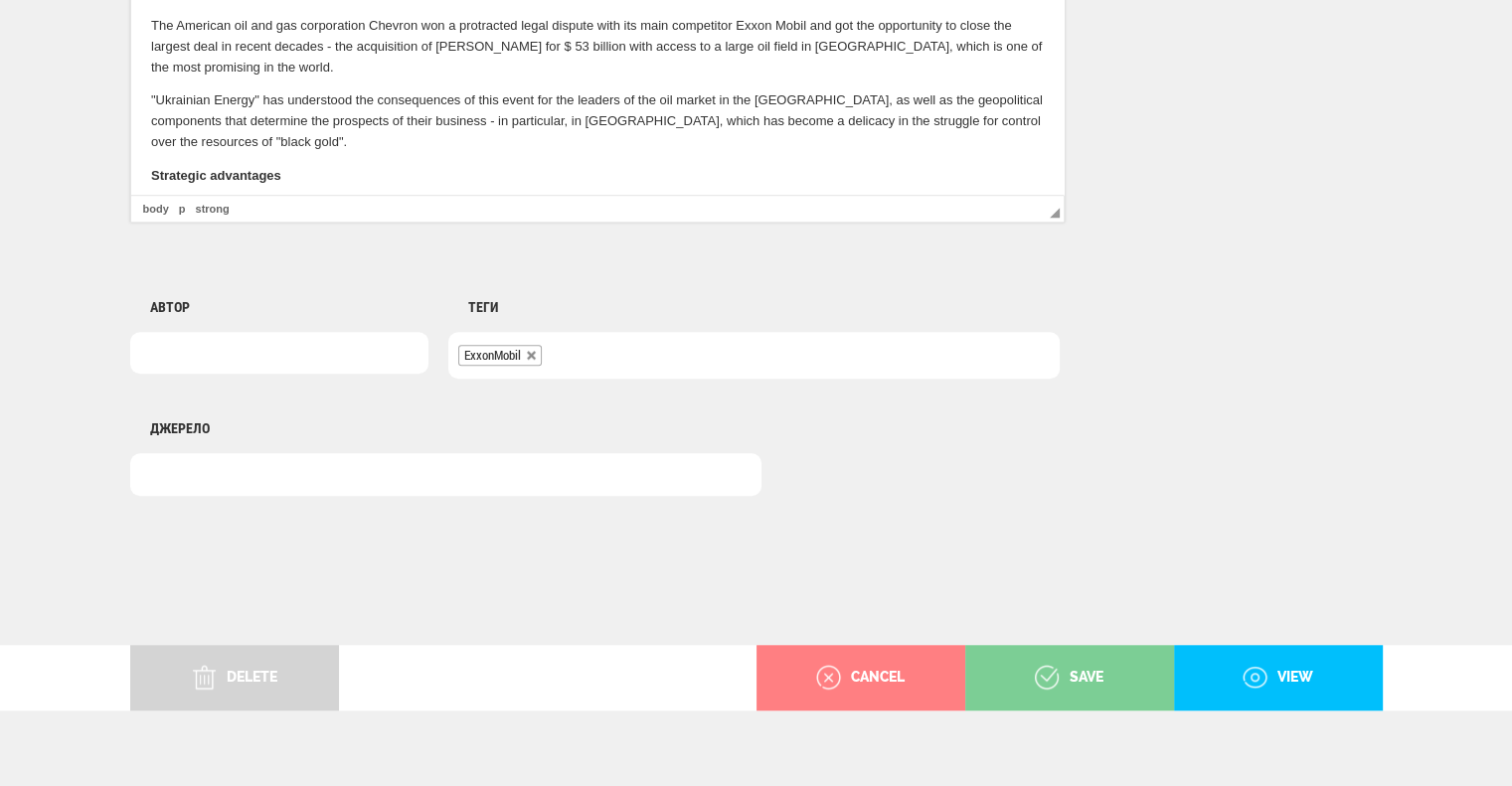 click on "save" at bounding box center [1069, 678] 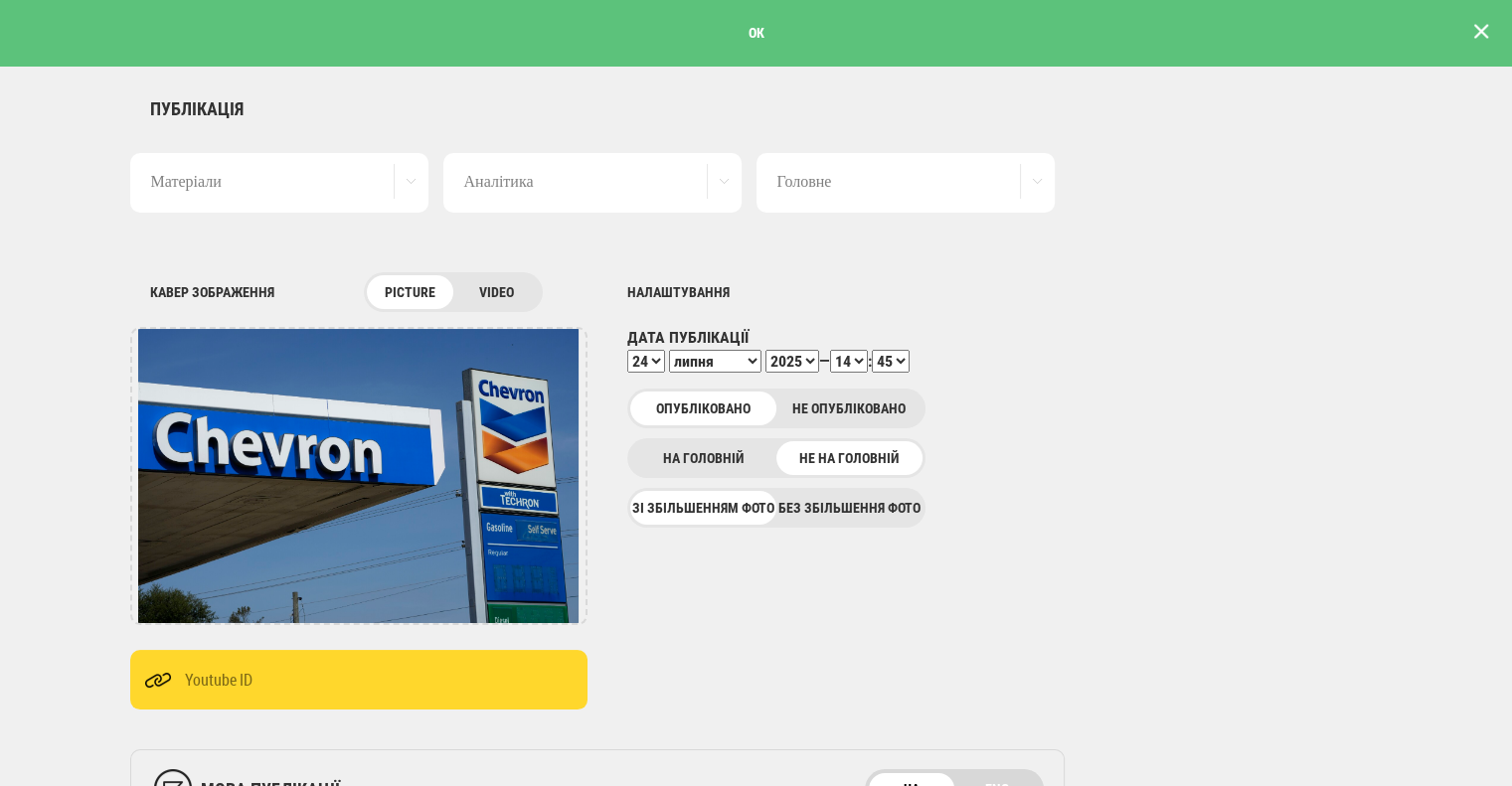 scroll, scrollTop: 0, scrollLeft: 0, axis: both 